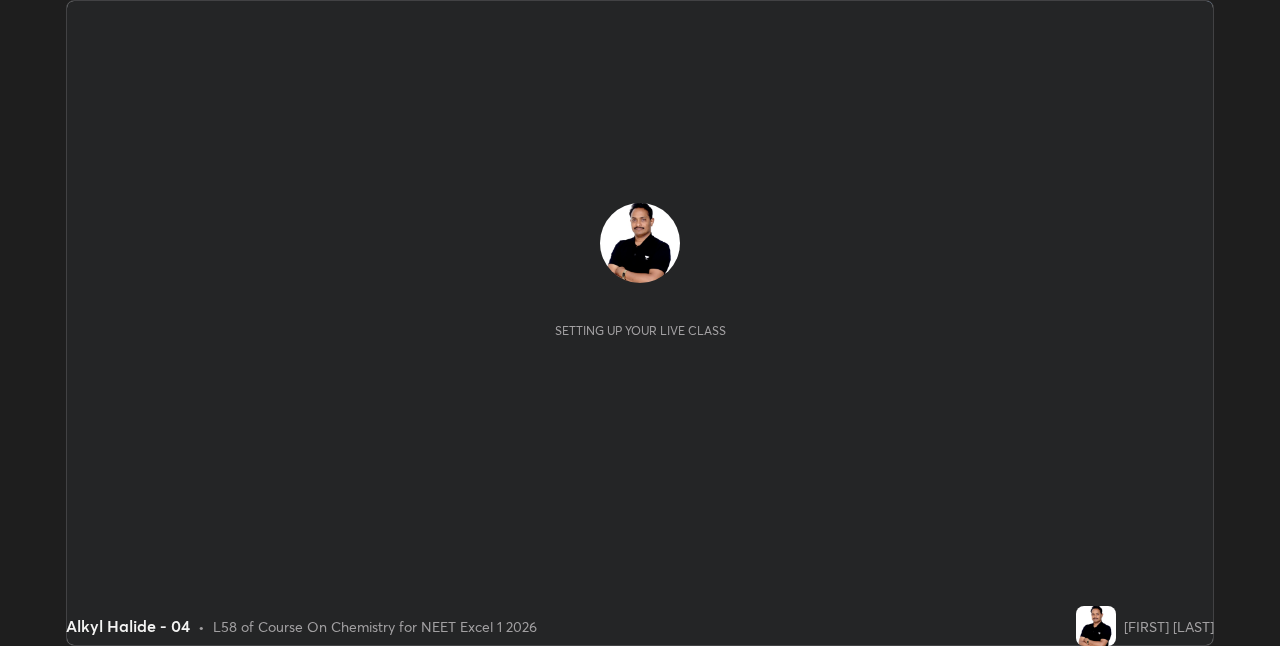 scroll, scrollTop: 0, scrollLeft: 0, axis: both 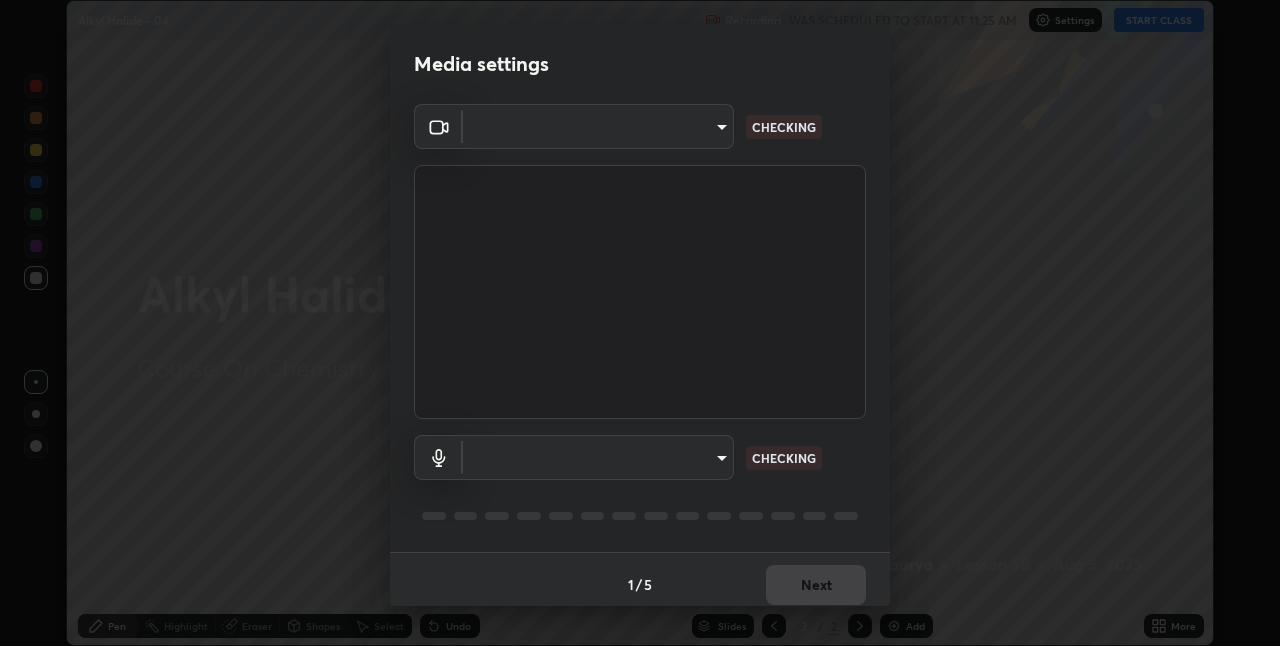 type on "8c17a5d152d90efee16c6d0123f72e1c8e3faabb66c5818a7671abbc9a97bc9a" 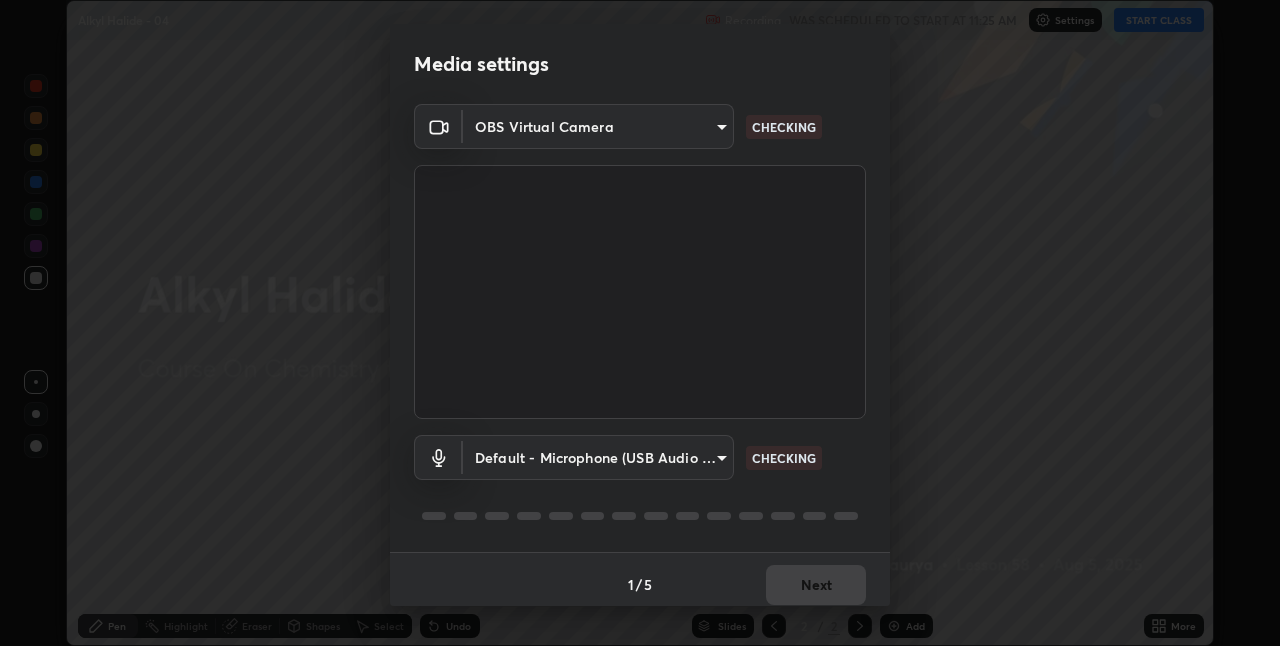 scroll, scrollTop: 10, scrollLeft: 0, axis: vertical 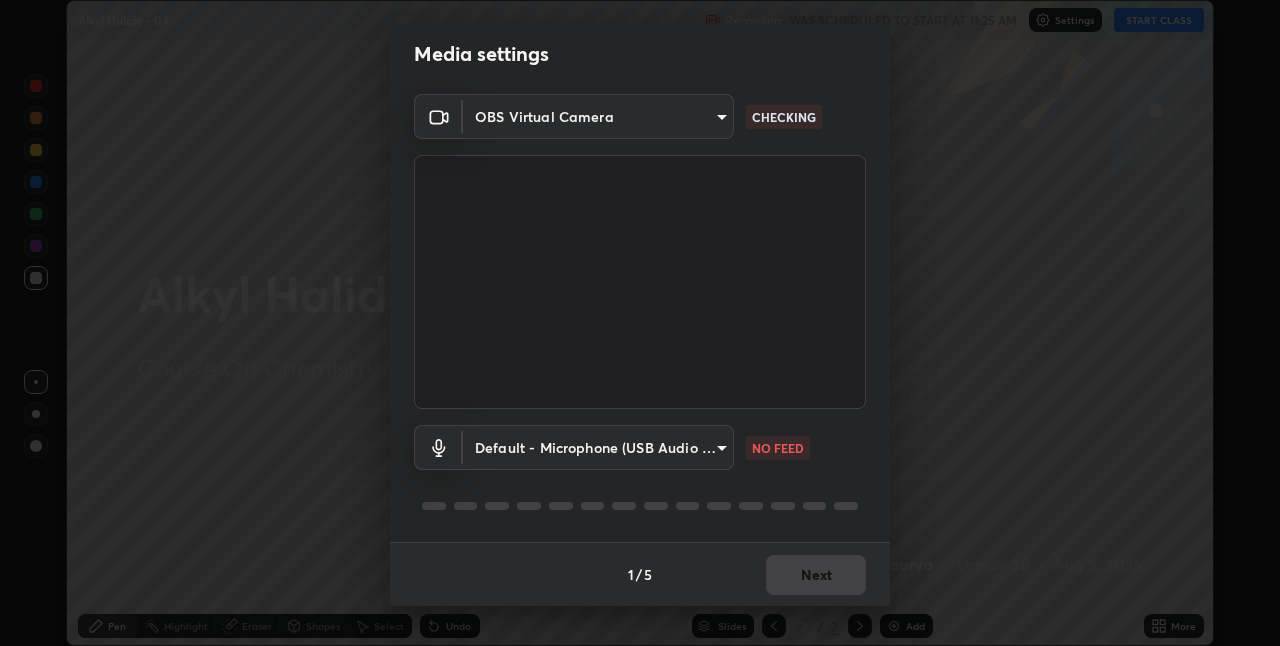 click on "Erase all Alkyl Halide - 04 Recording WAS SCHEDULED TO START AT  11:25 AM Settings START CLASS Setting up your live class Alkyl Halide - 04 • L58 of Course On Chemistry for NEET Excel 1 2026 [FIRST] [LAST] Pen Highlight Eraser Shapes Select Undo Slides 2 / 2 Add More No doubts shared Encourage your learners to ask a doubt for better clarity Report an issue Reason for reporting Buffering Chat not working Audio - Video sync issue Educator video quality low ​ Attach an image Report Media settings OBS Virtual Camera 8c17a5d152d90efee16c6d0123f72e1c8e3faabb66c5818a7671abbc9a97bc9a CHECKING Default - Microphone (USB Audio Device) default NO FEED 1 / 5 Next" at bounding box center [640, 323] 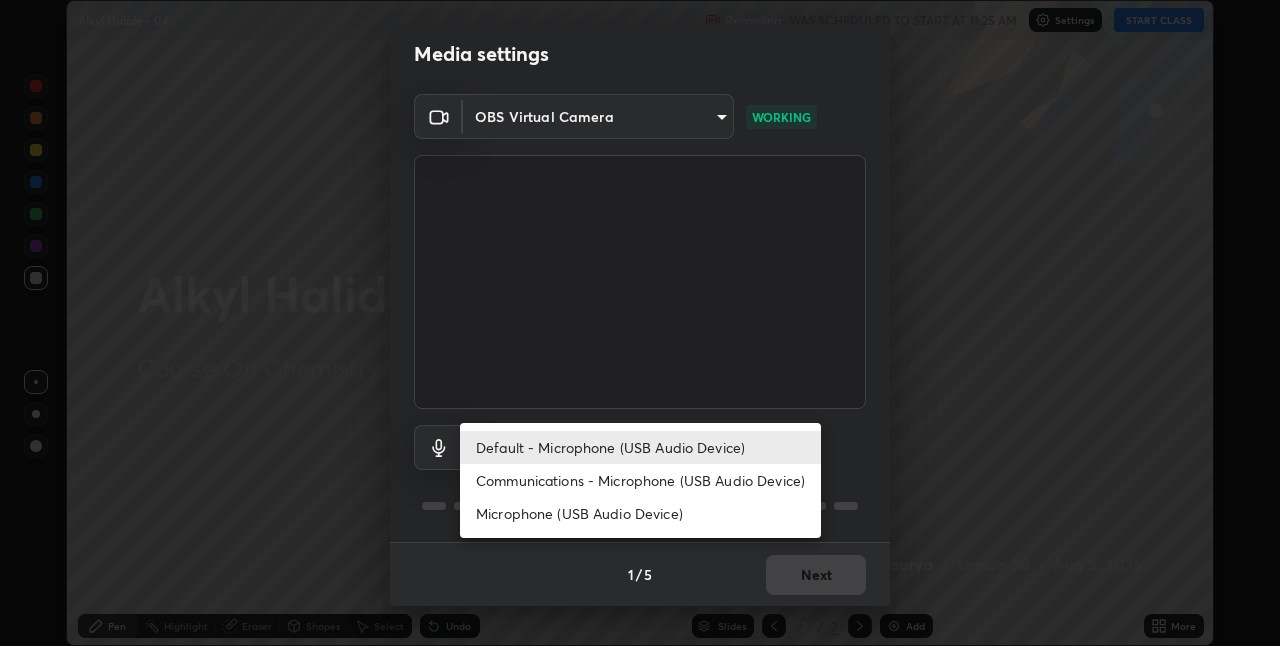 click on "Communications - Microphone (USB Audio Device)" at bounding box center [640, 480] 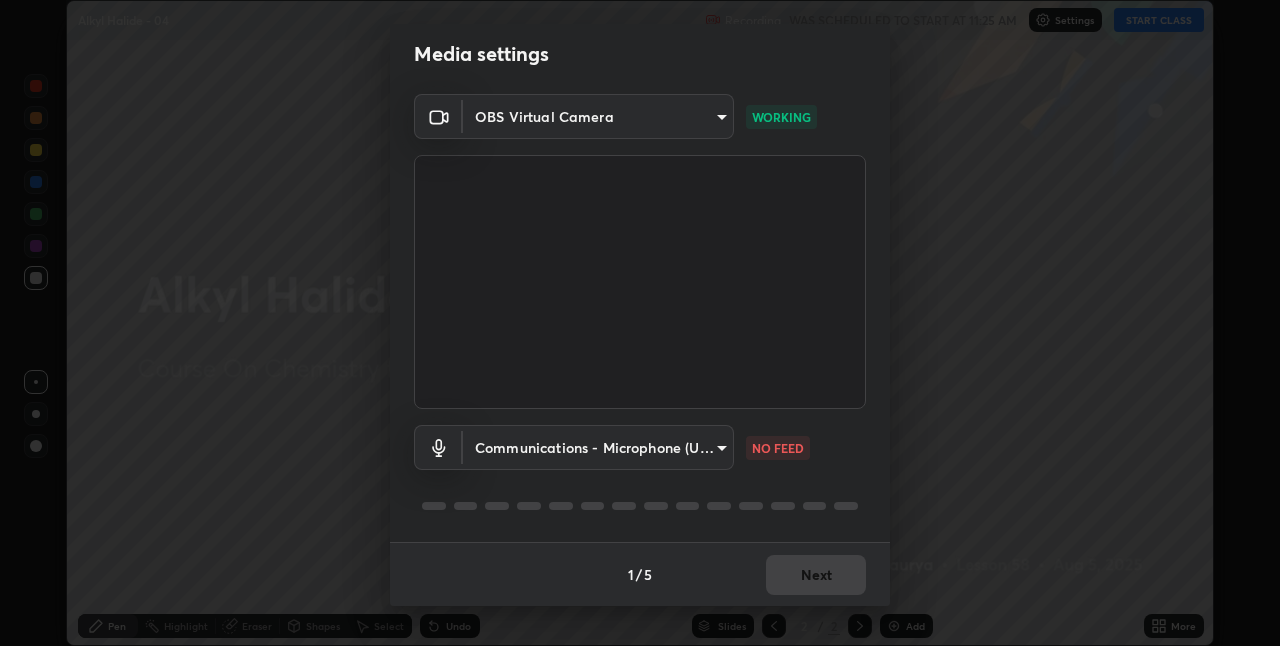 click on "Erase all Alkyl Halide - 04 Recording WAS SCHEDULED TO START AT  11:25 AM Settings START CLASS Setting up your live class Alkyl Halide - 04 • L58 of Course On Chemistry for NEET Excel 1 2026 [FIRST] [LAST] Pen Highlight Eraser Shapes Select Undo Slides 2 / 2 Add More No doubts shared Encourage your learners to ask a doubt for better clarity Report an issue Reason for reporting Buffering Chat not working Audio - Video sync issue Educator video quality low ​ Attach an image Report Media settings OBS Virtual Camera 8c17a5d152d90efee16c6d0123f72e1c8e3faabb66c5818a7671abbc9a97bc9a WORKING Communications - Microphone (USB Audio Device) communications NO FEED 1 / 5 Next Default - Microphone (USB Audio Device) Communications - Microphone (USB Audio Device) Microphone (USB Audio Device)" at bounding box center [640, 323] 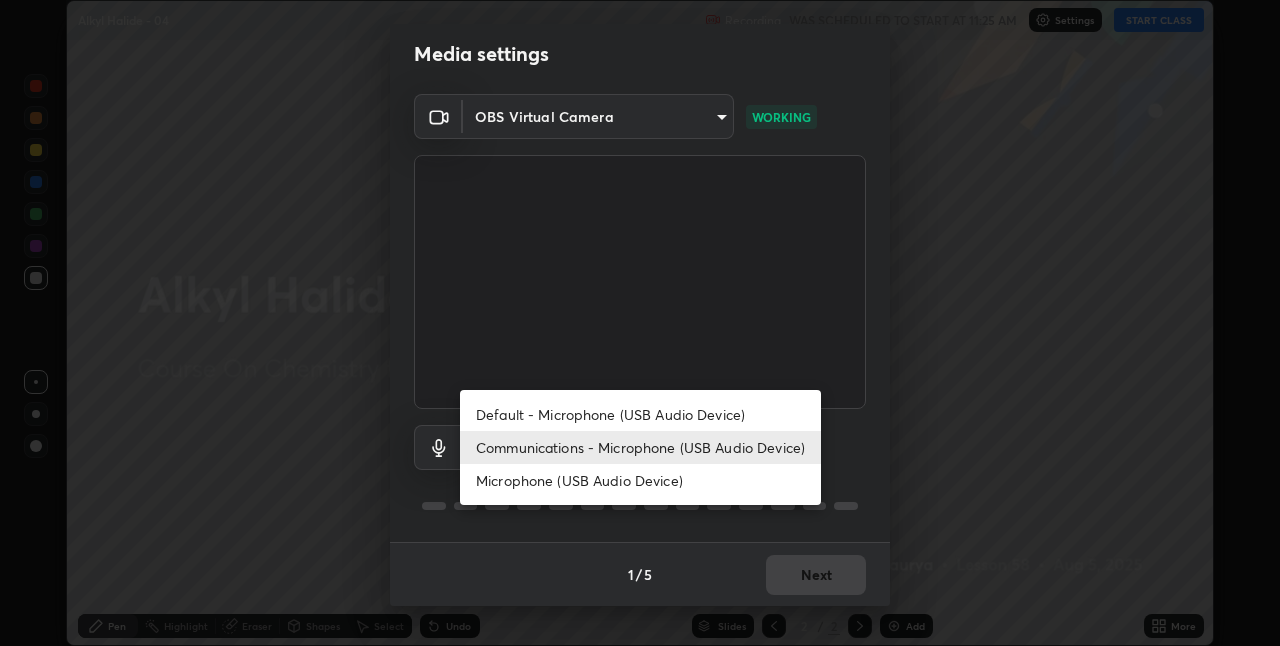 click on "Default - Microphone (USB Audio Device)" at bounding box center [640, 414] 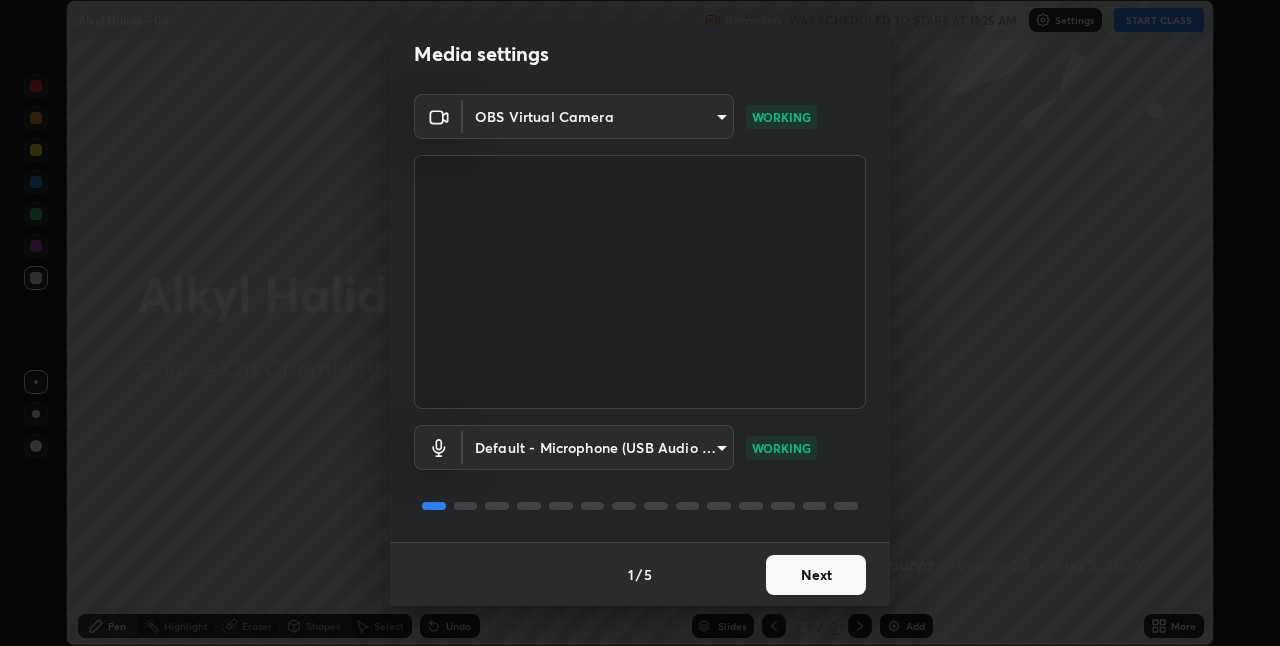 click on "Next" at bounding box center [816, 575] 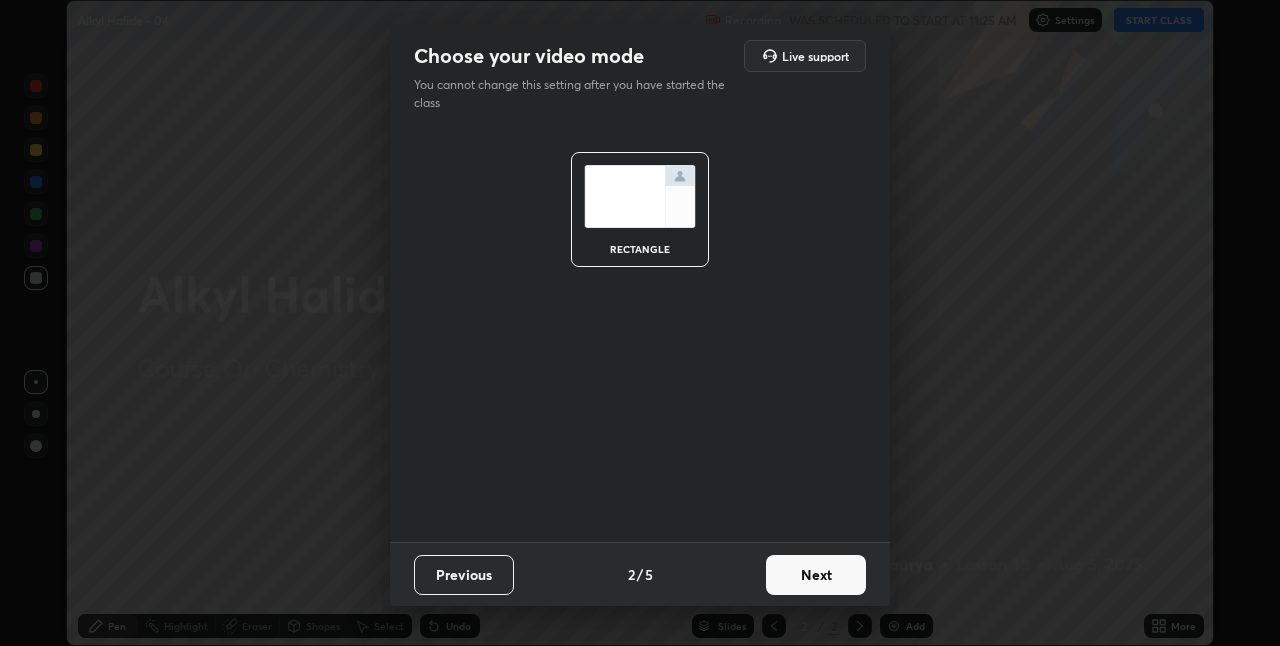 scroll, scrollTop: 0, scrollLeft: 0, axis: both 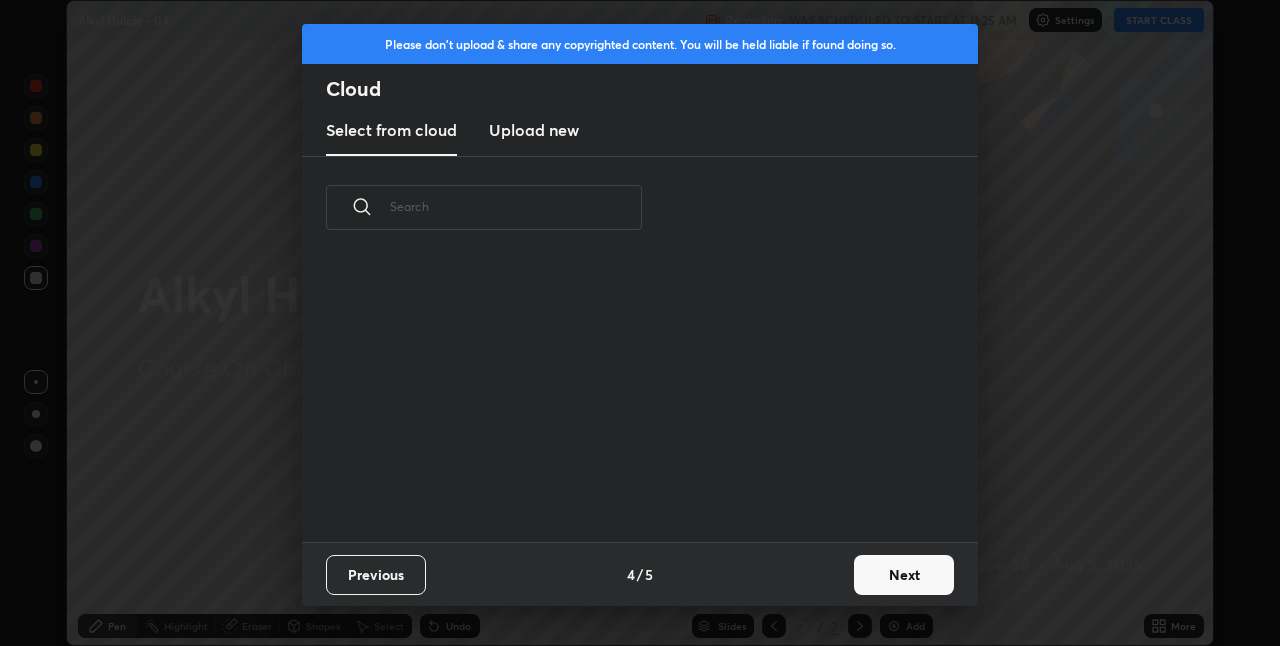 click on "Previous 4 / 5 Next" at bounding box center (640, 574) 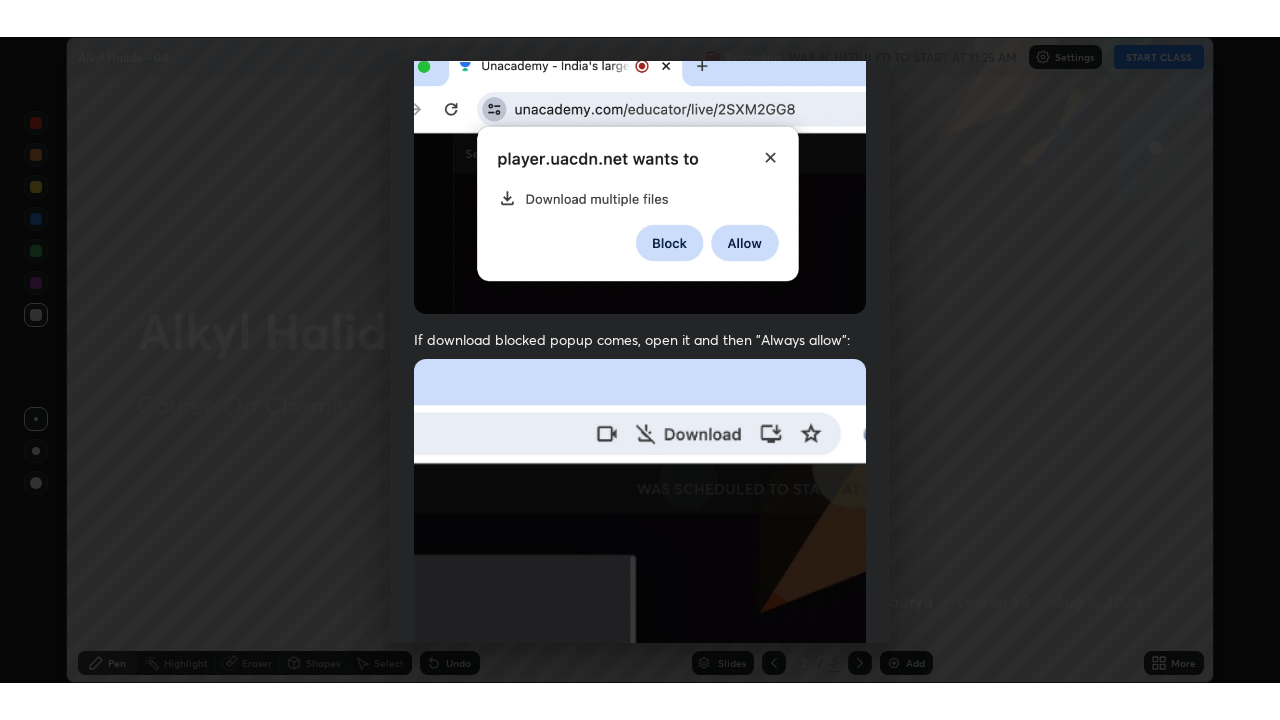 scroll, scrollTop: 418, scrollLeft: 0, axis: vertical 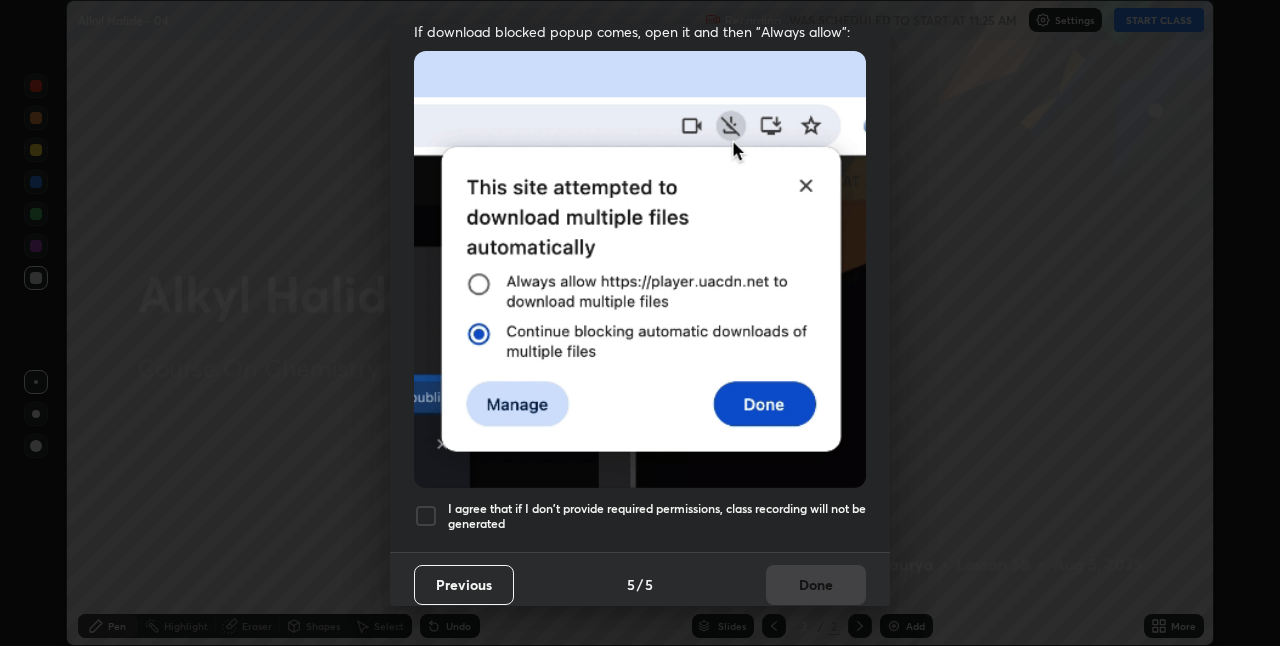 click on "I agree that if I don't provide required permissions, class recording will not be generated" at bounding box center [657, 516] 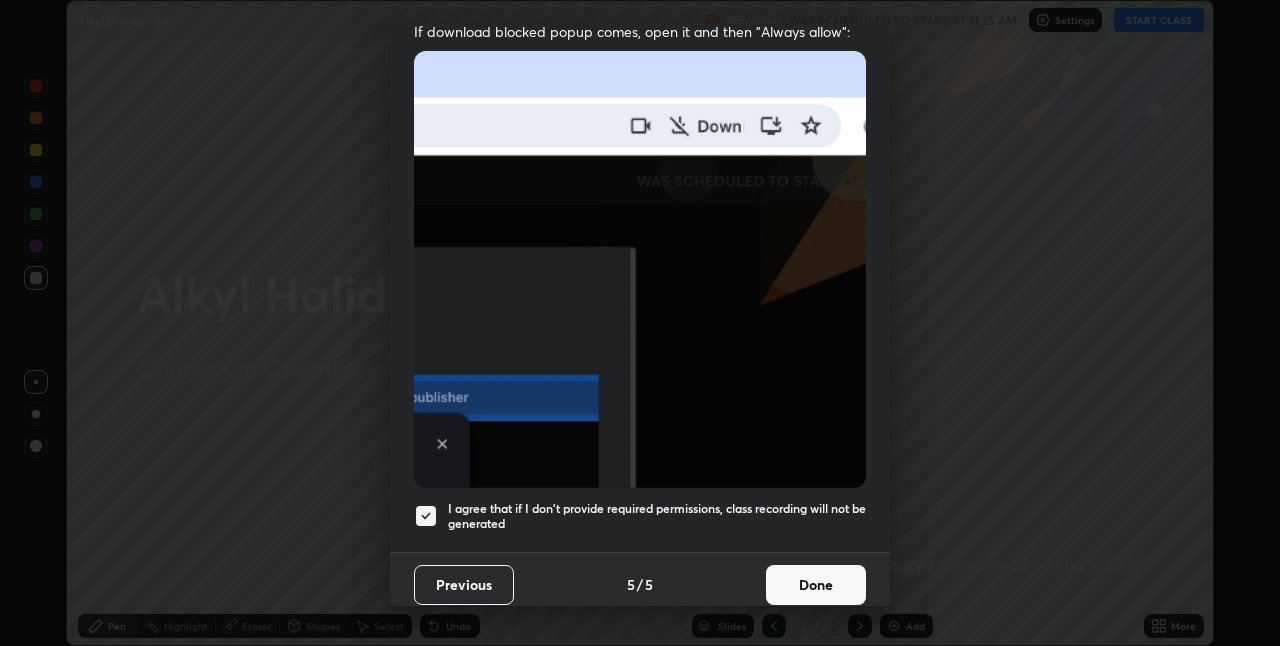 click on "Done" at bounding box center [816, 585] 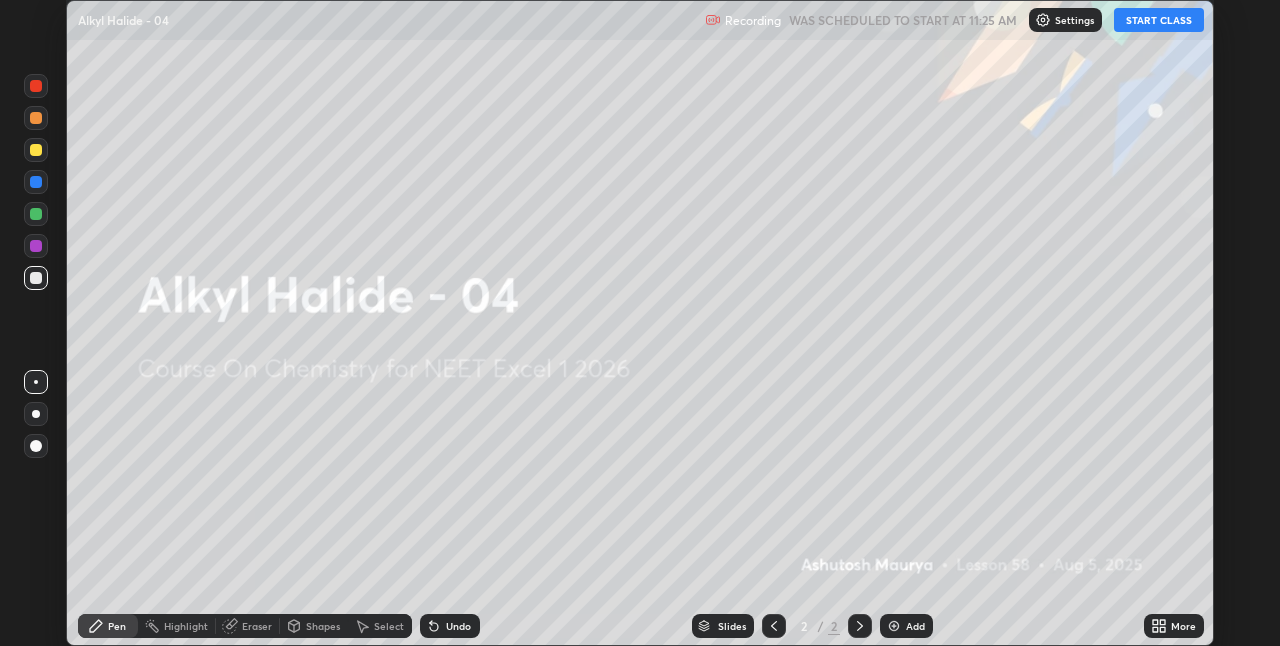 click 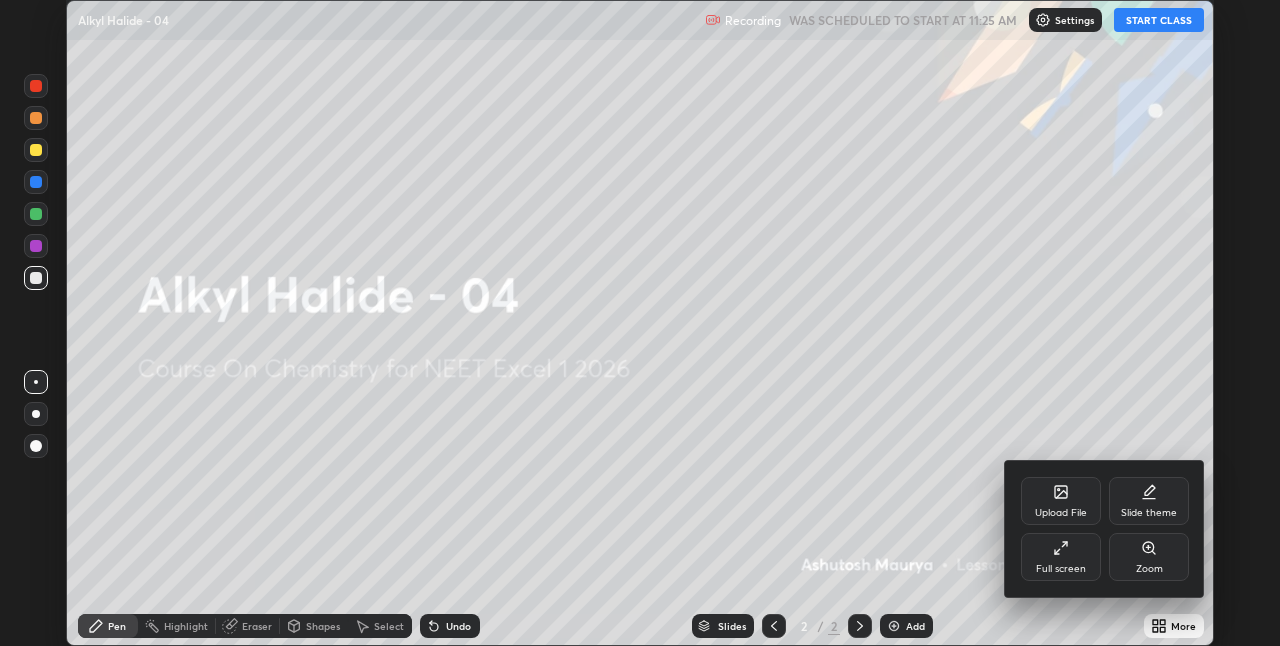 click on "Full screen" at bounding box center (1061, 557) 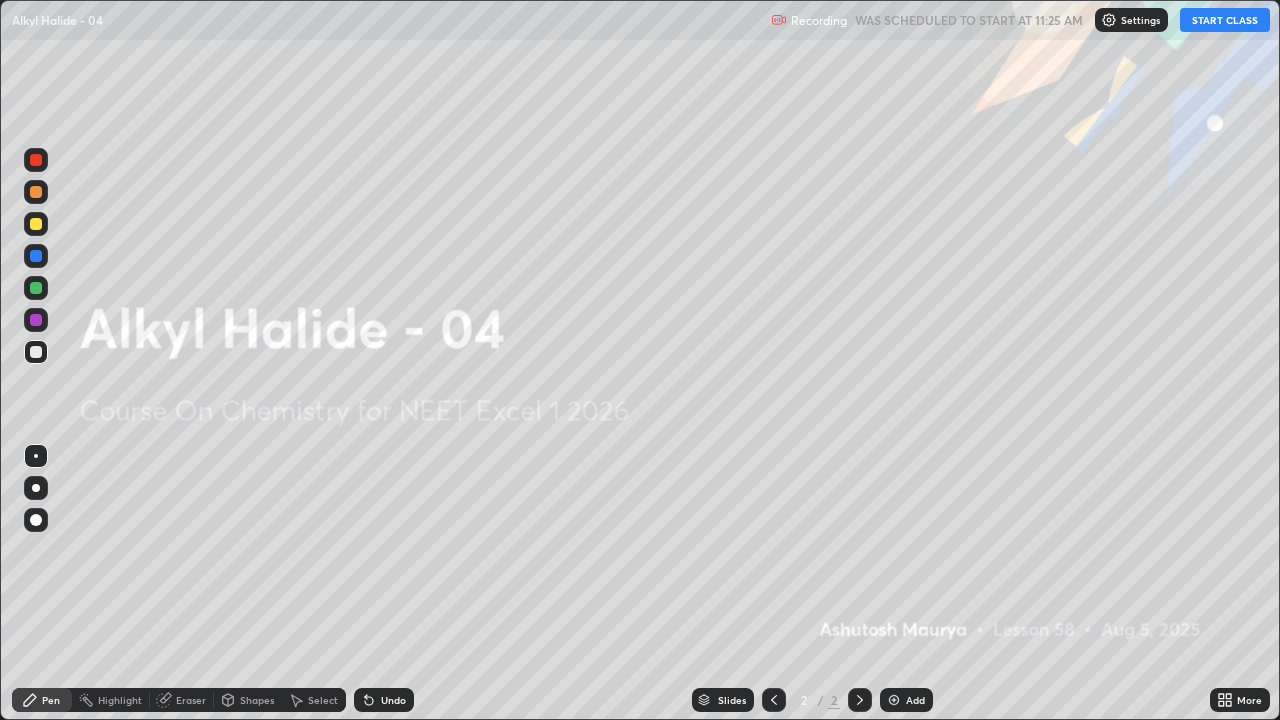 scroll, scrollTop: 99280, scrollLeft: 98720, axis: both 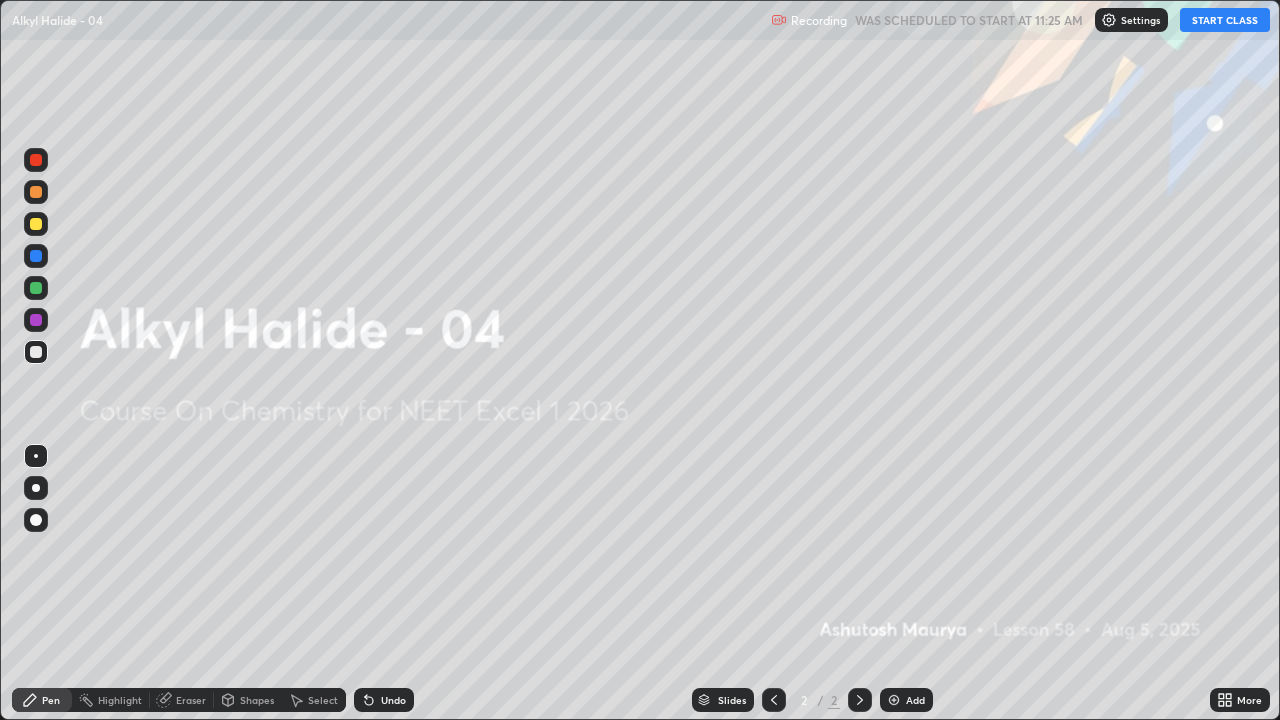 click on "START CLASS" at bounding box center [1225, 20] 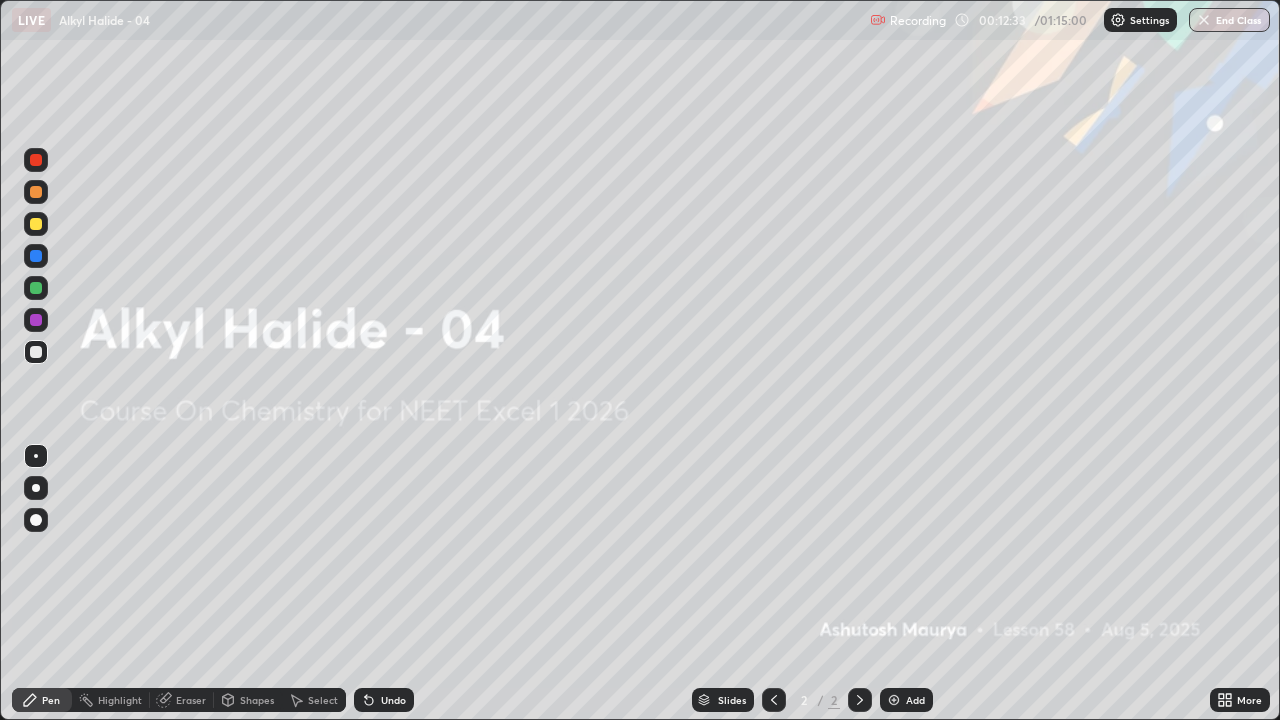 click on "Add" at bounding box center [906, 700] 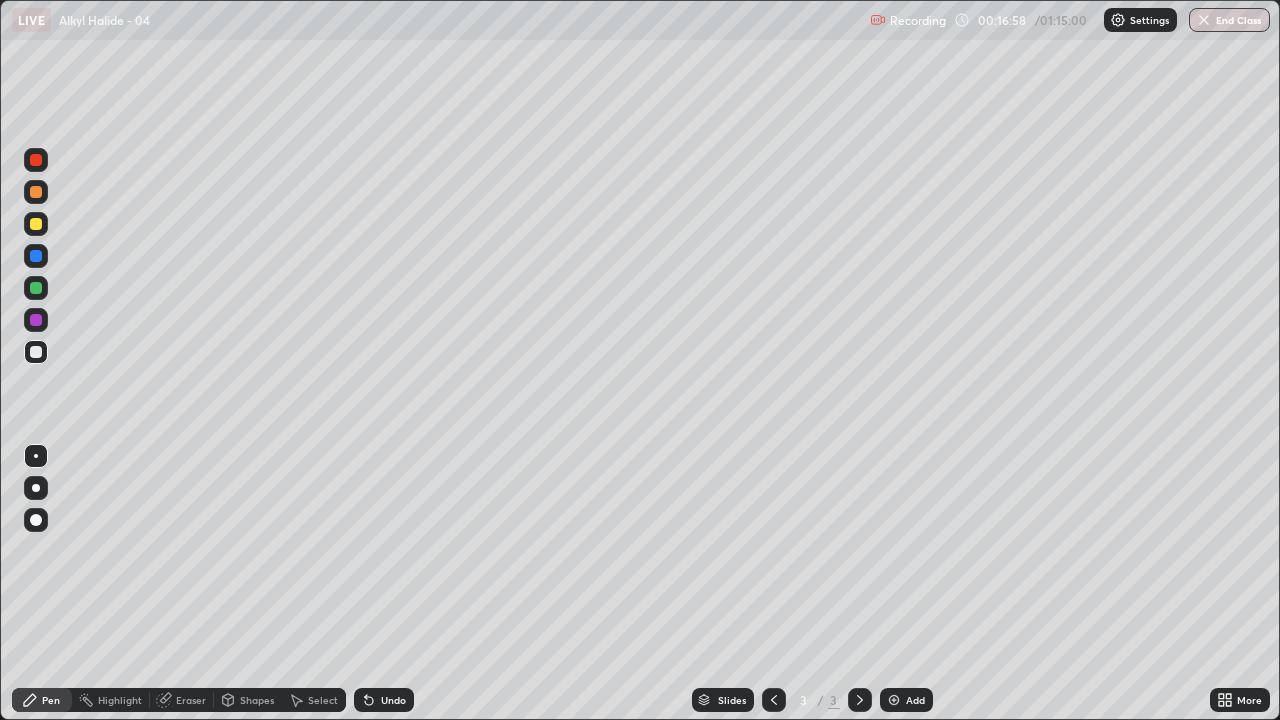 click at bounding box center (36, 224) 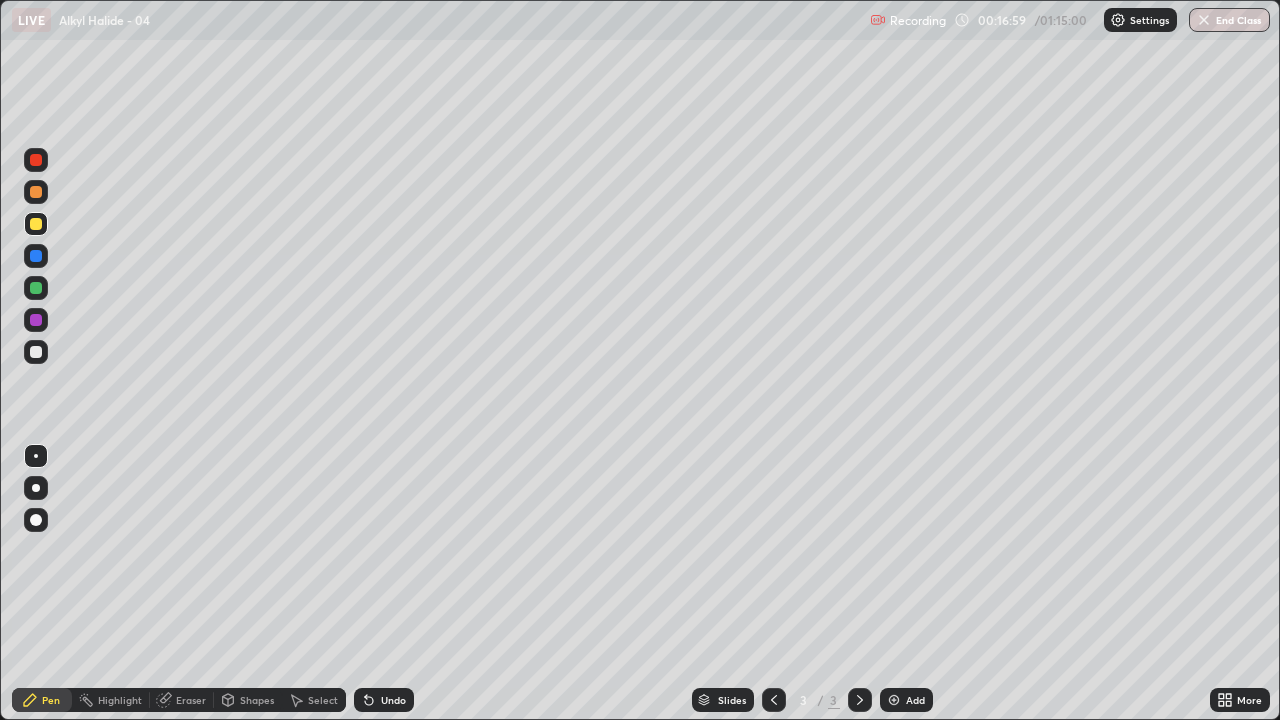 click at bounding box center [36, 488] 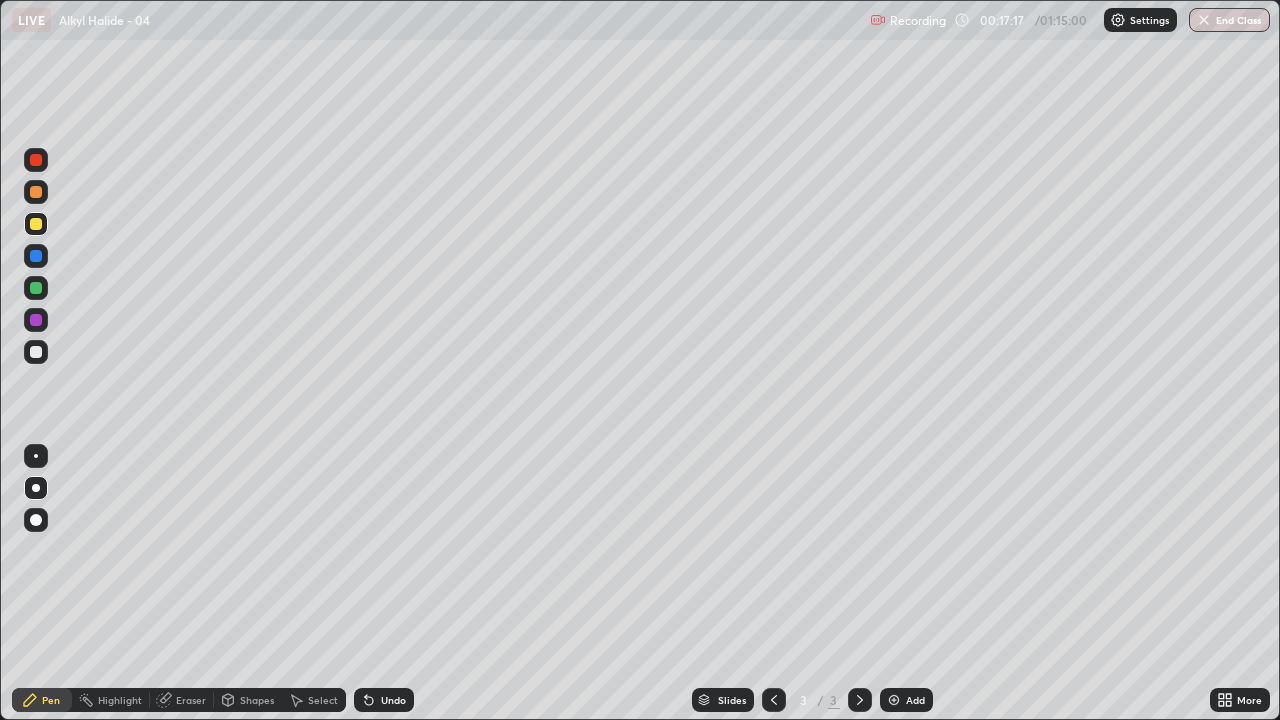 click at bounding box center (36, 352) 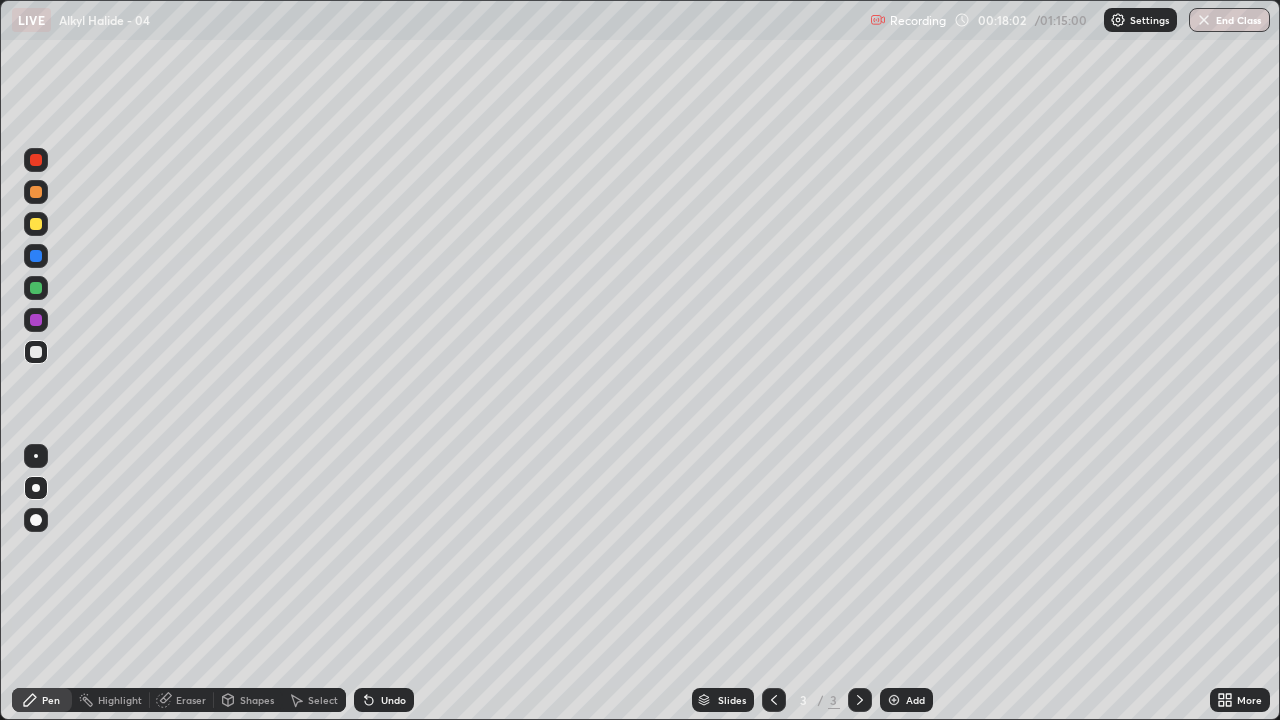 click at bounding box center (36, 288) 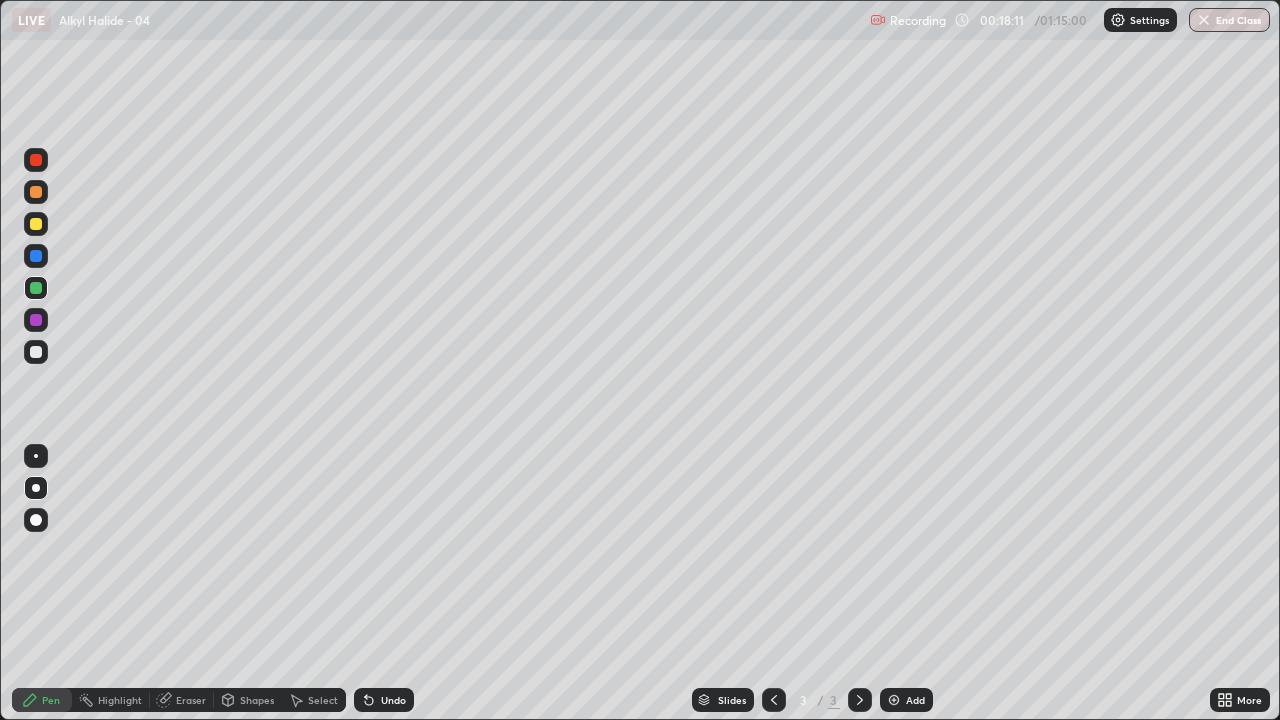 click on "Undo" at bounding box center (384, 700) 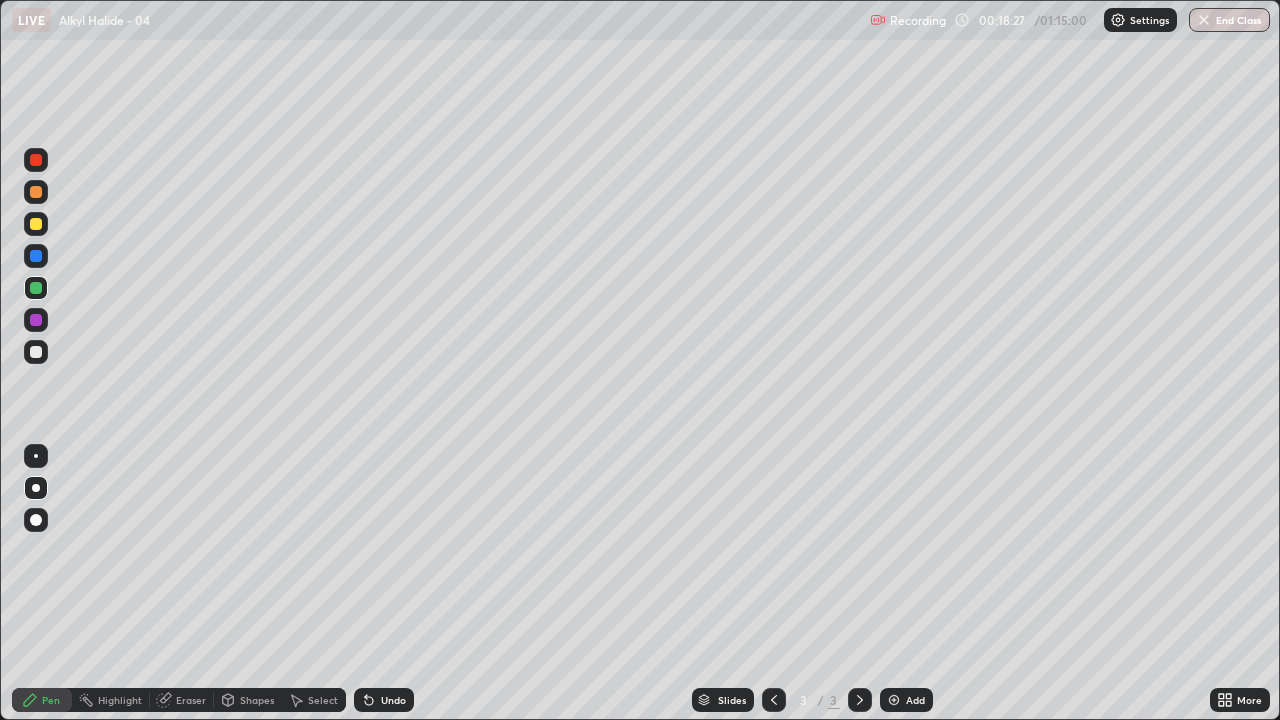 click at bounding box center (36, 352) 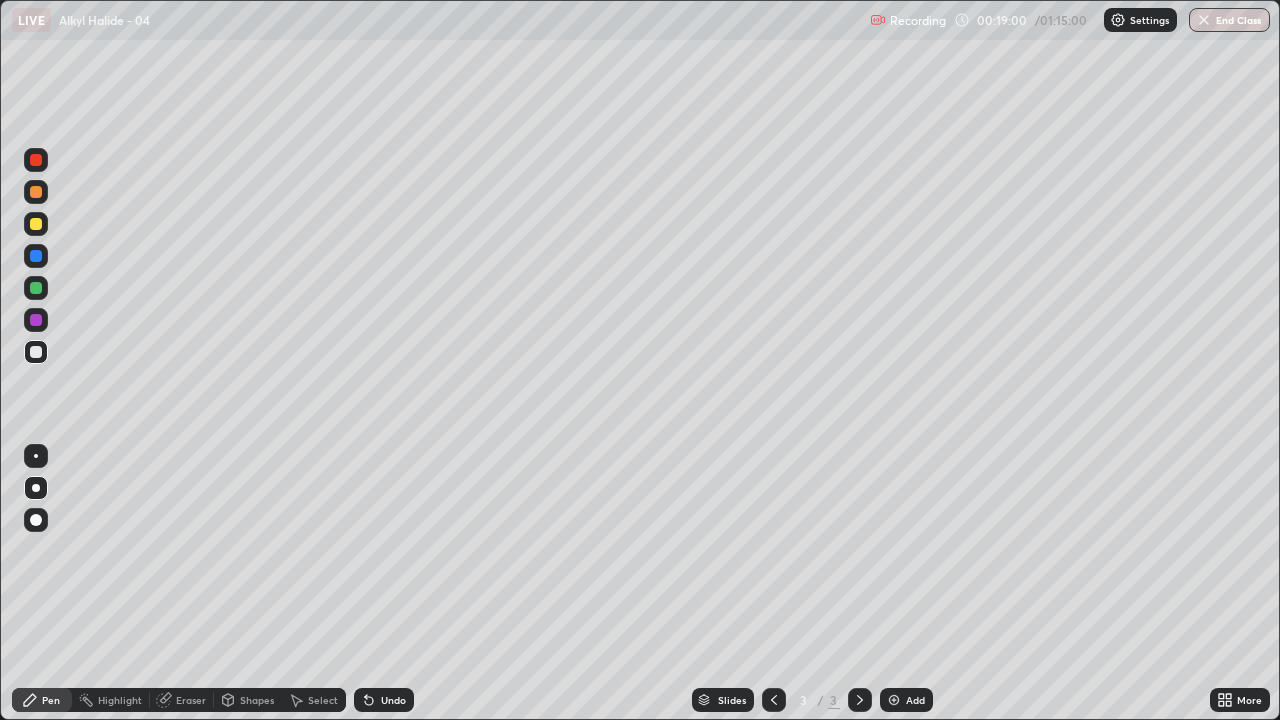 click on "Eraser" at bounding box center (191, 700) 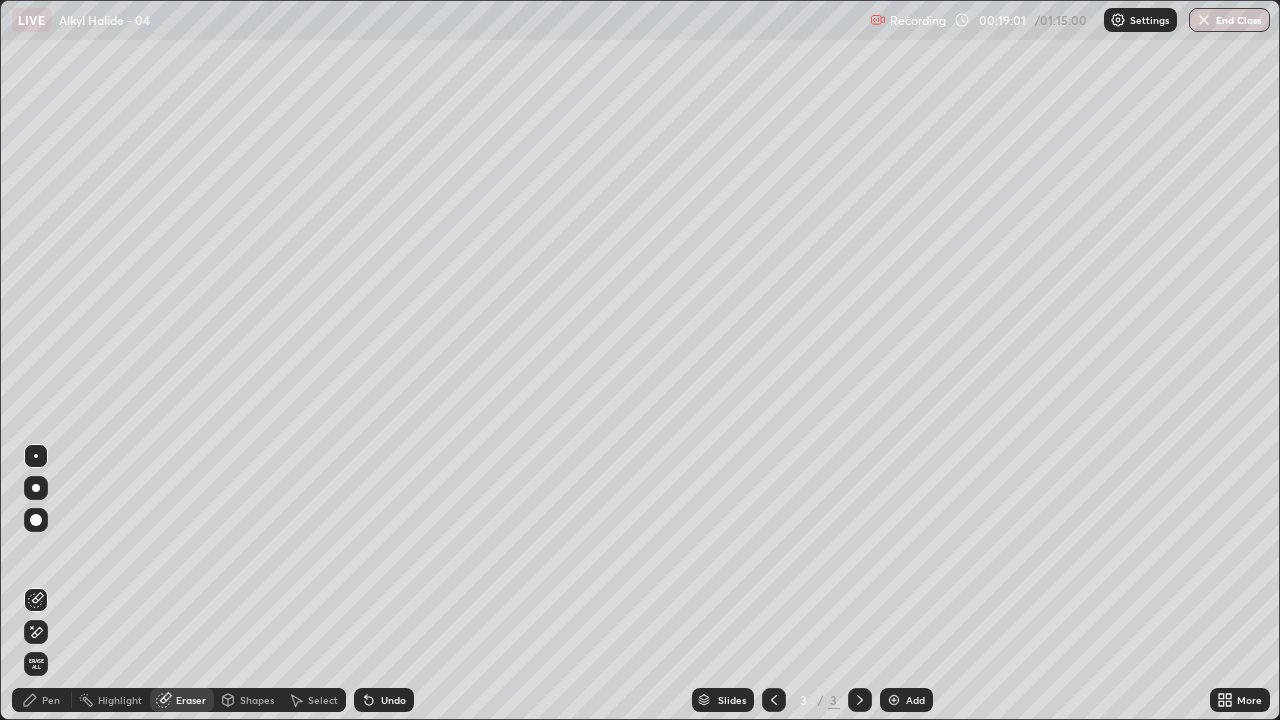 click 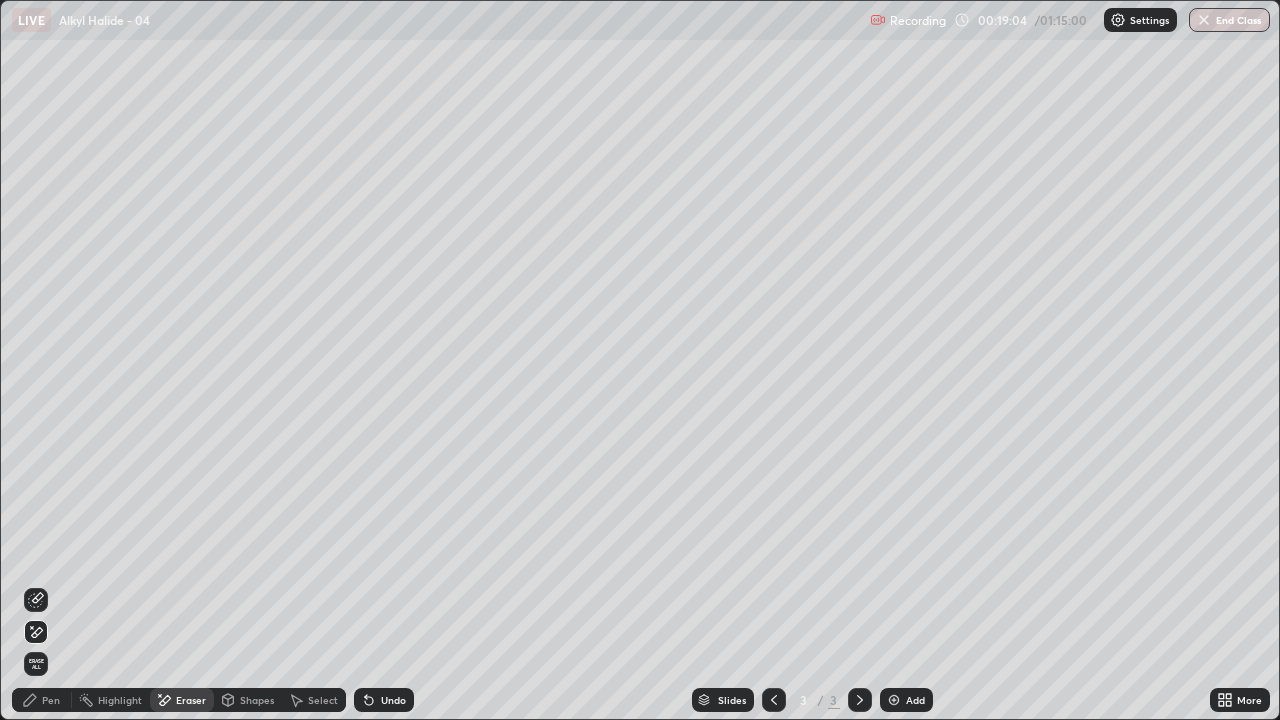 click on "Pen" at bounding box center [51, 700] 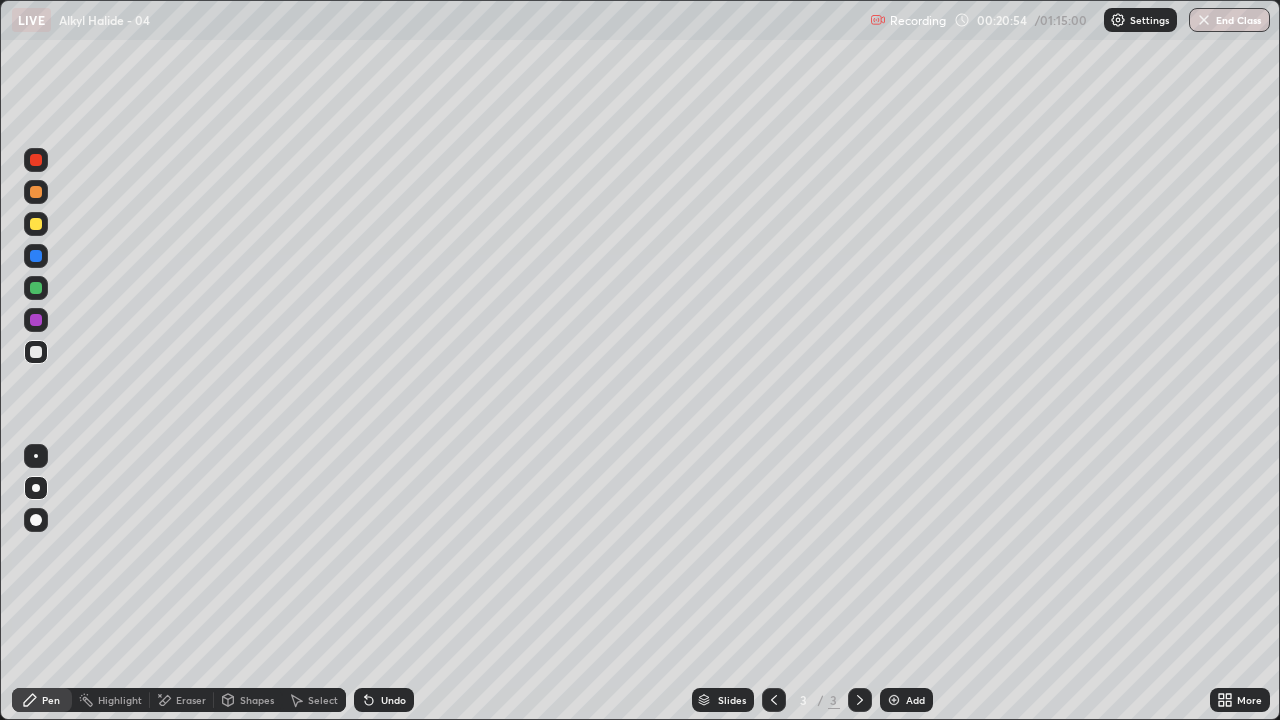 click on "Eraser" at bounding box center [191, 700] 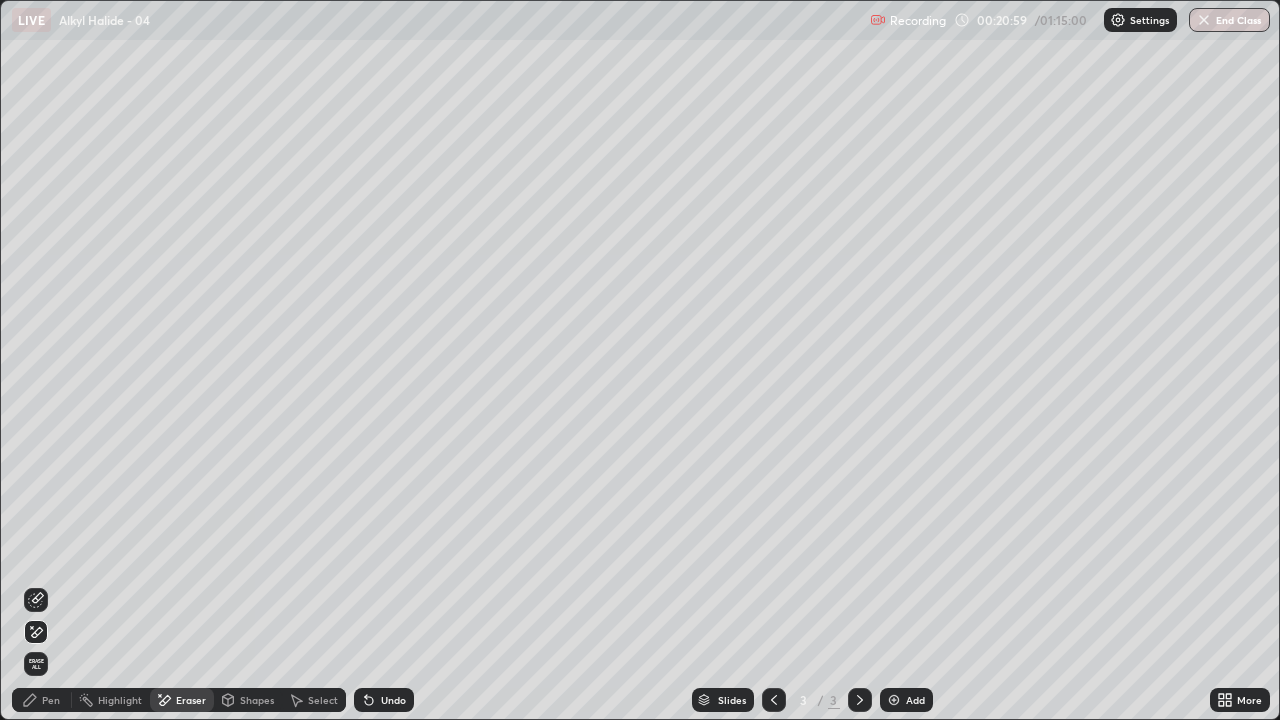 click on "Pen" at bounding box center (51, 700) 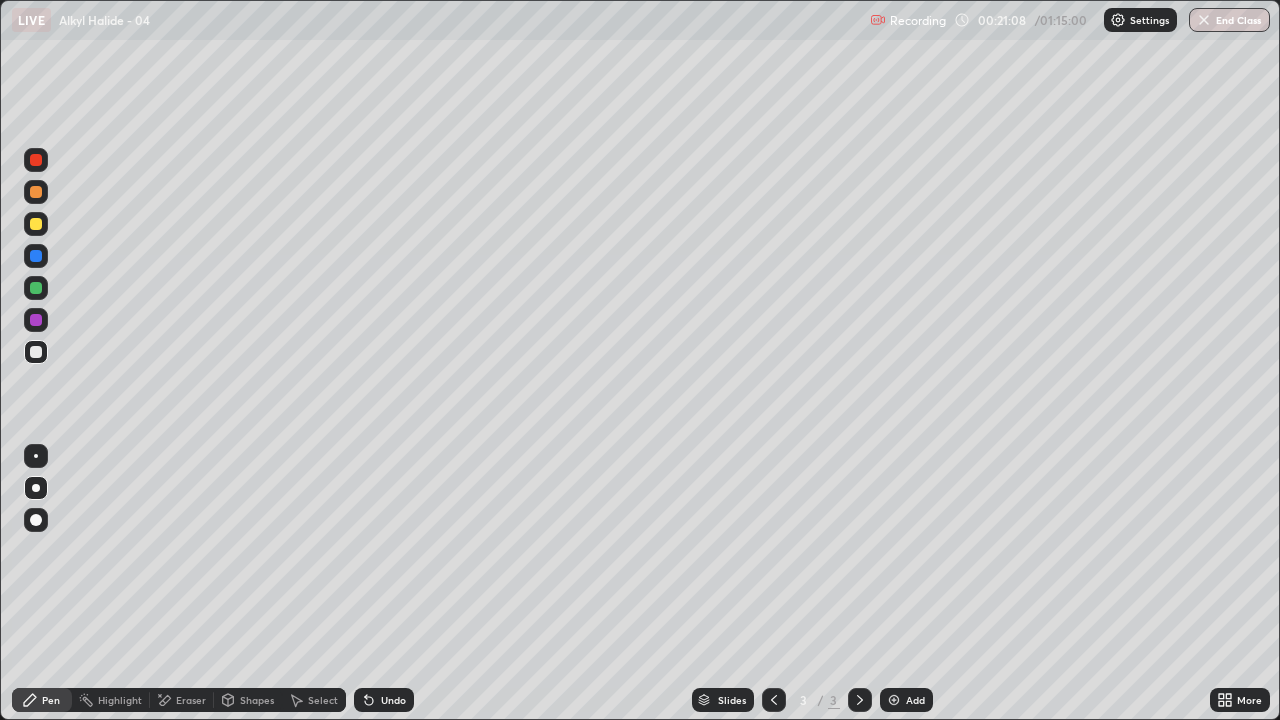 click at bounding box center (860, 700) 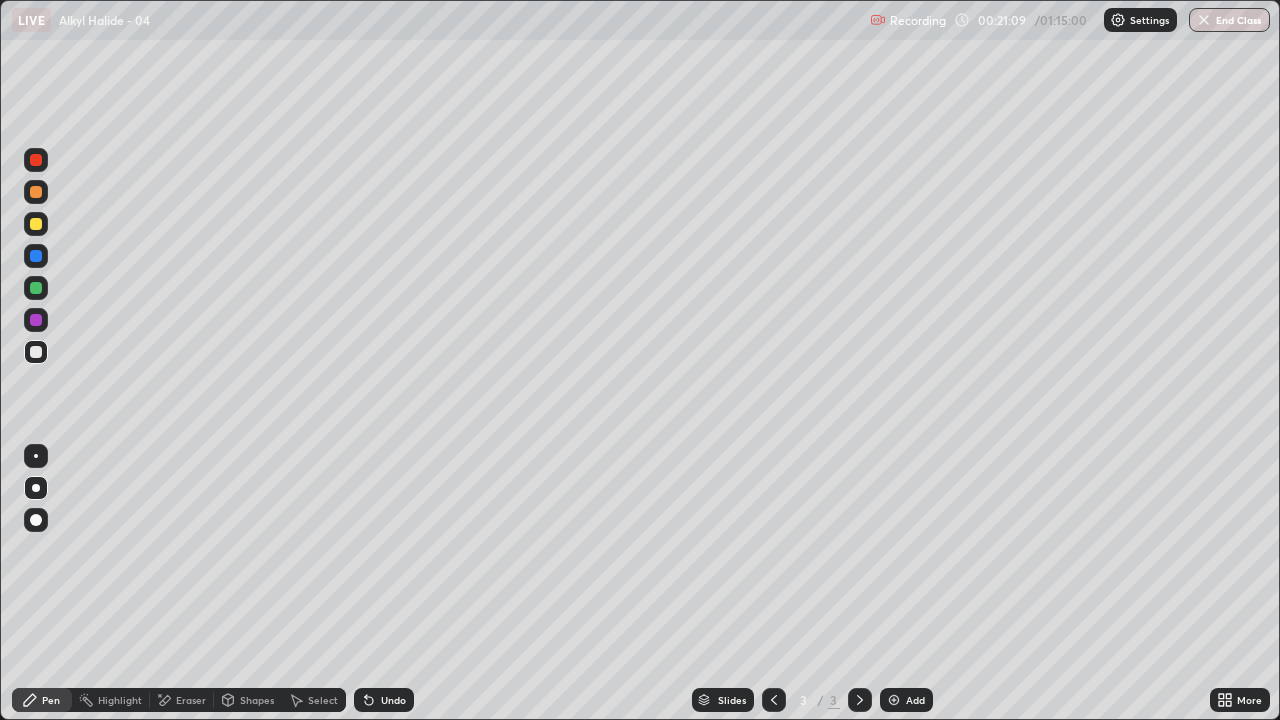 click on "Add" at bounding box center [915, 700] 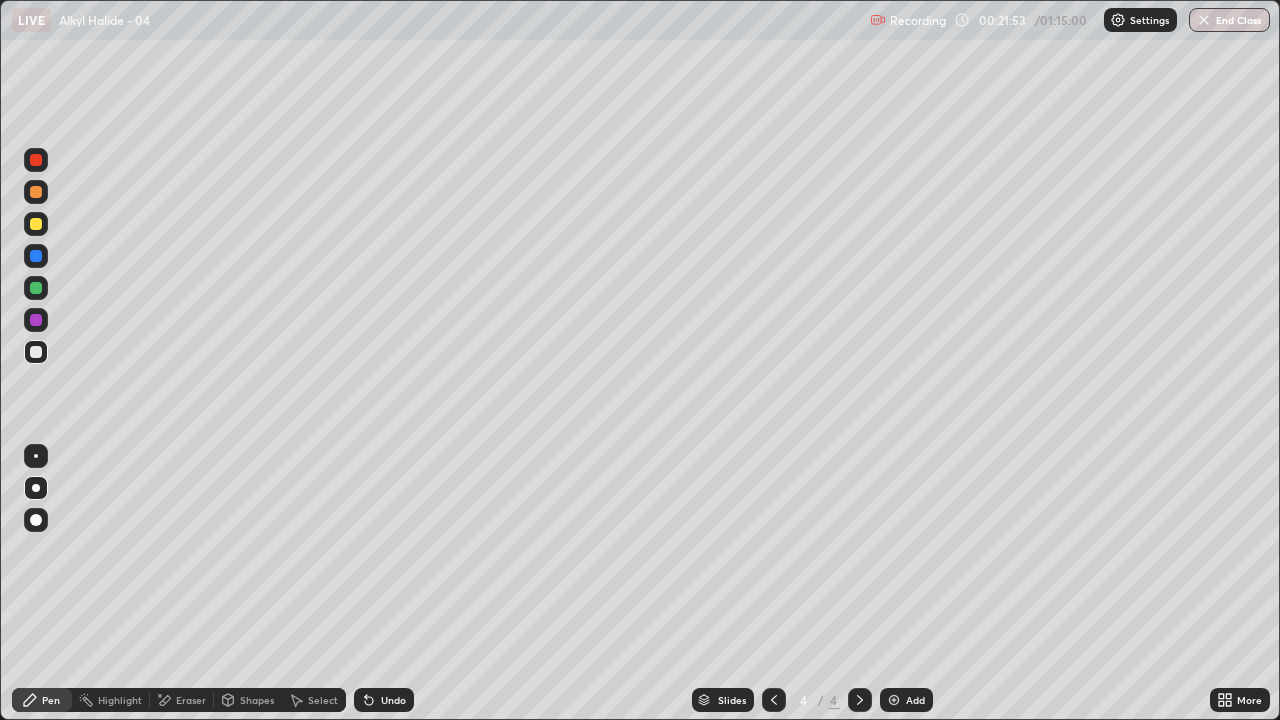 click at bounding box center (36, 224) 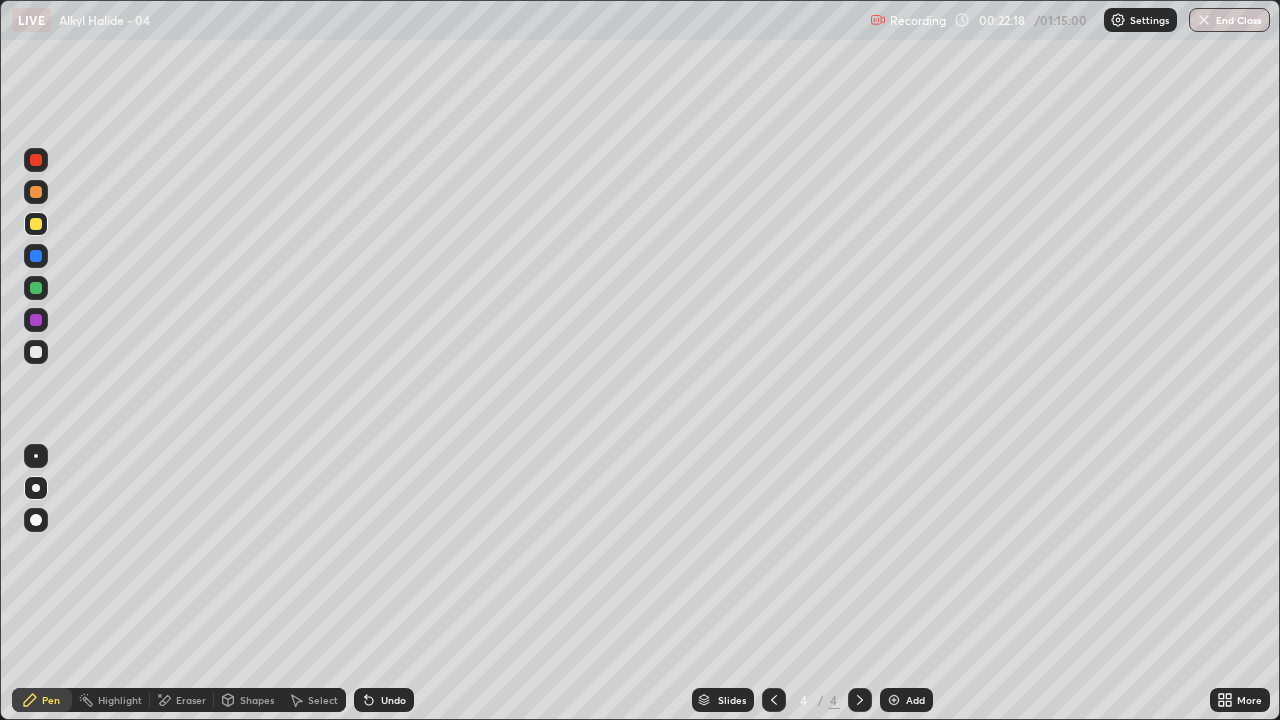 click at bounding box center [36, 288] 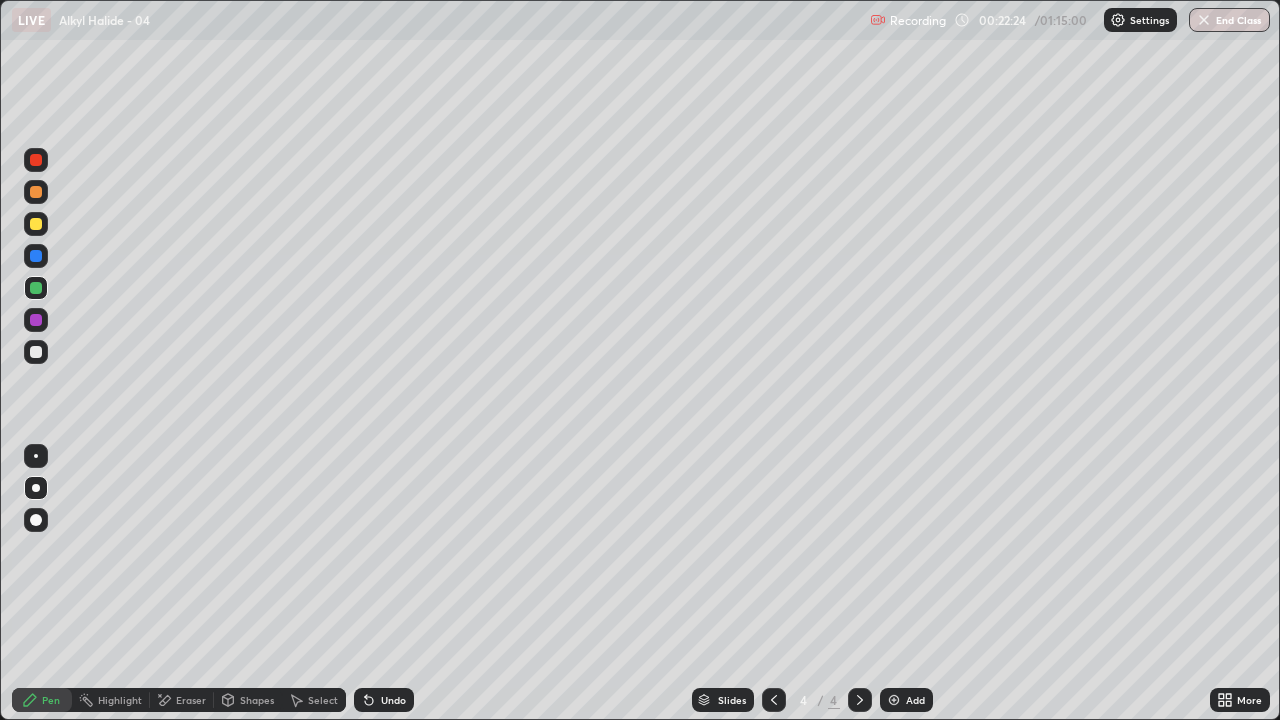 click at bounding box center [36, 352] 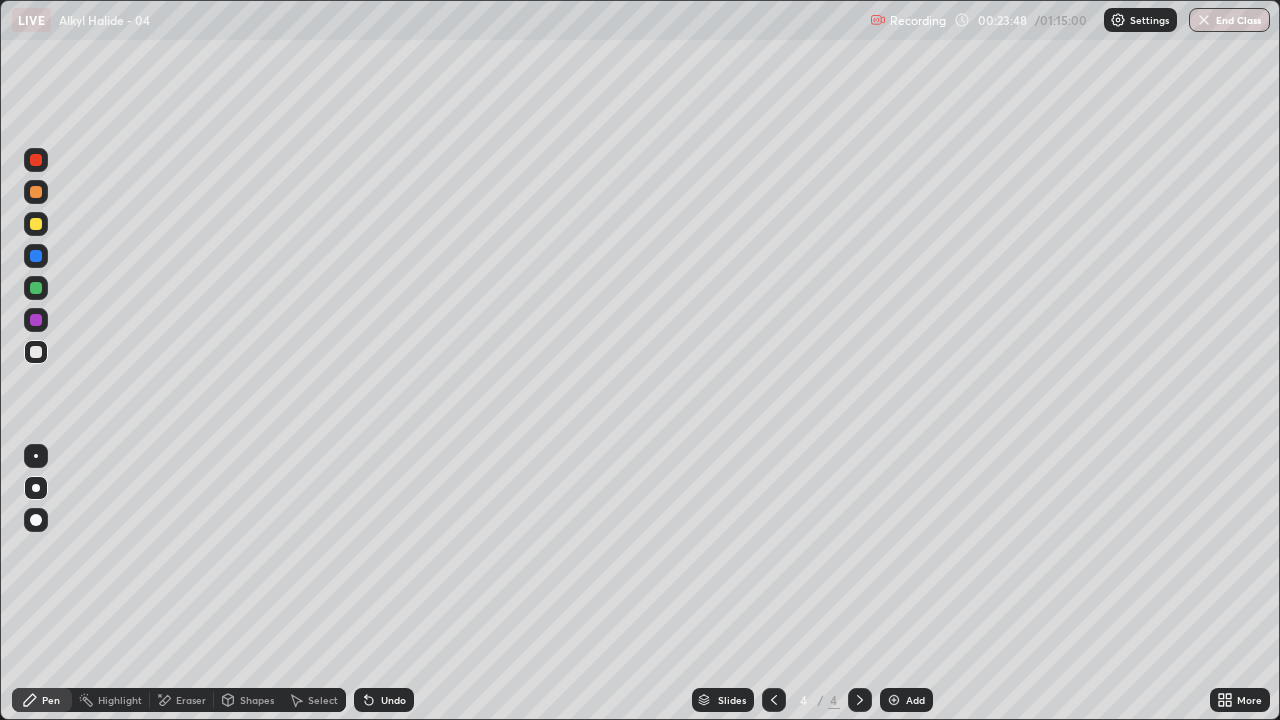 click on "Undo" at bounding box center (393, 700) 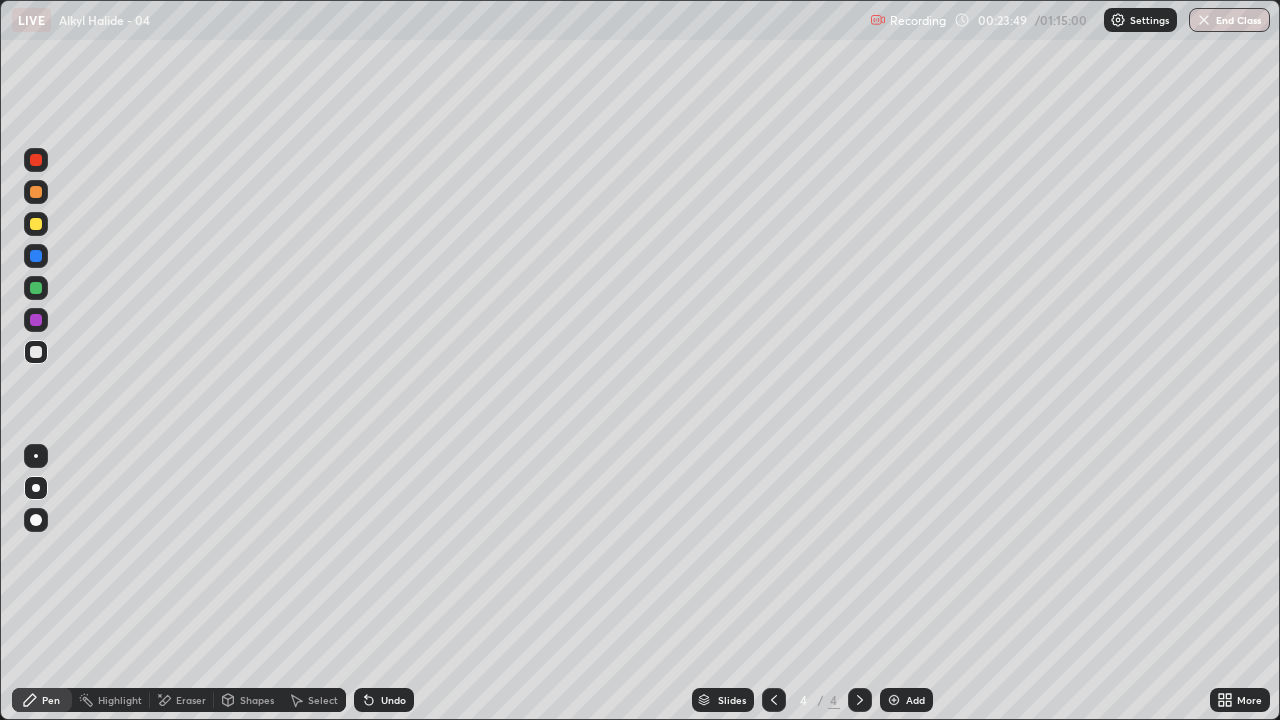 click on "Undo" at bounding box center (393, 700) 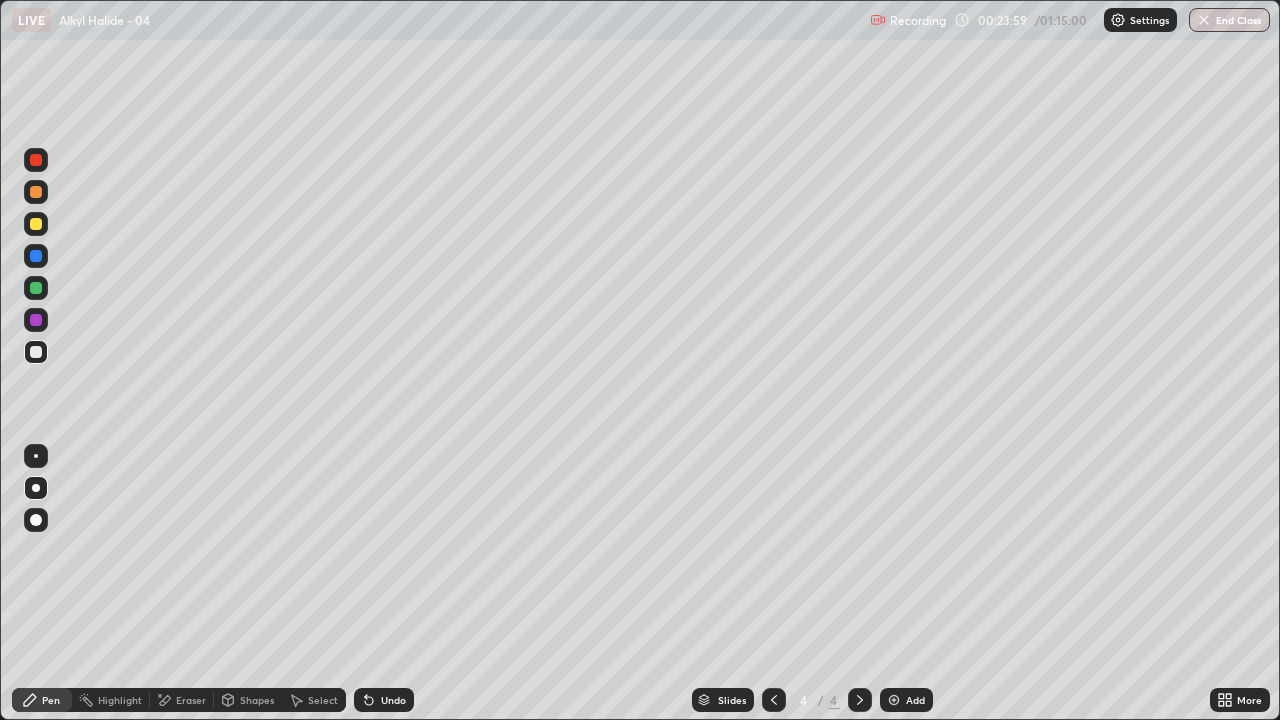 click on "Add" at bounding box center [906, 700] 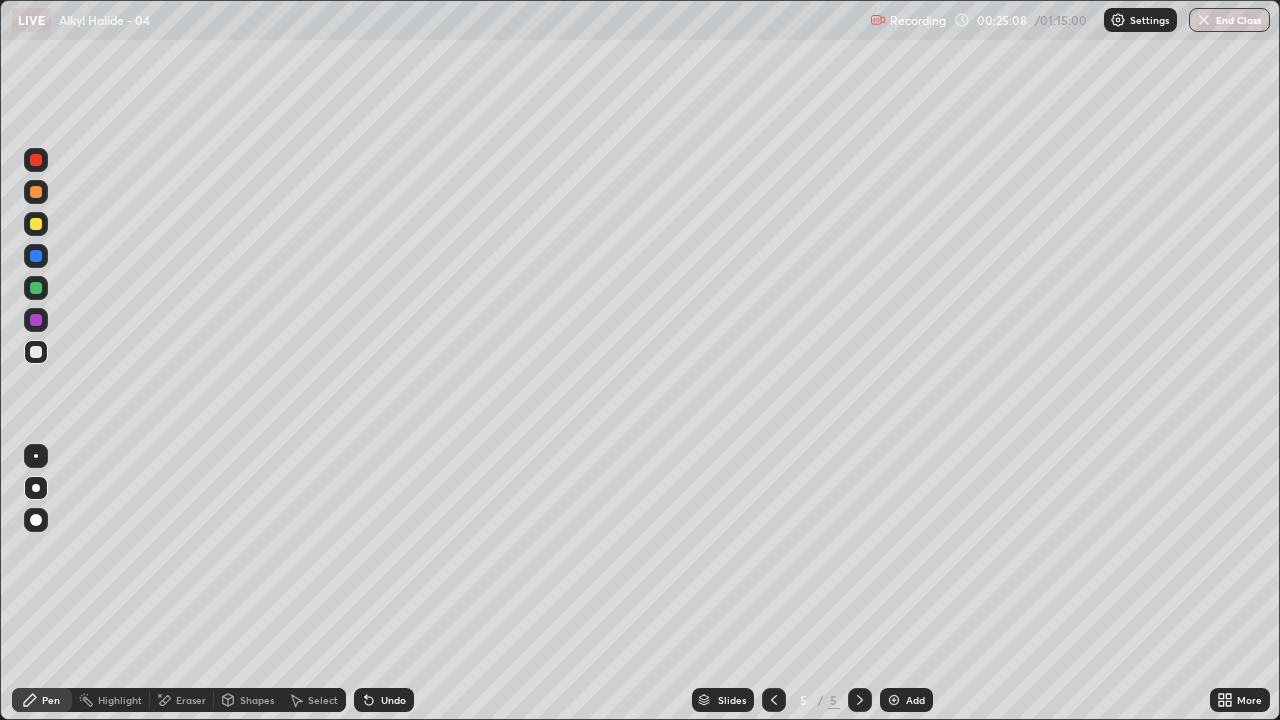 click at bounding box center [36, 288] 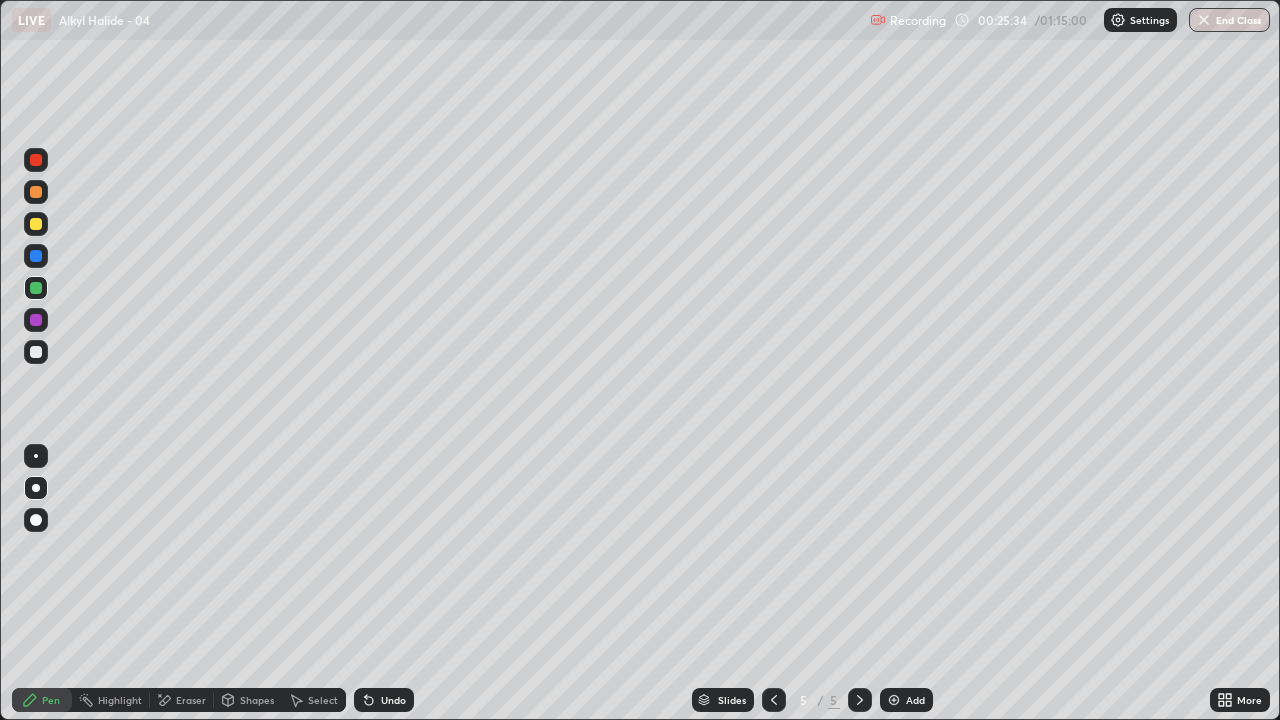 click at bounding box center (36, 256) 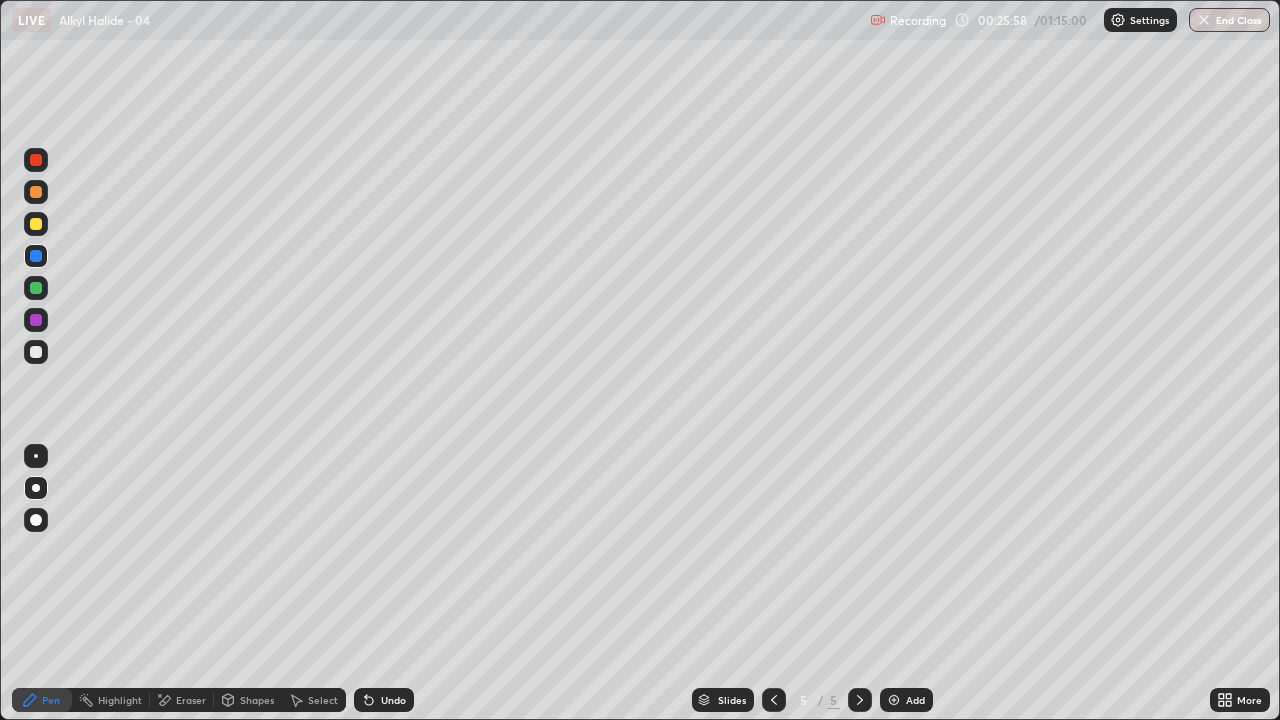 click on "Eraser" at bounding box center (191, 700) 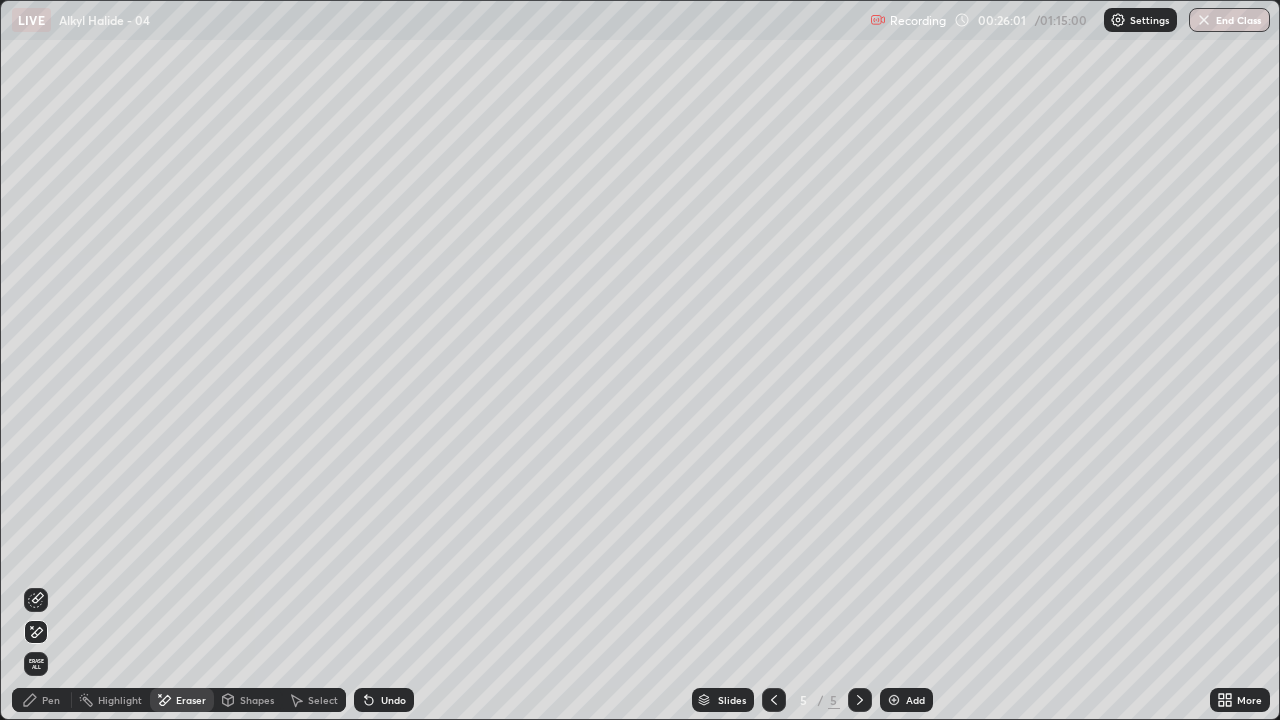 click on "Pen" at bounding box center (51, 700) 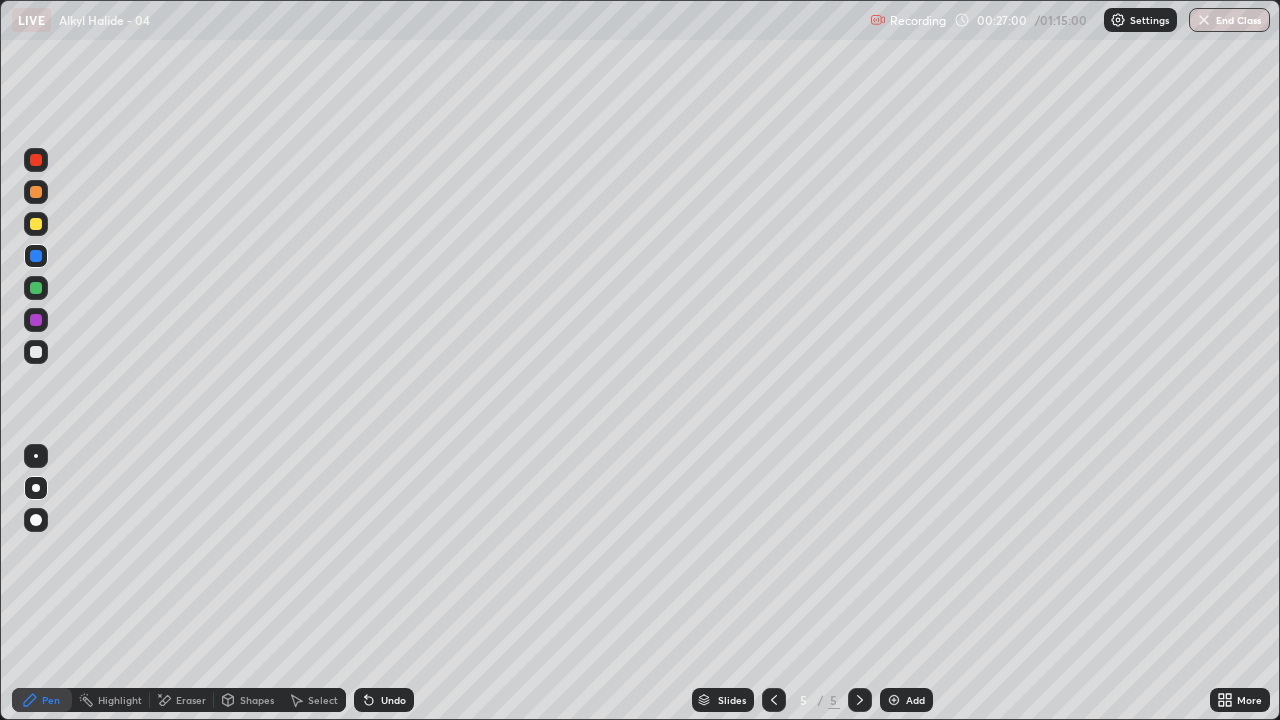 click at bounding box center [36, 352] 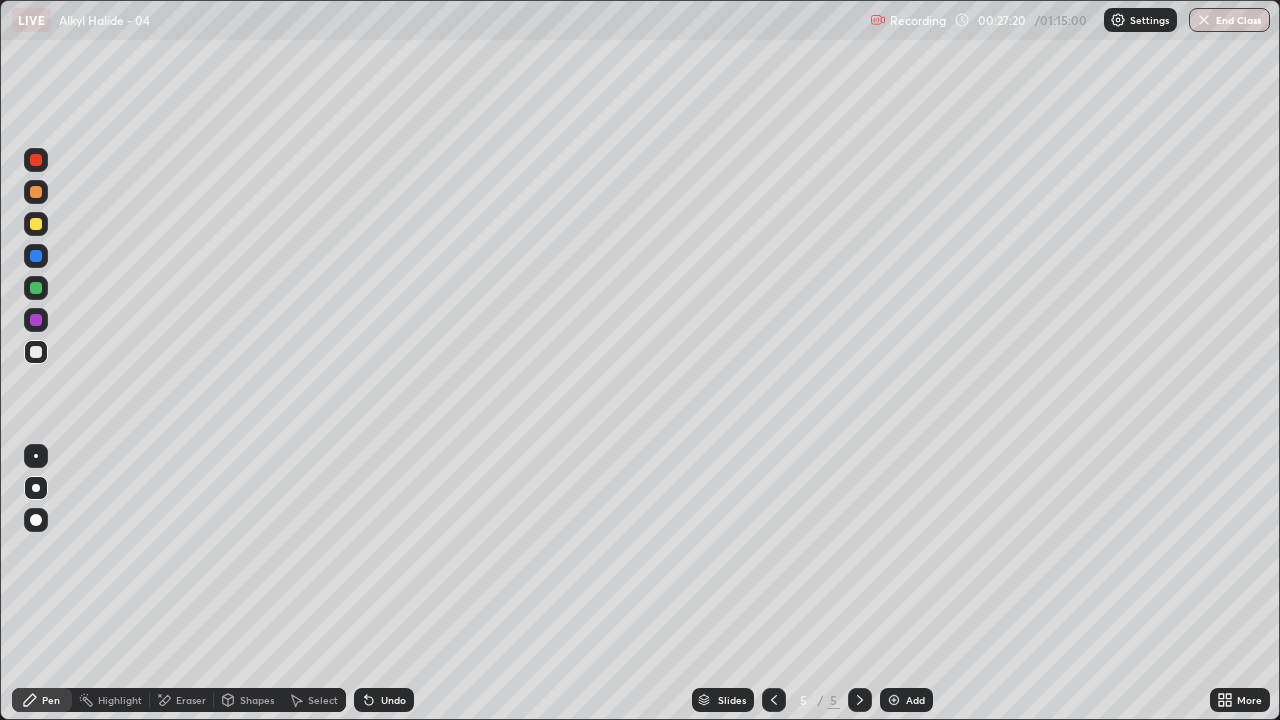 click at bounding box center (36, 456) 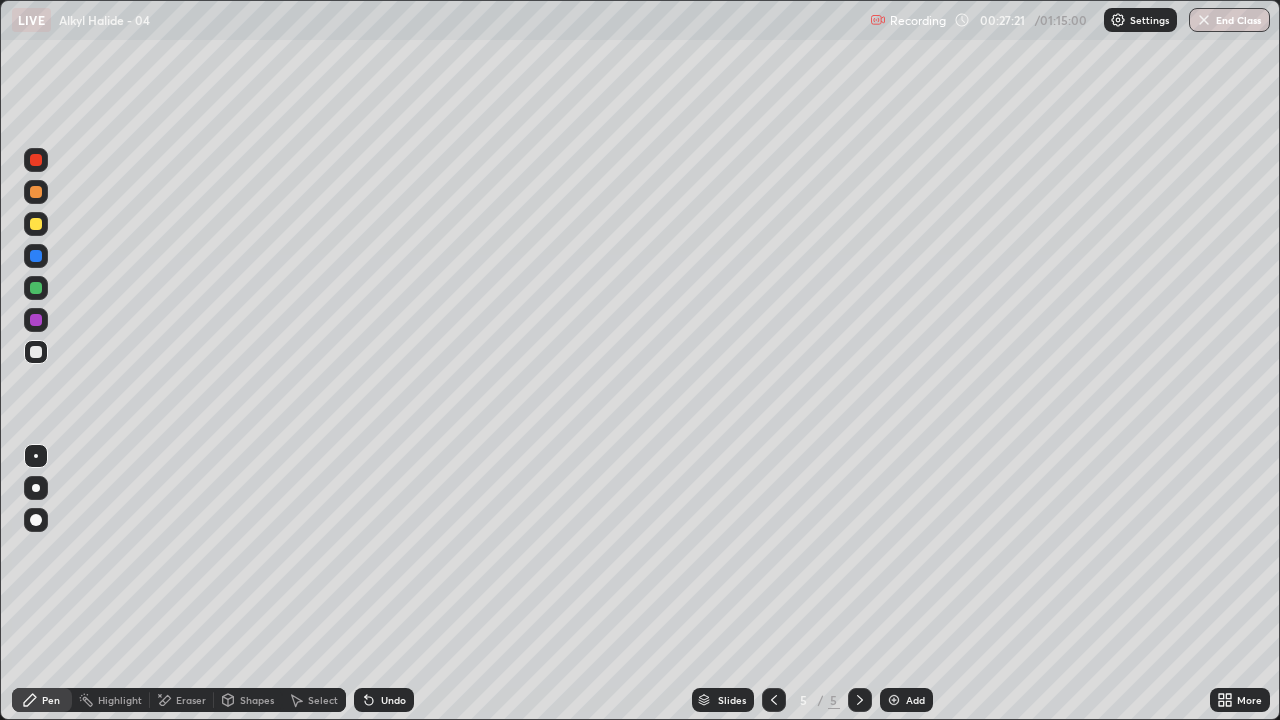 click at bounding box center [36, 320] 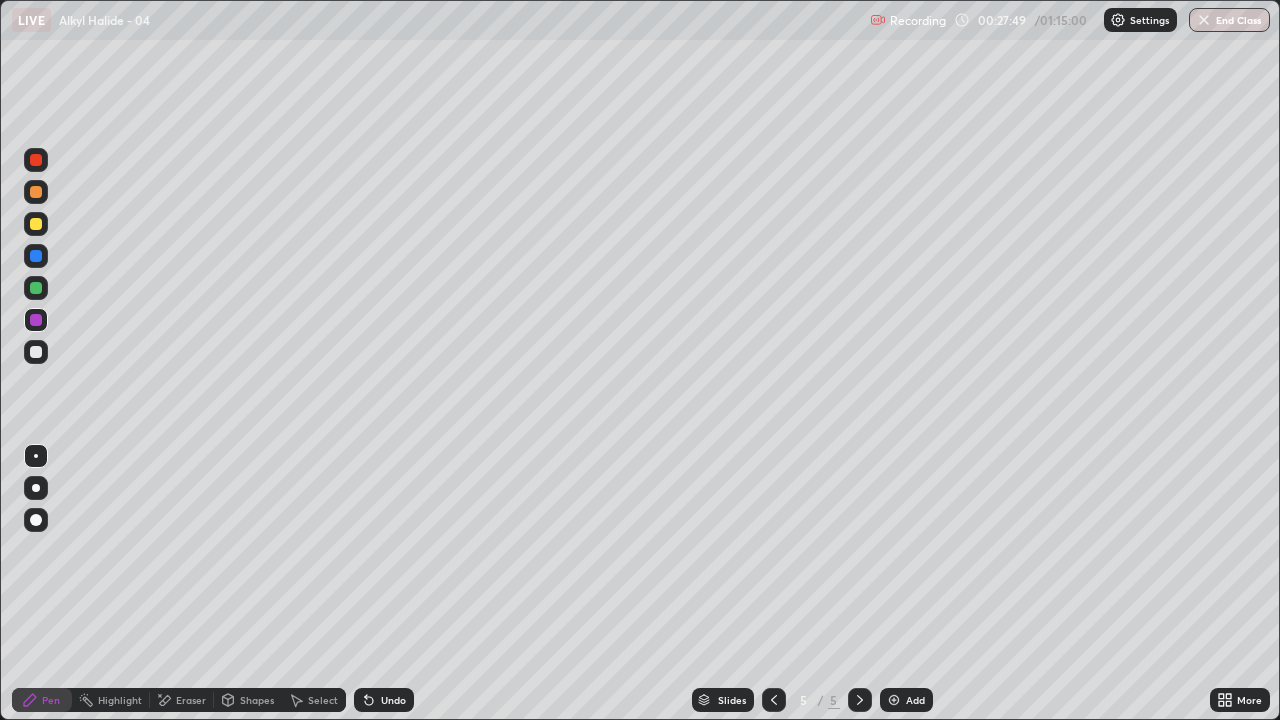 click at bounding box center [36, 352] 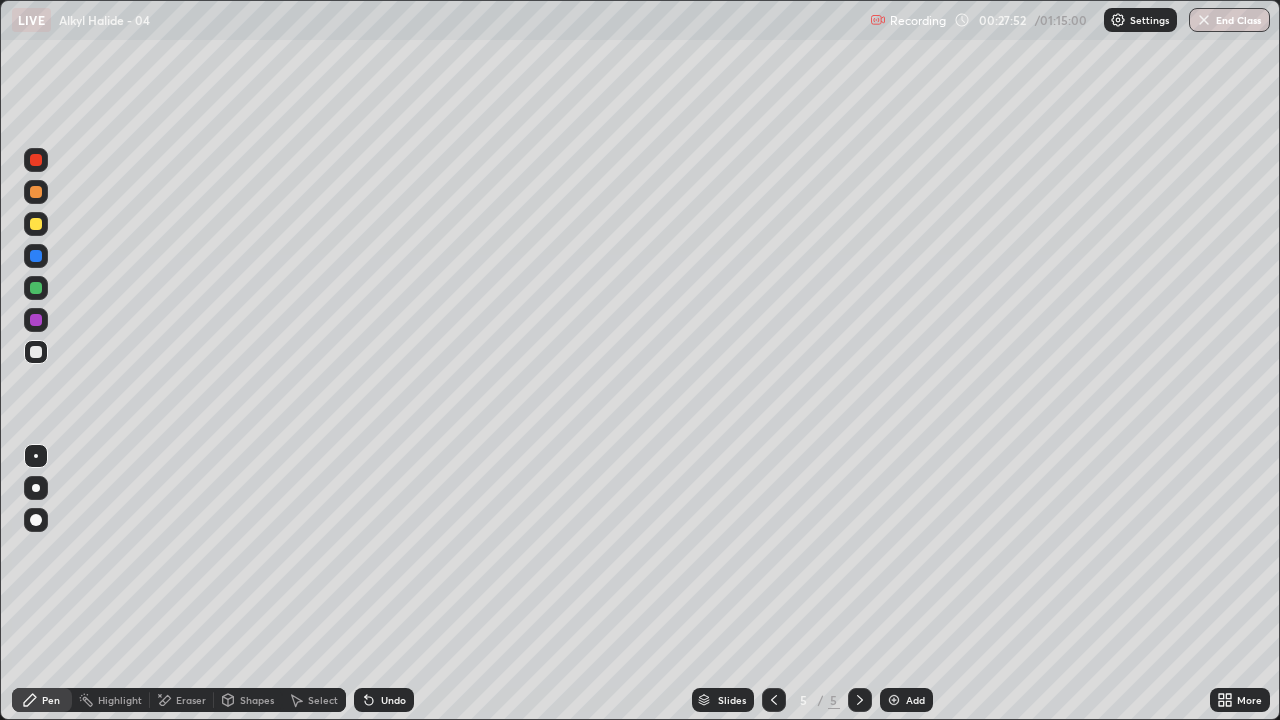 click at bounding box center [36, 288] 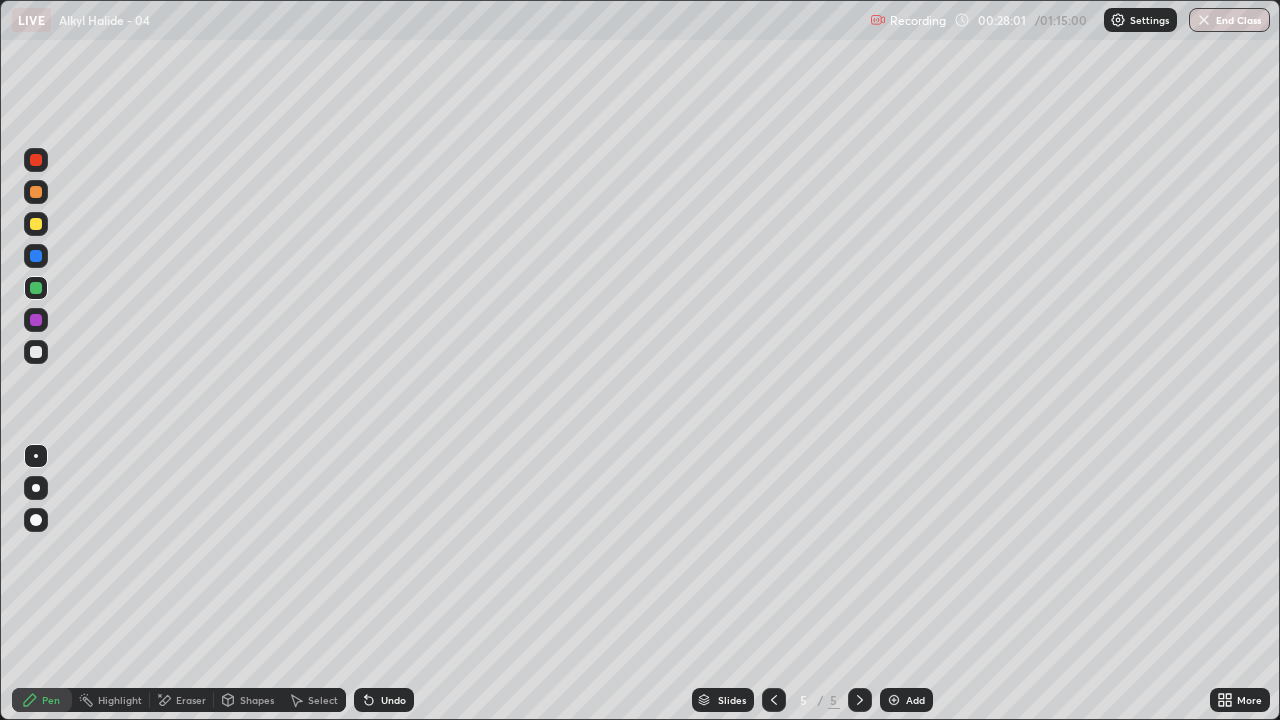 click on "Undo" at bounding box center (384, 700) 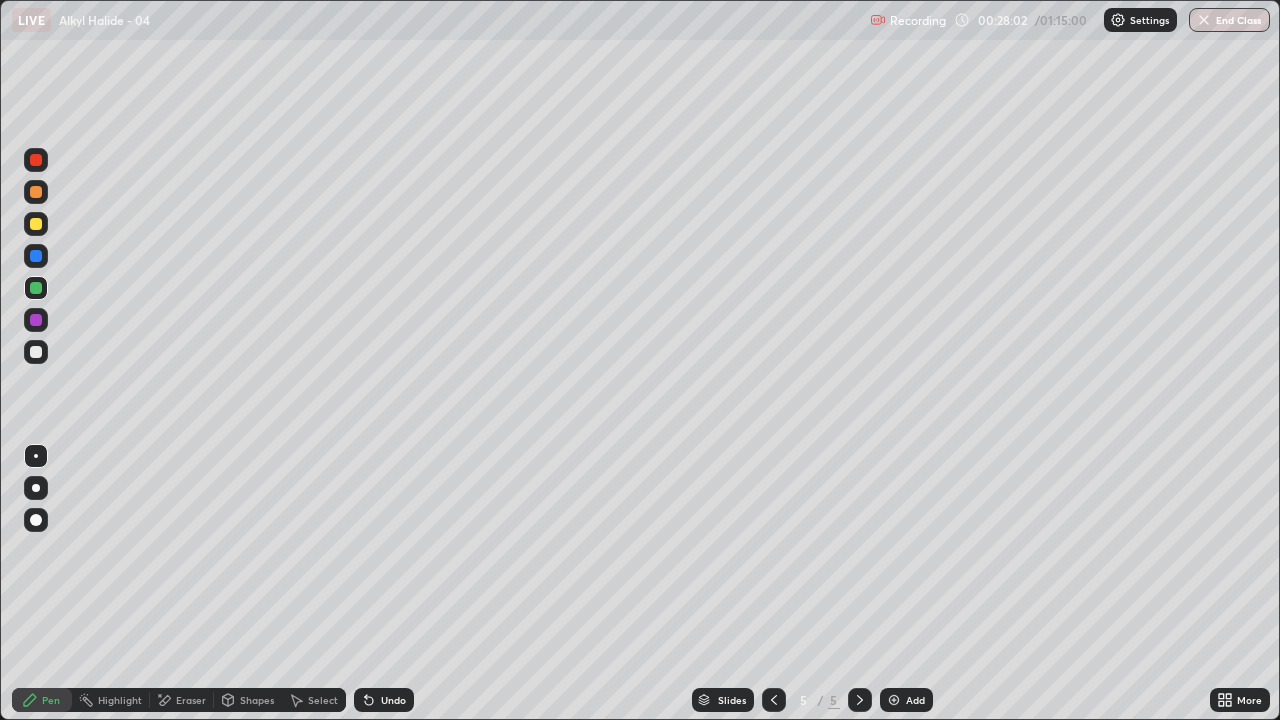 click on "Undo" at bounding box center (393, 700) 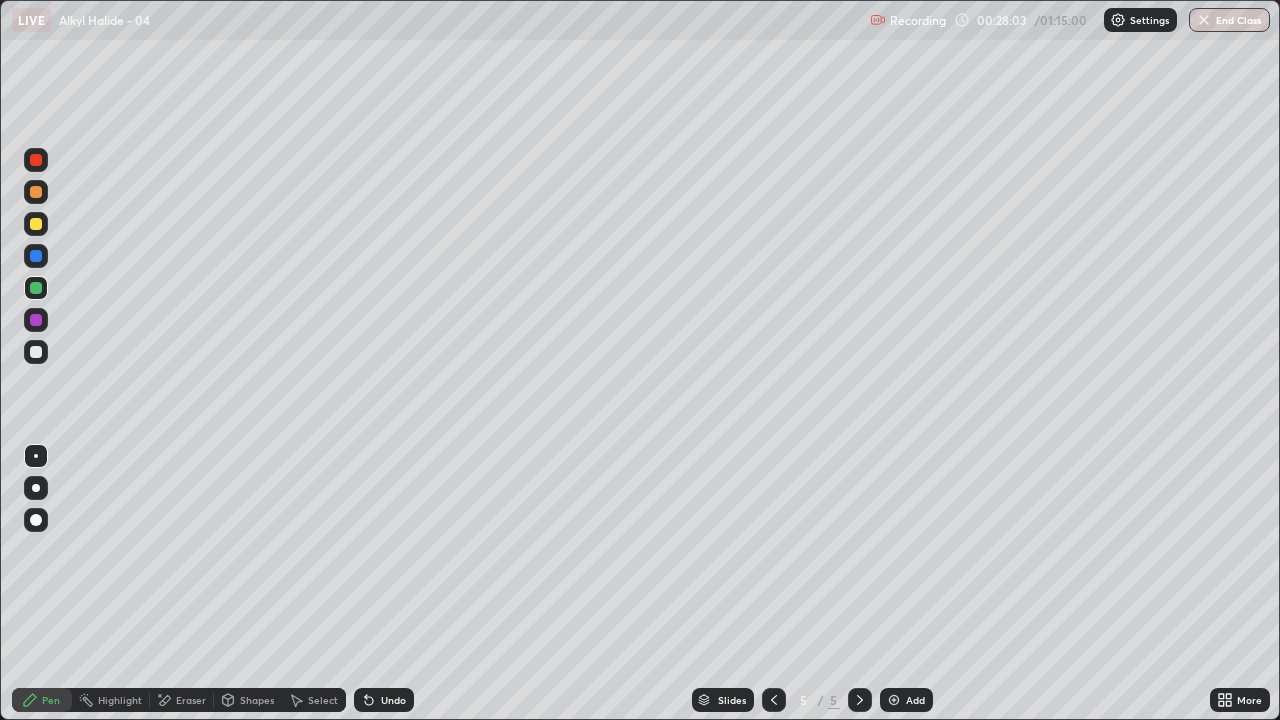 click on "Undo" at bounding box center (393, 700) 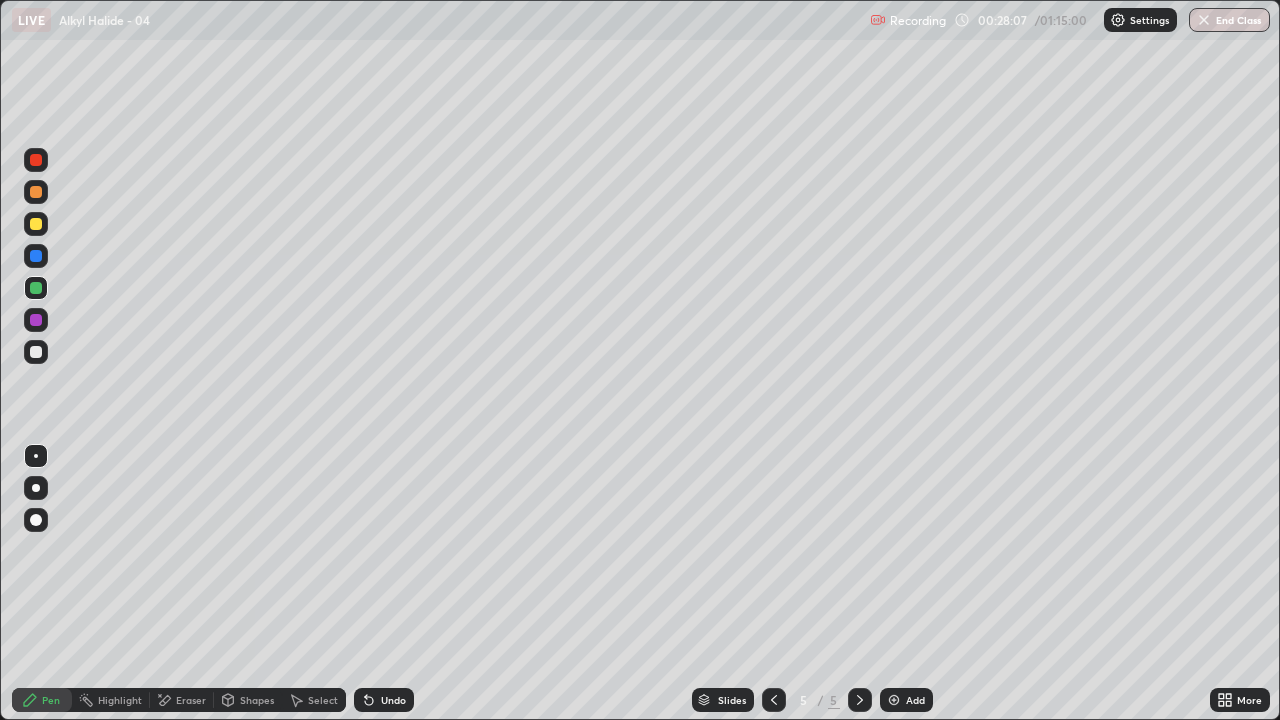 click at bounding box center (36, 320) 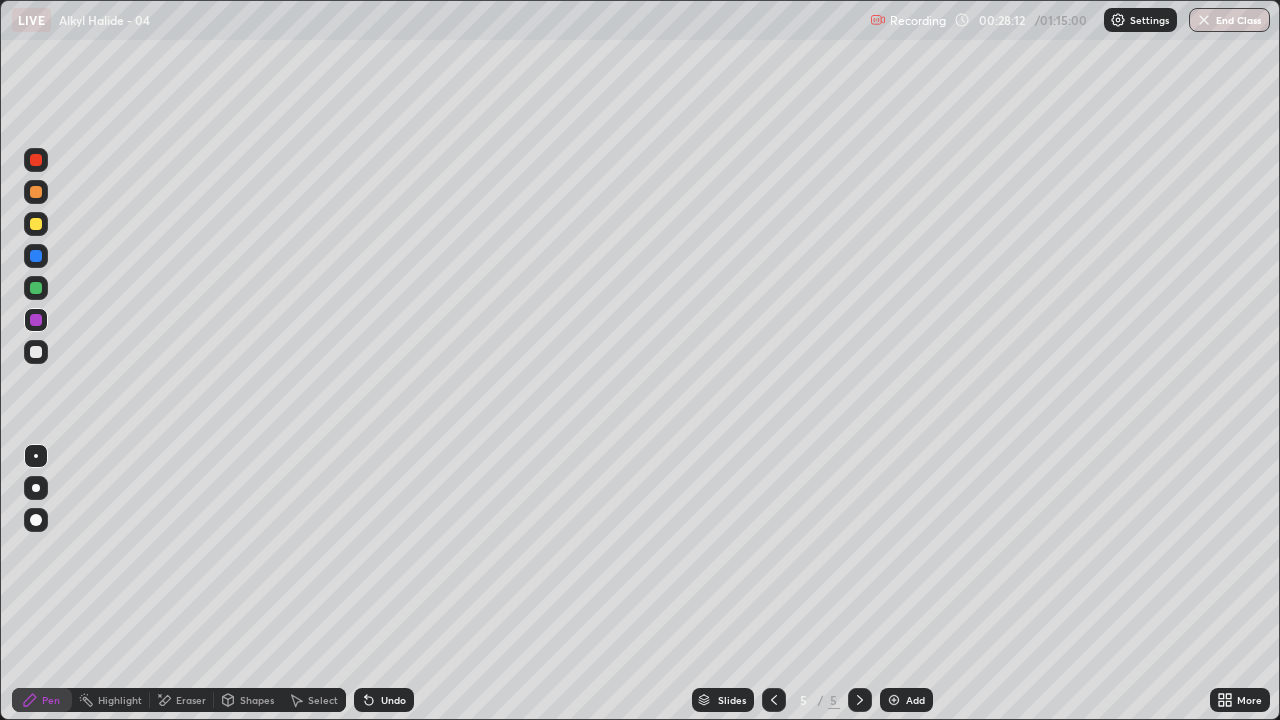 click on "Undo" at bounding box center [384, 700] 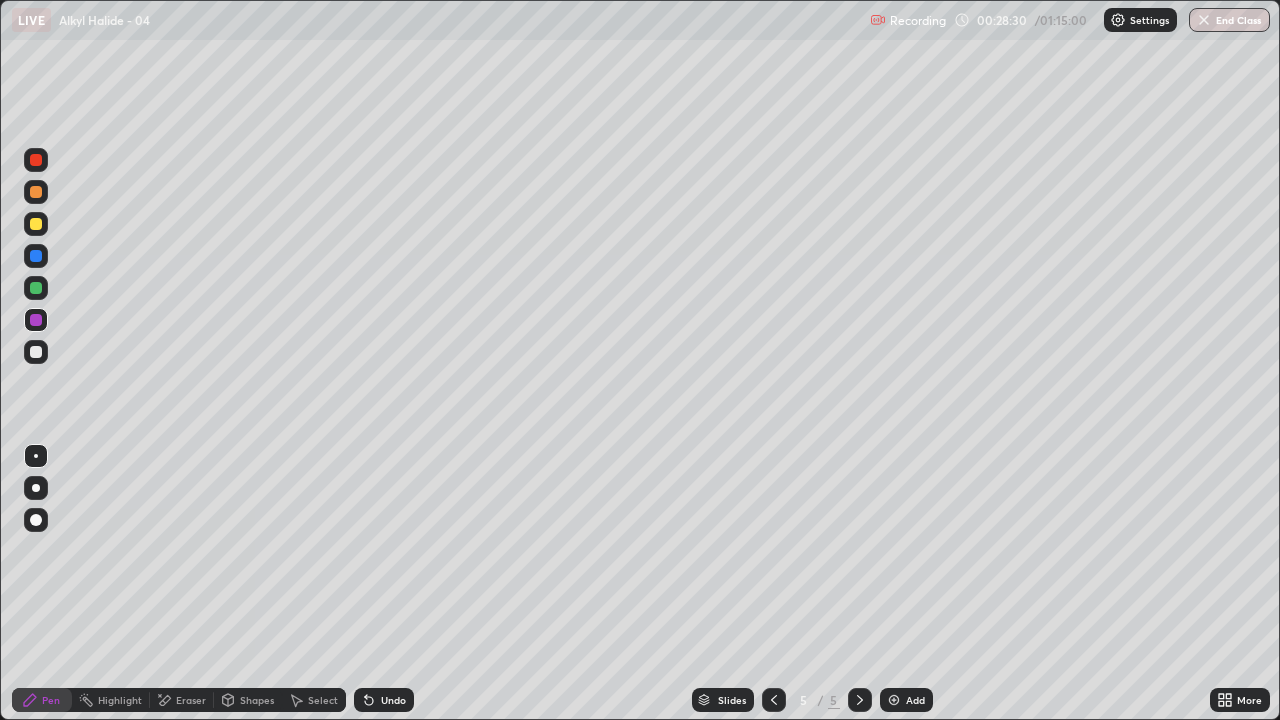 click at bounding box center (36, 288) 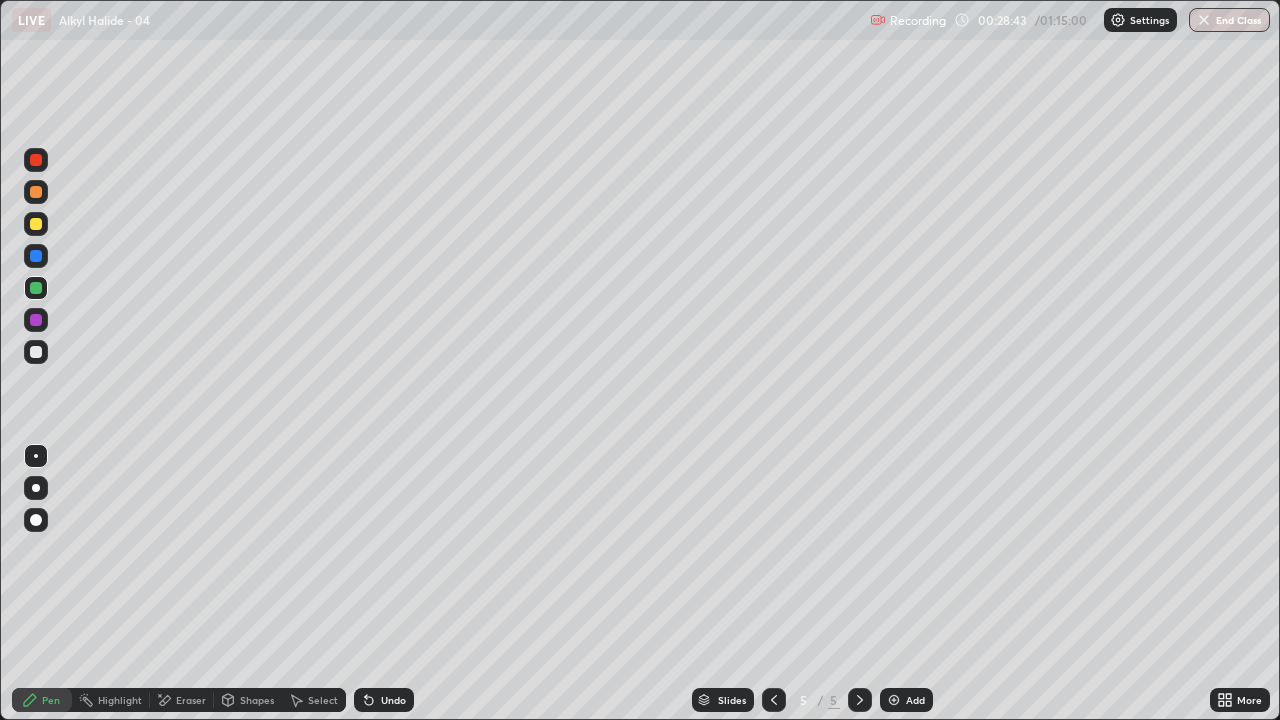 click on "Undo" at bounding box center [393, 700] 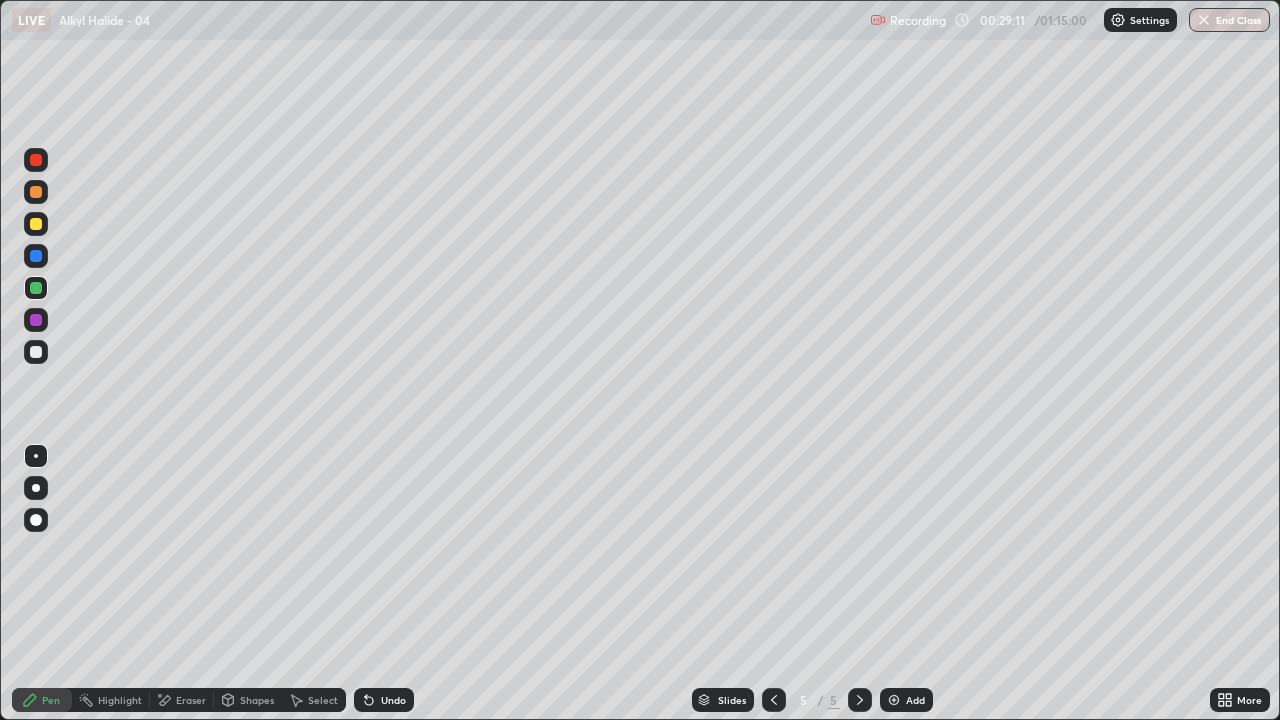 click at bounding box center (36, 352) 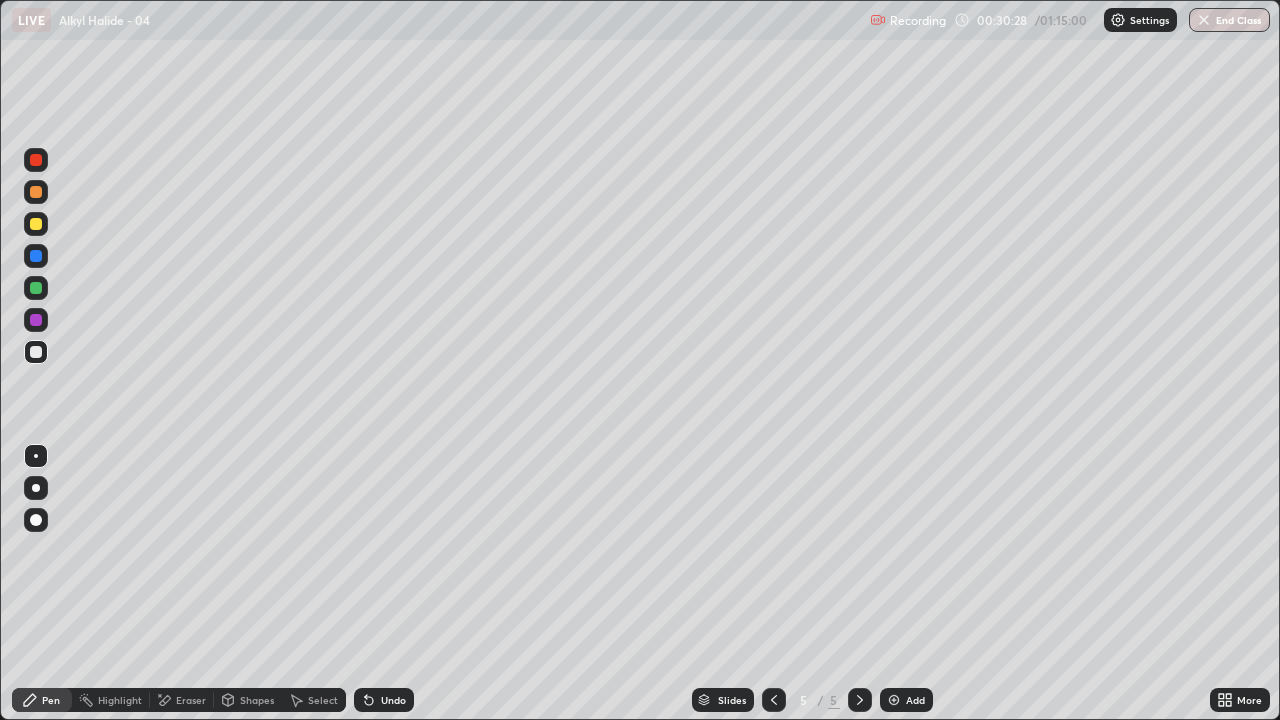 click on "Add" at bounding box center (906, 700) 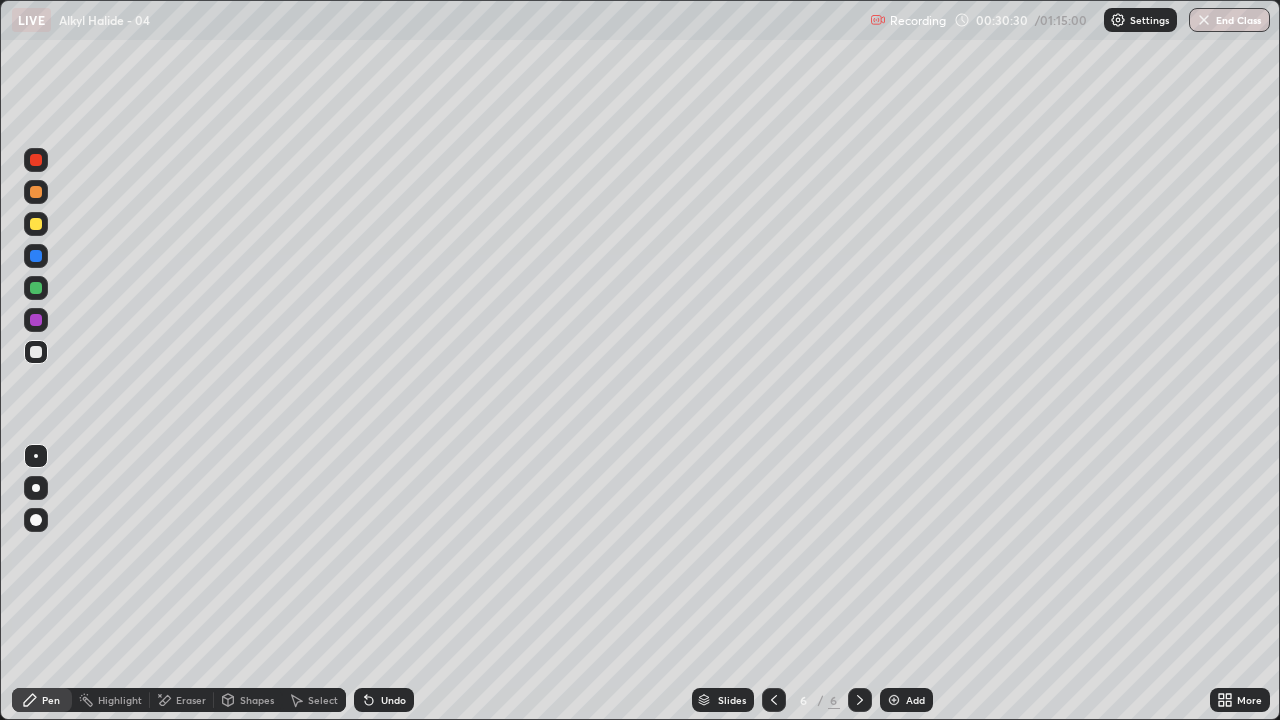 click at bounding box center [36, 488] 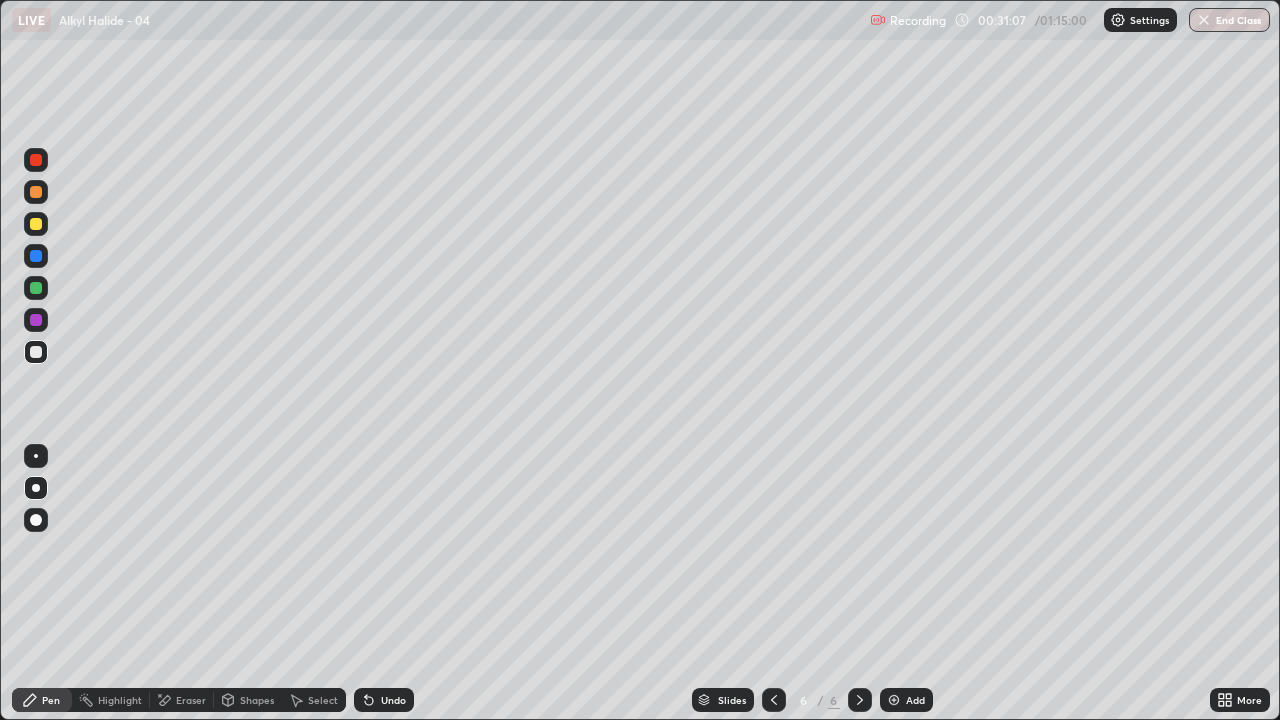 click on "Undo" at bounding box center (384, 700) 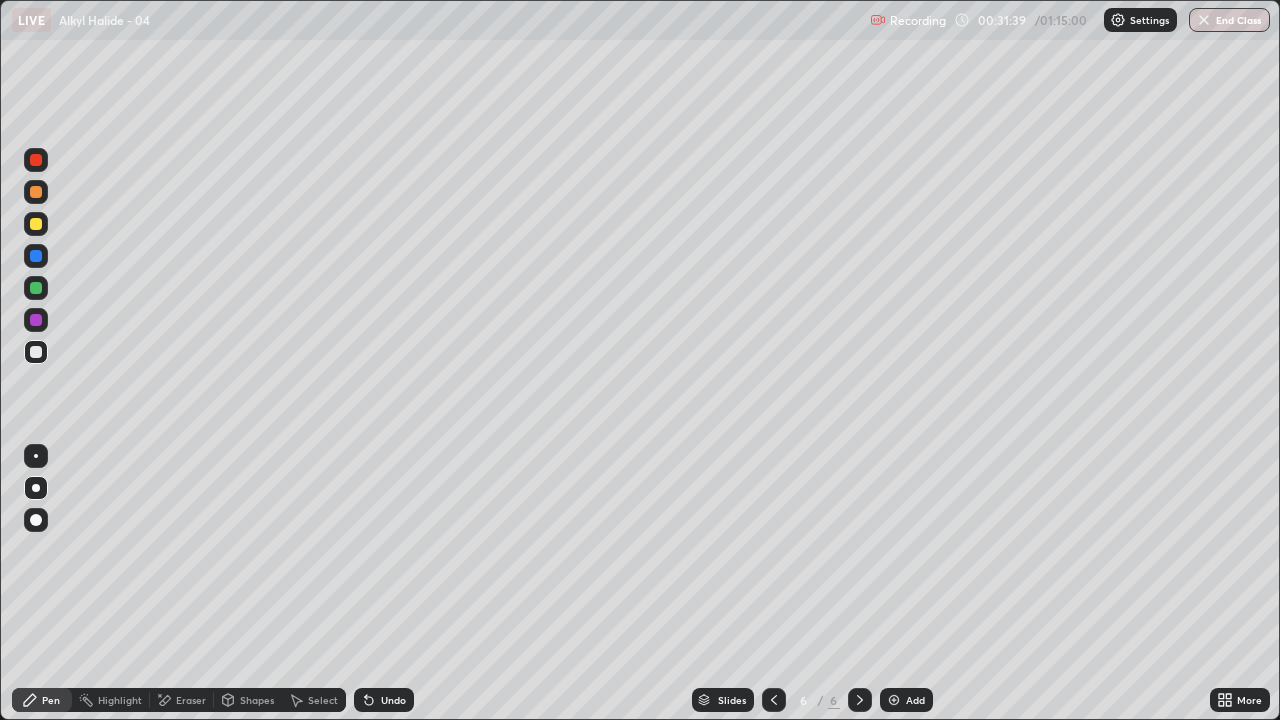 click at bounding box center (774, 700) 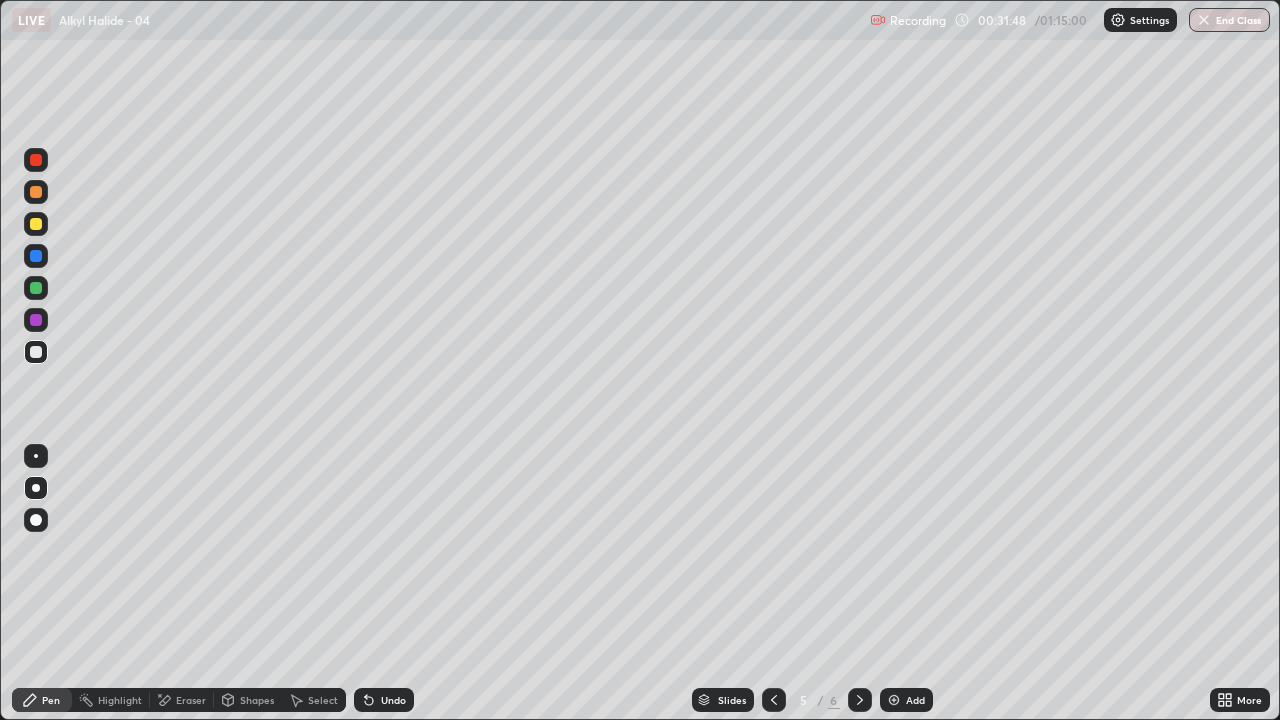 click on "Eraser" at bounding box center (191, 700) 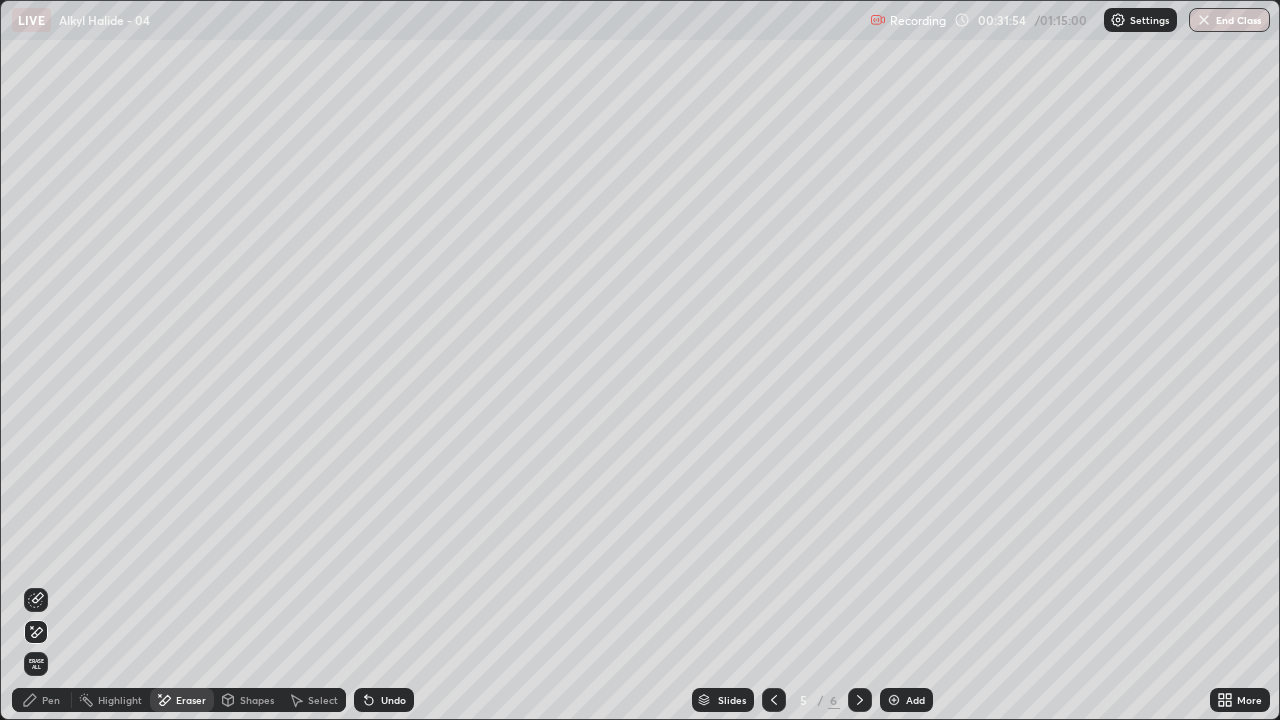 click on "Pen" at bounding box center (51, 700) 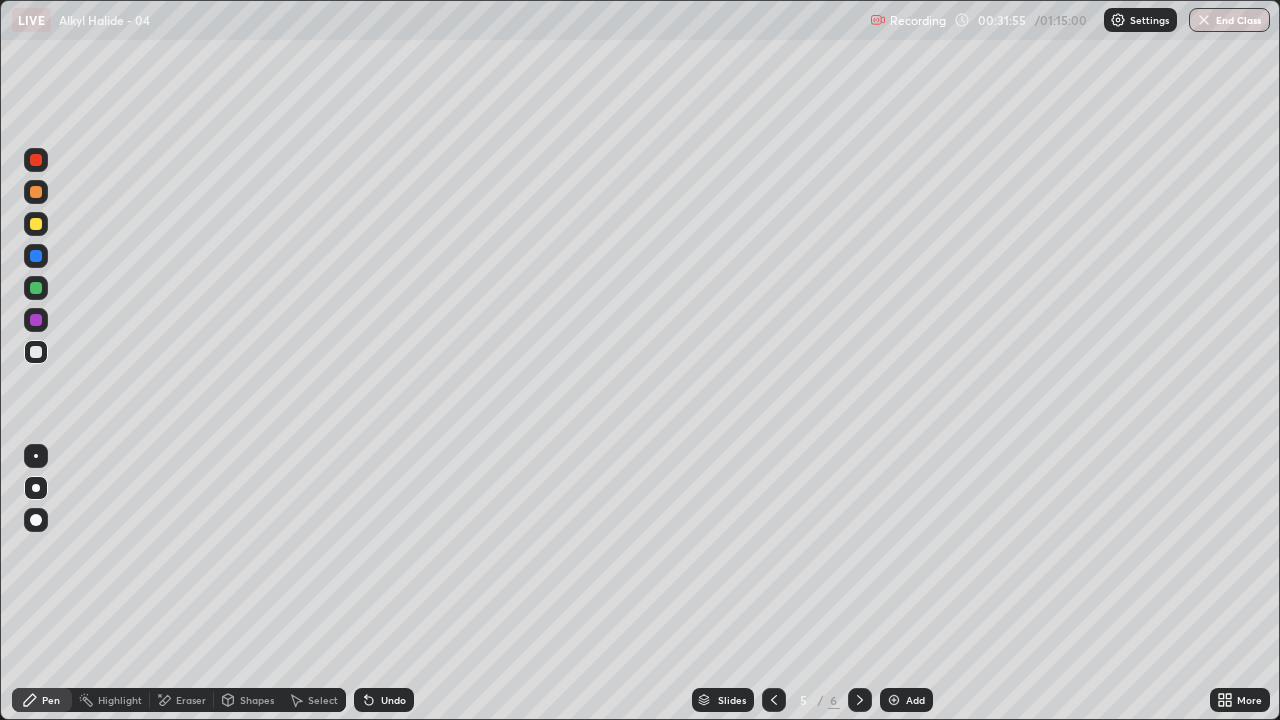 click at bounding box center [36, 256] 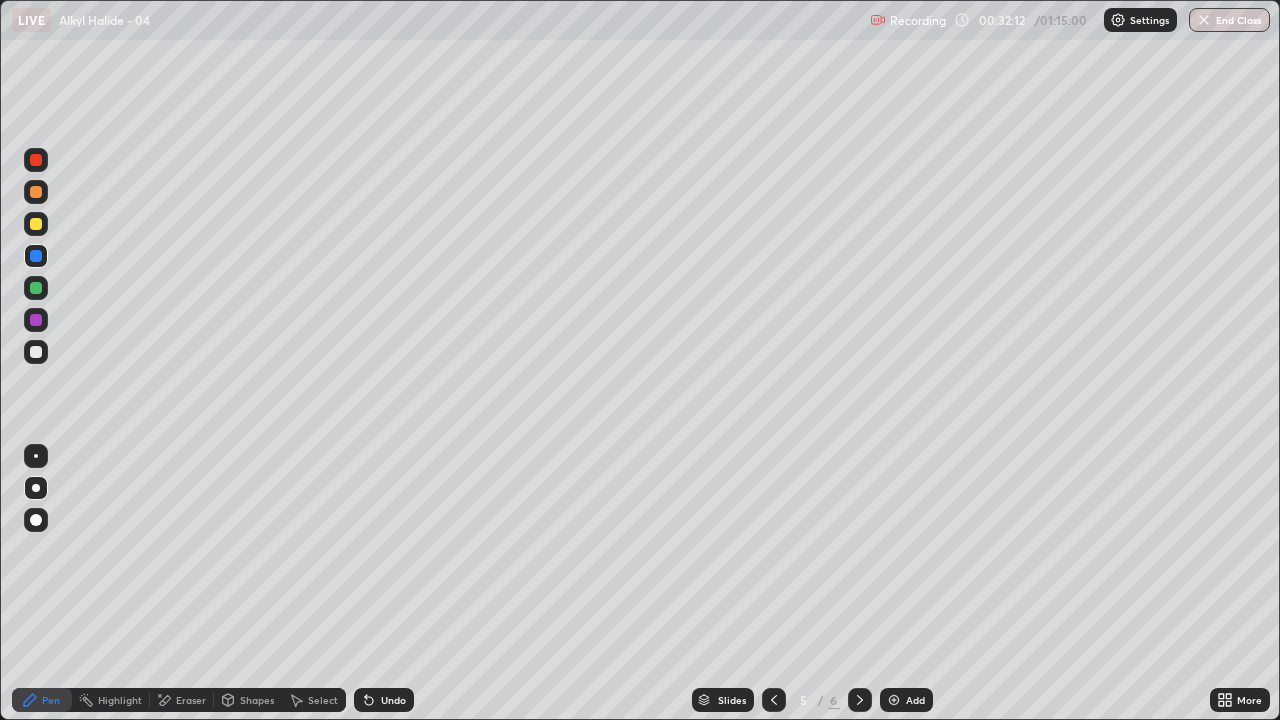 click 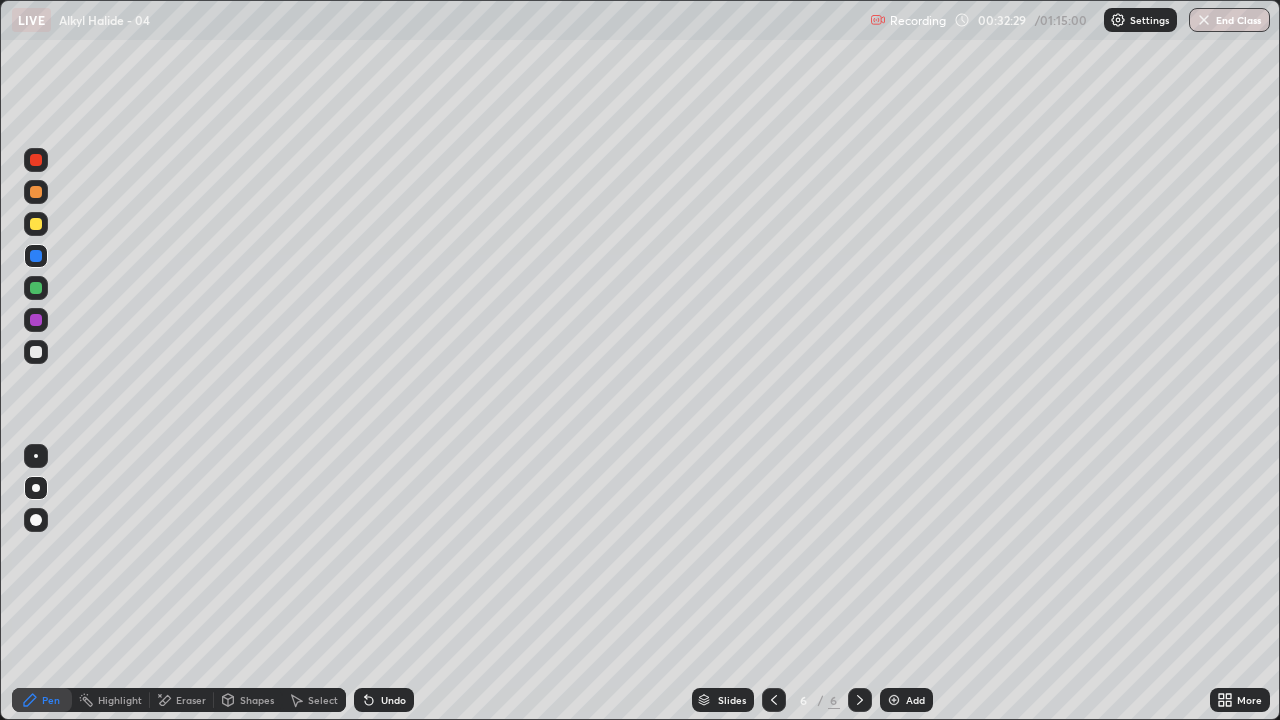 click on "Undo" at bounding box center (393, 700) 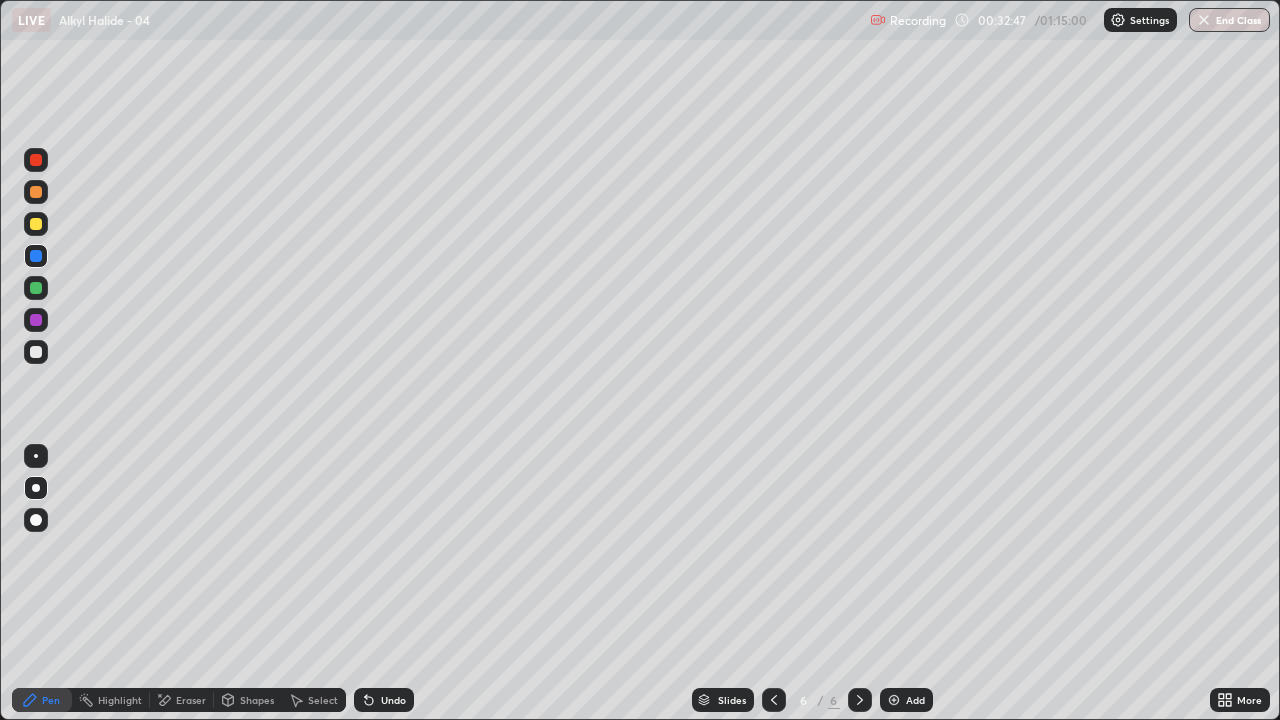 click at bounding box center (774, 700) 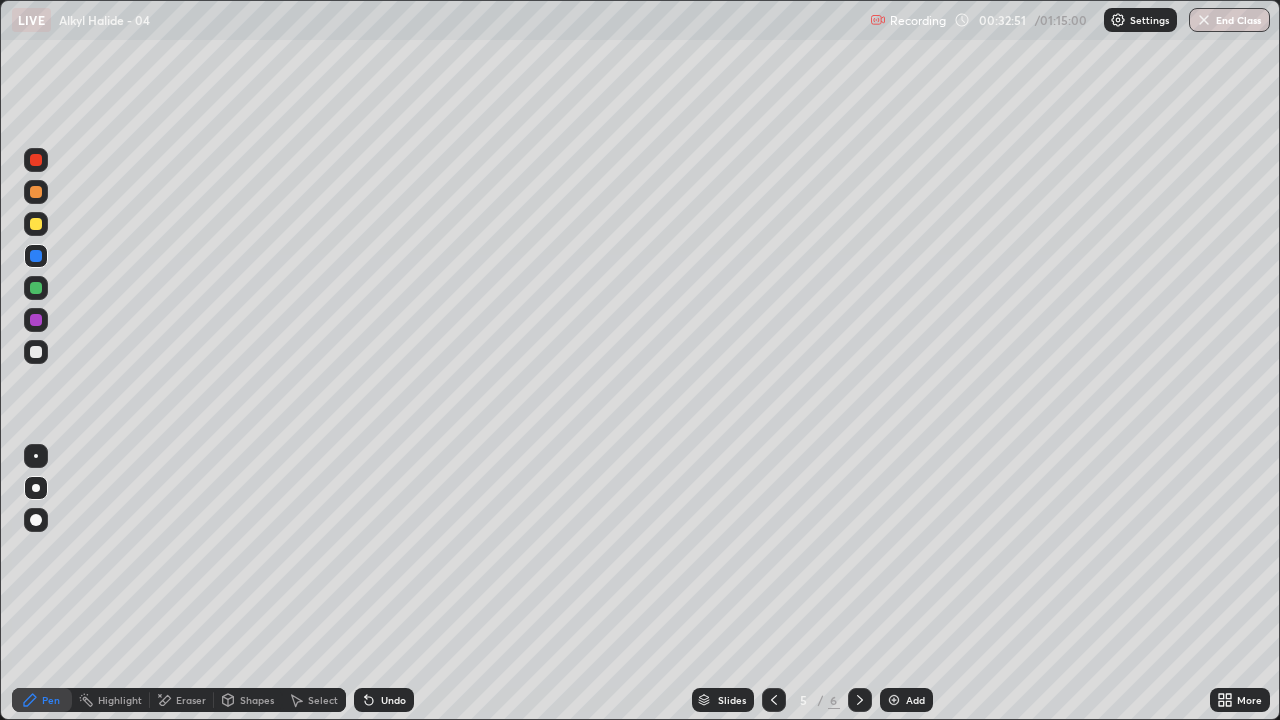 click 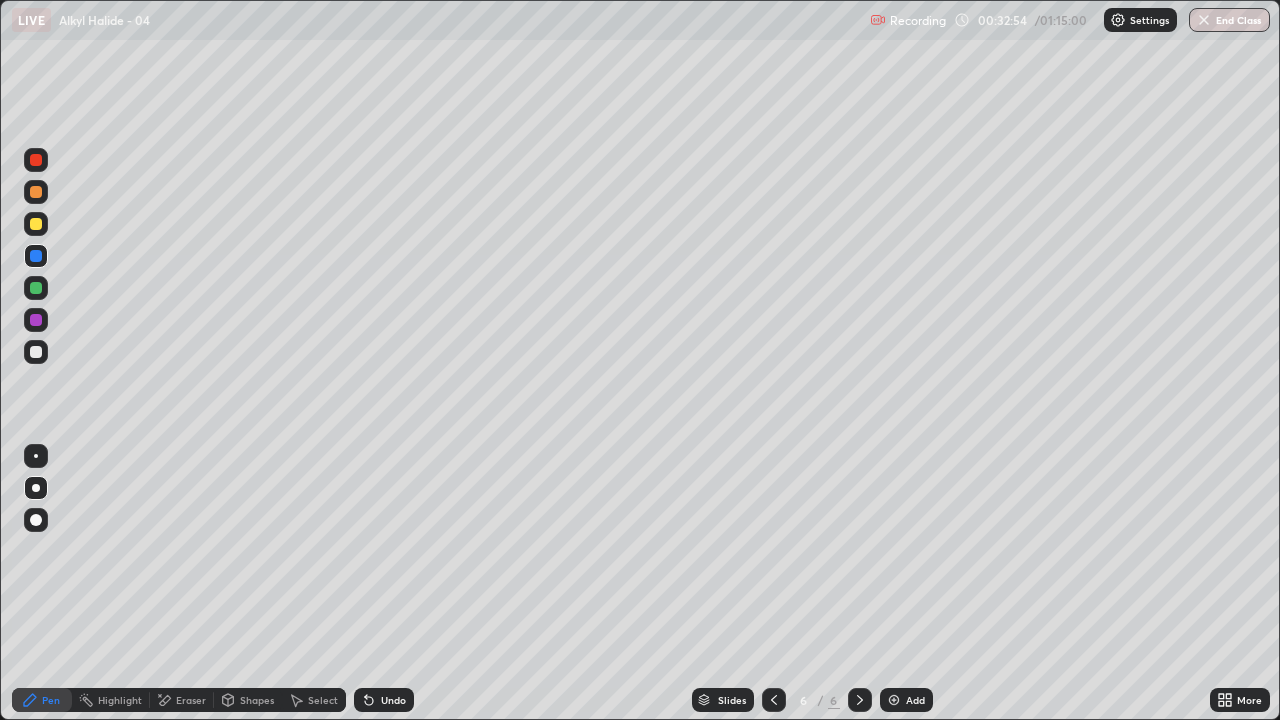 click at bounding box center [36, 352] 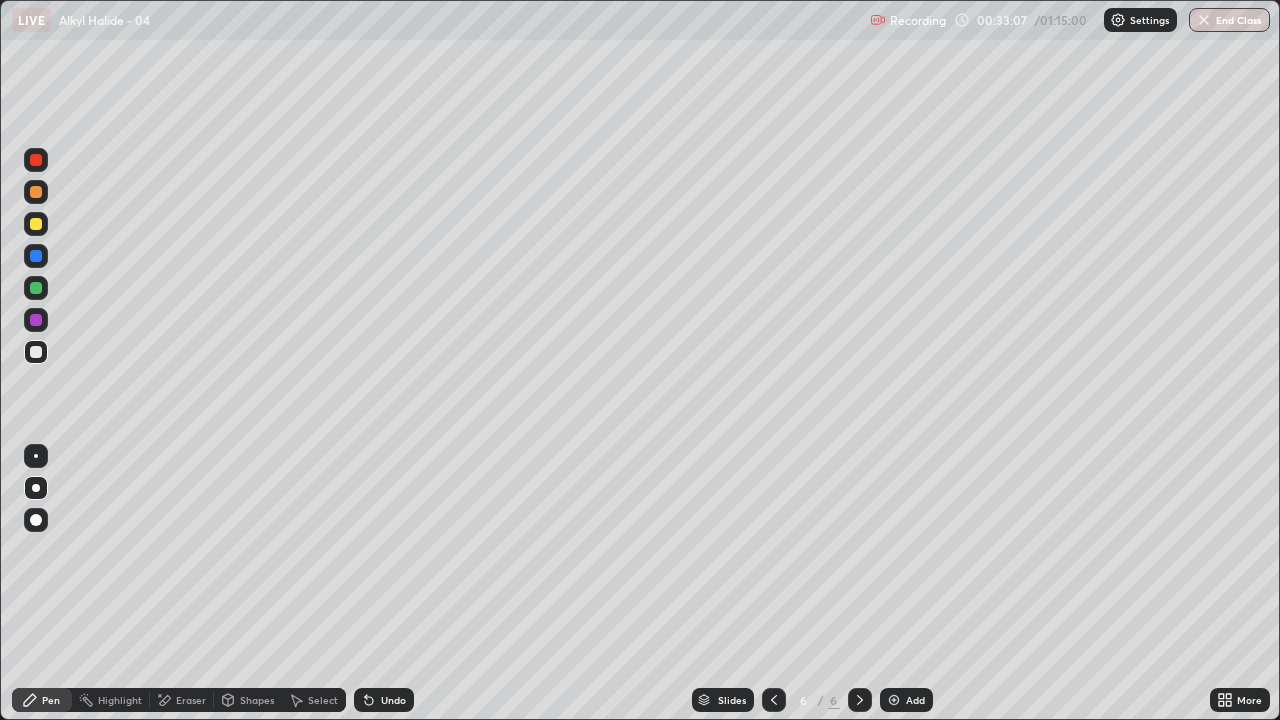 click 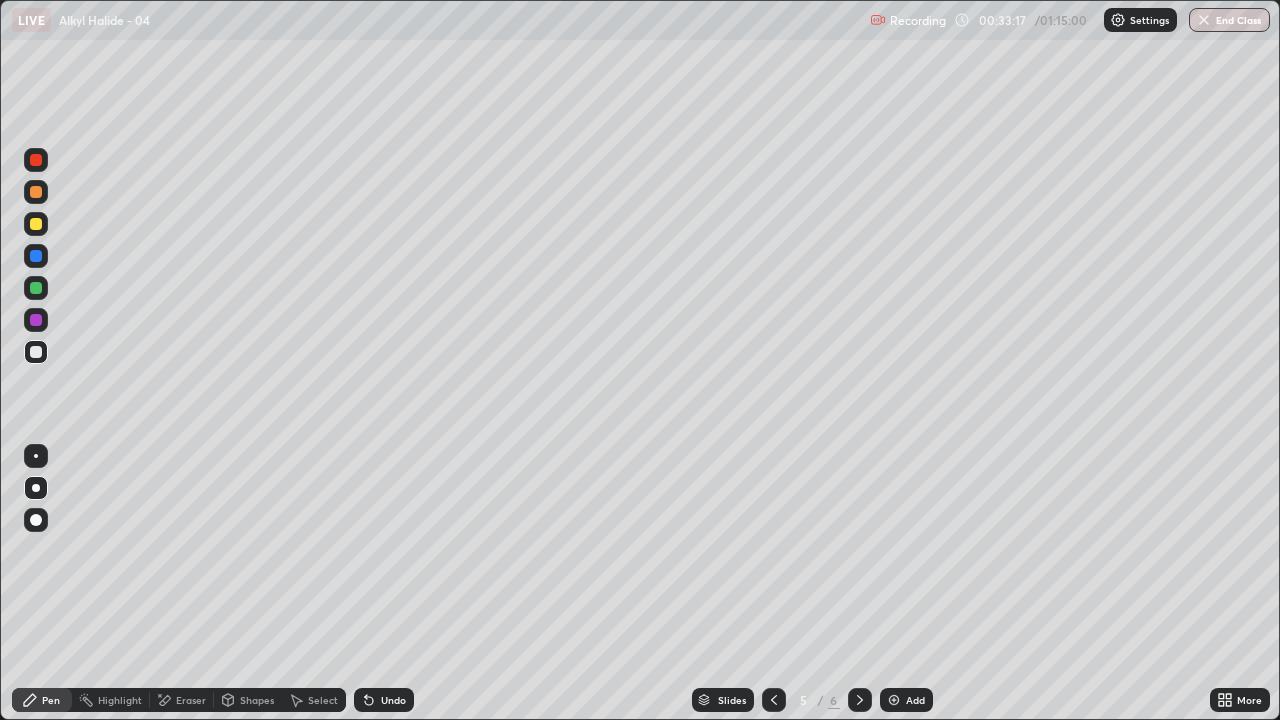 click 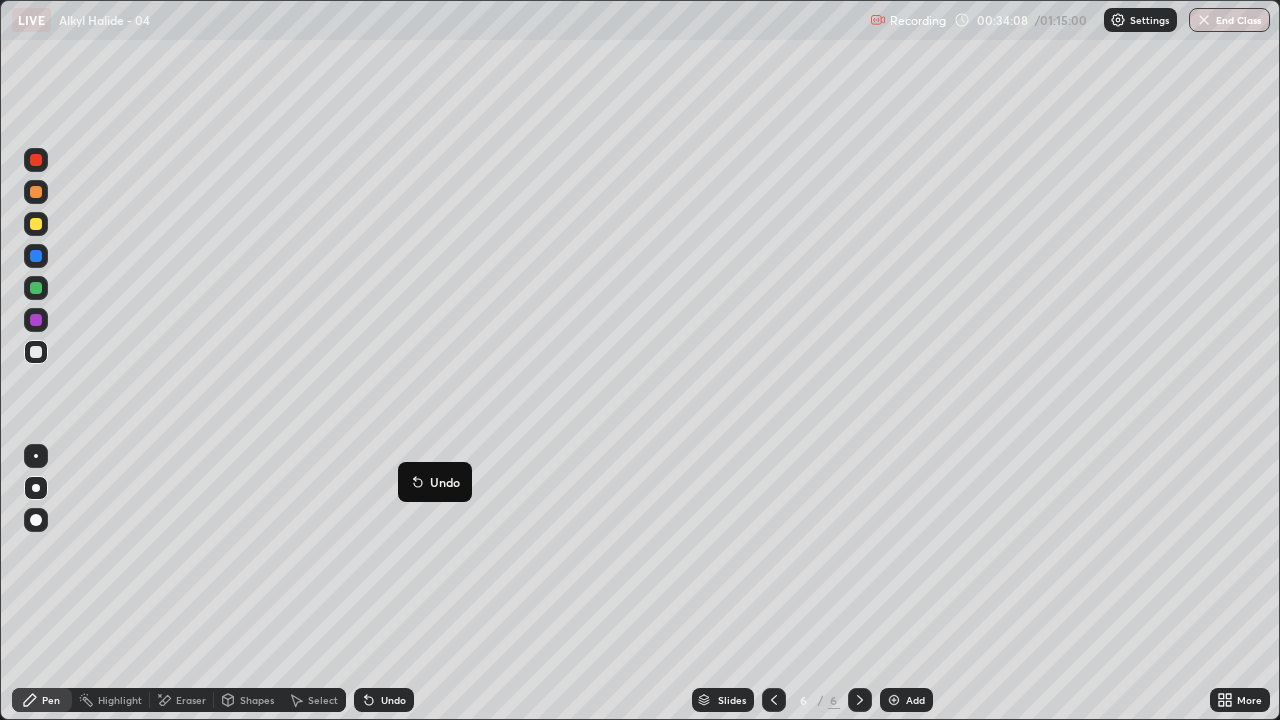 click on "Slides 6 / 6 Add" at bounding box center [812, 700] 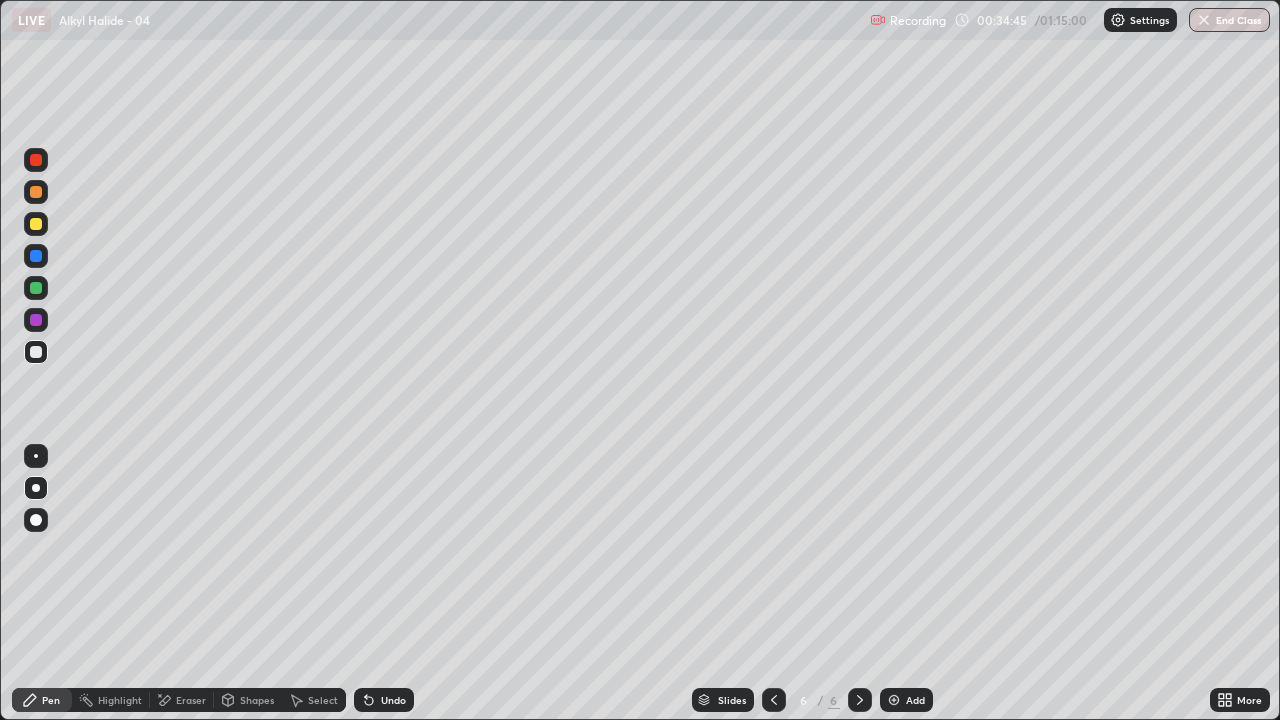 click 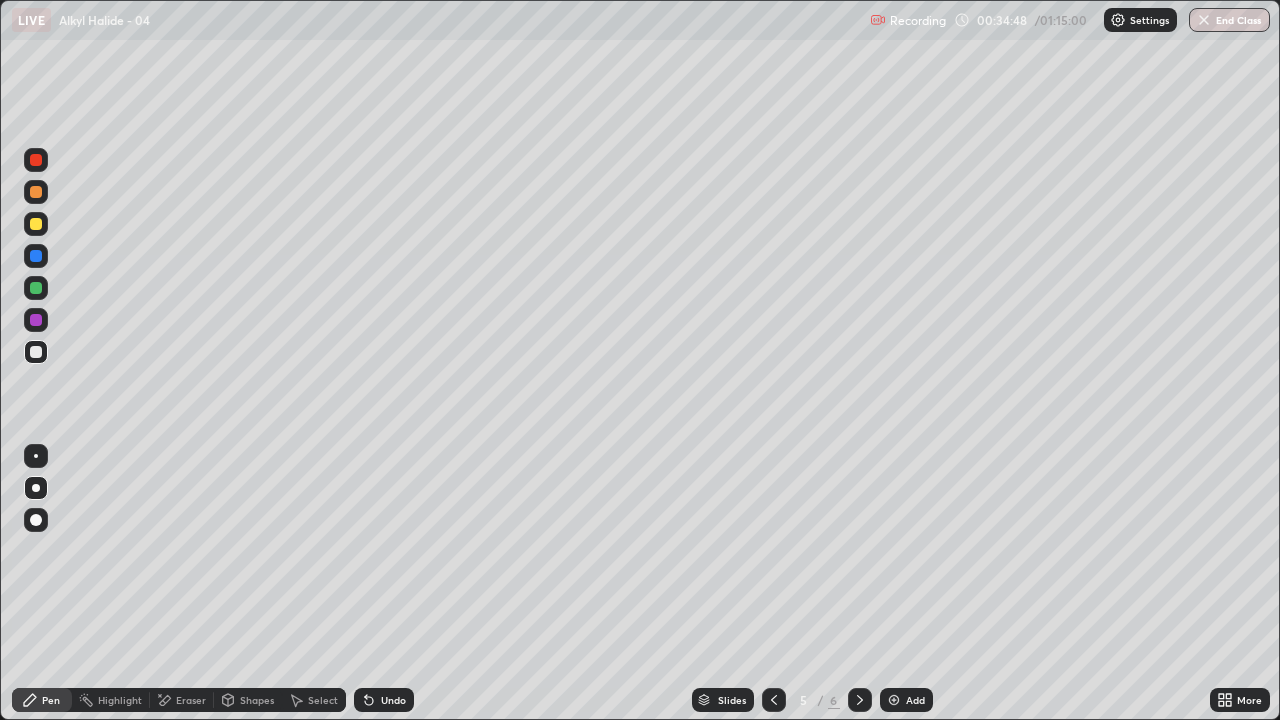click 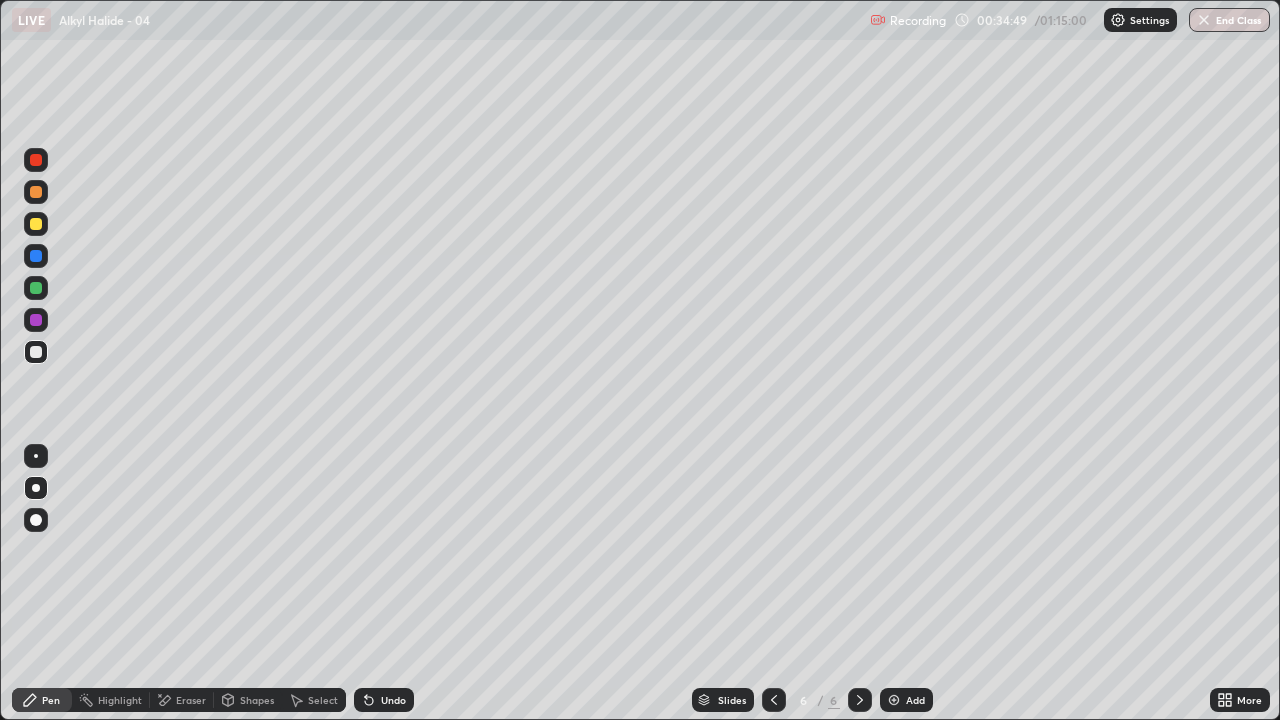 click on "Add" at bounding box center [915, 700] 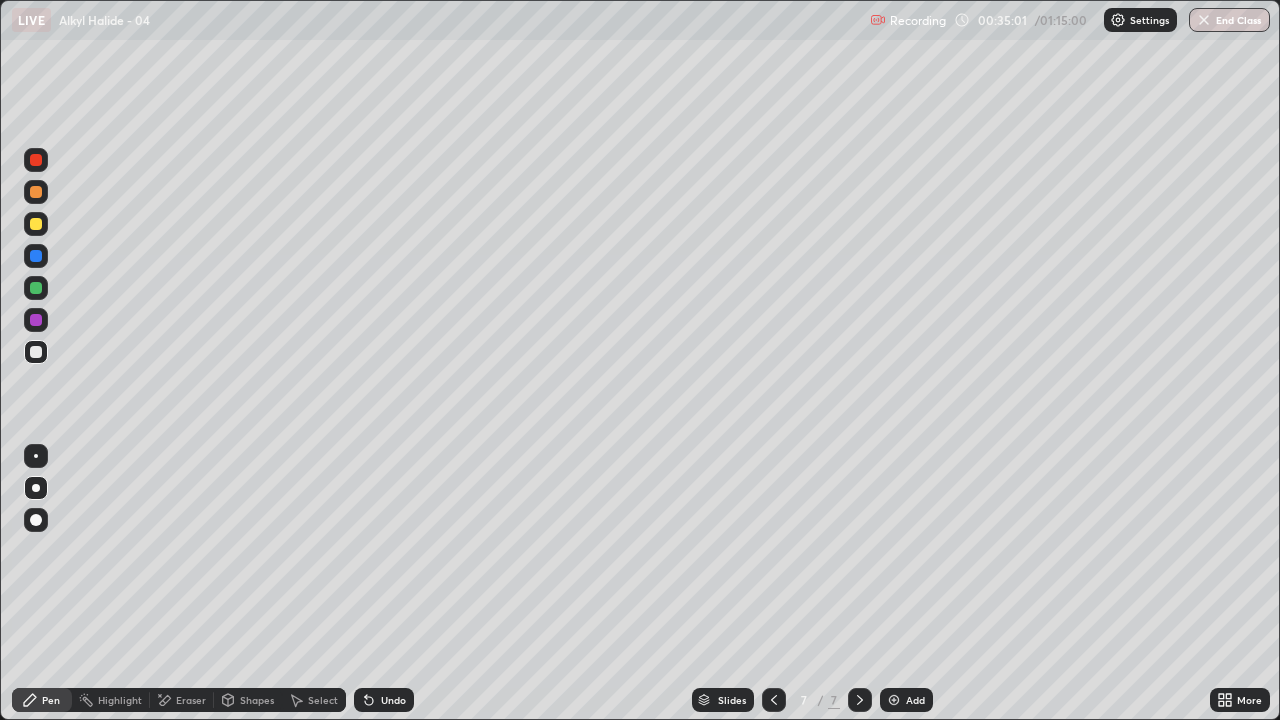 click on "Eraser" at bounding box center [191, 700] 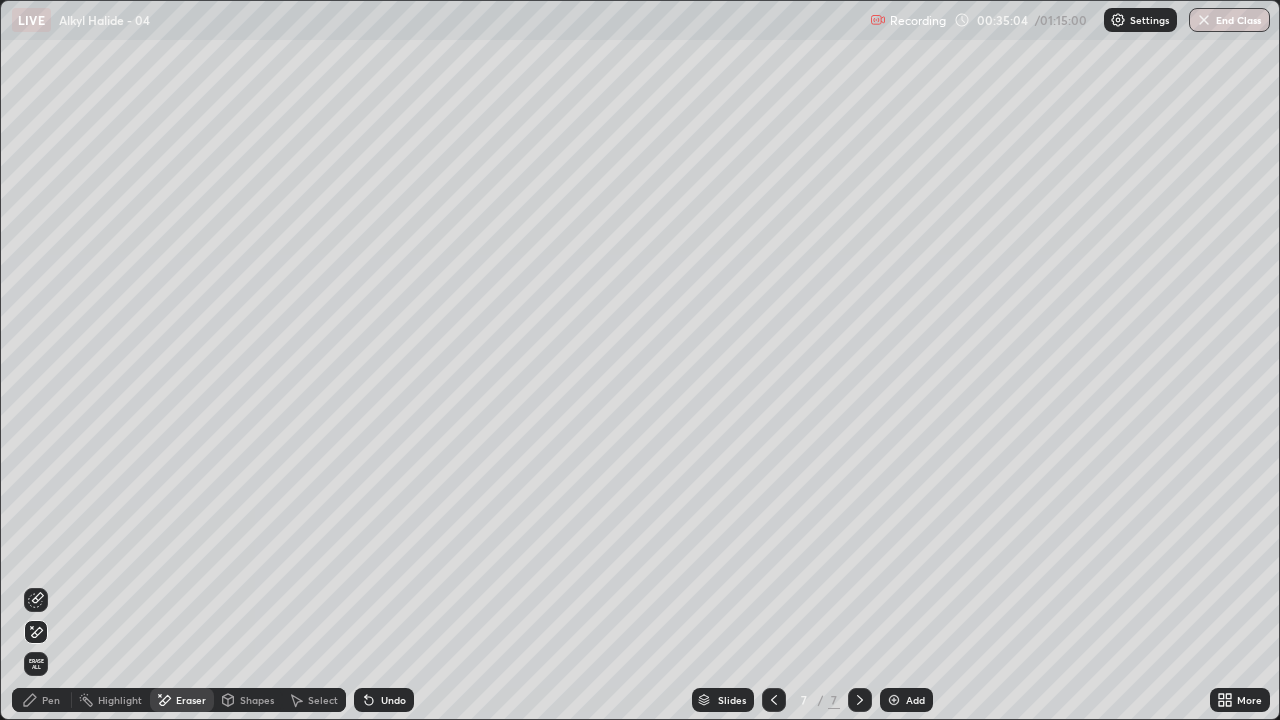 click on "Pen" at bounding box center (51, 700) 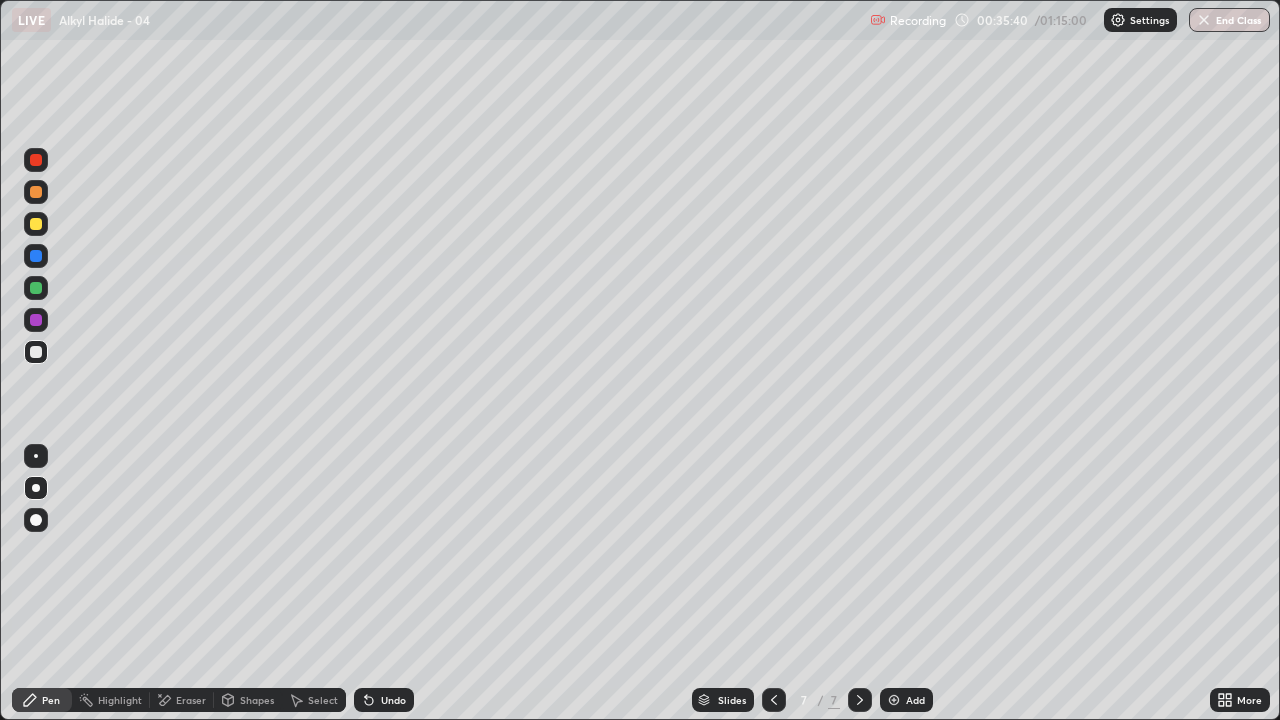 click at bounding box center [36, 224] 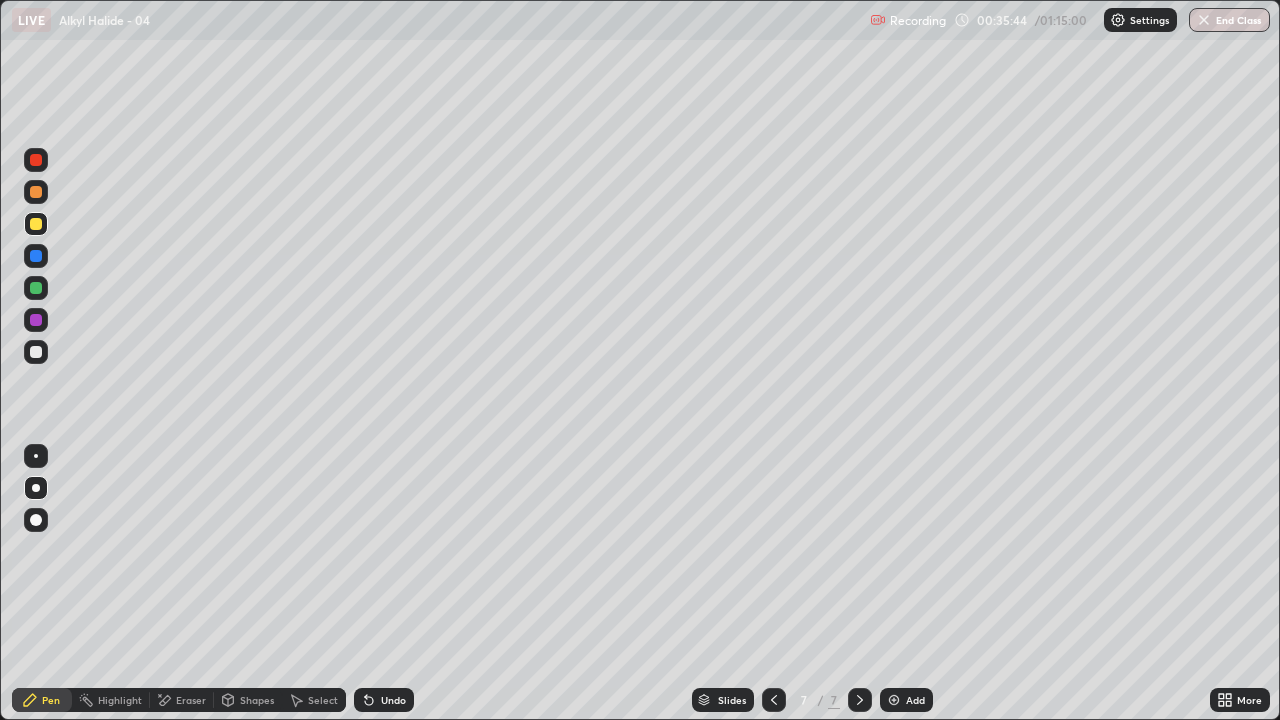 click on "Undo" at bounding box center [393, 700] 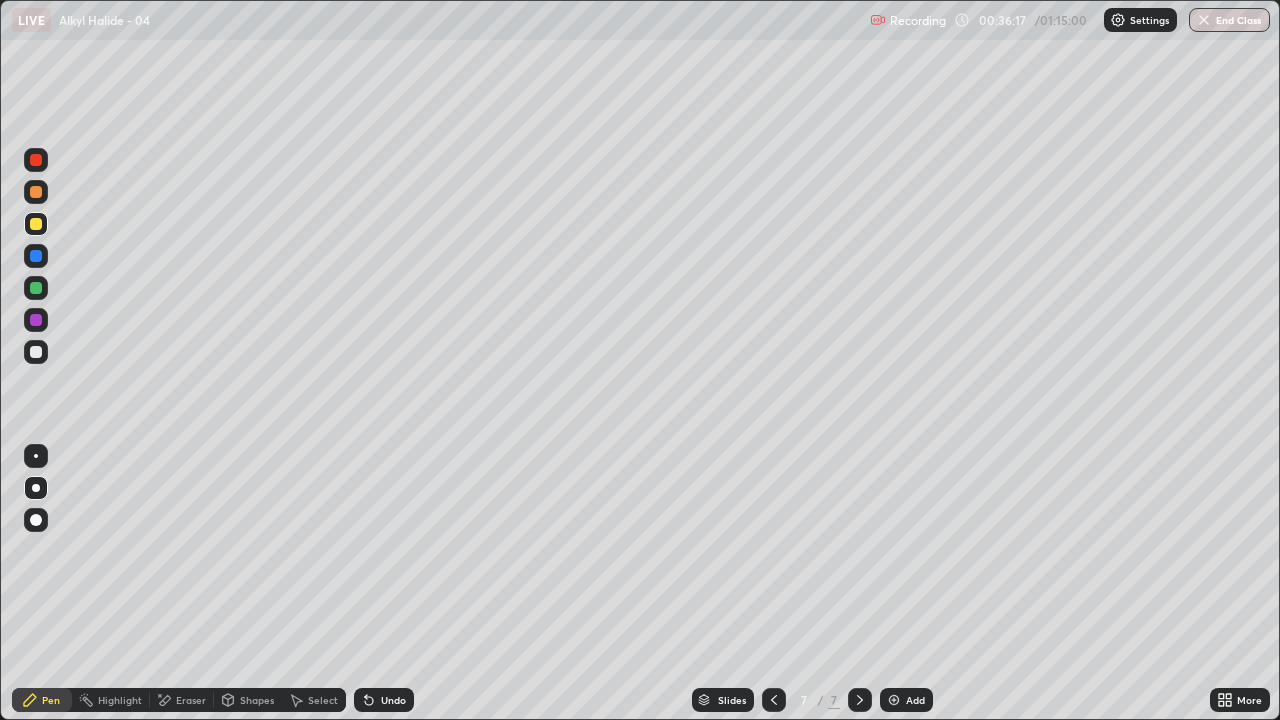 click at bounding box center [36, 352] 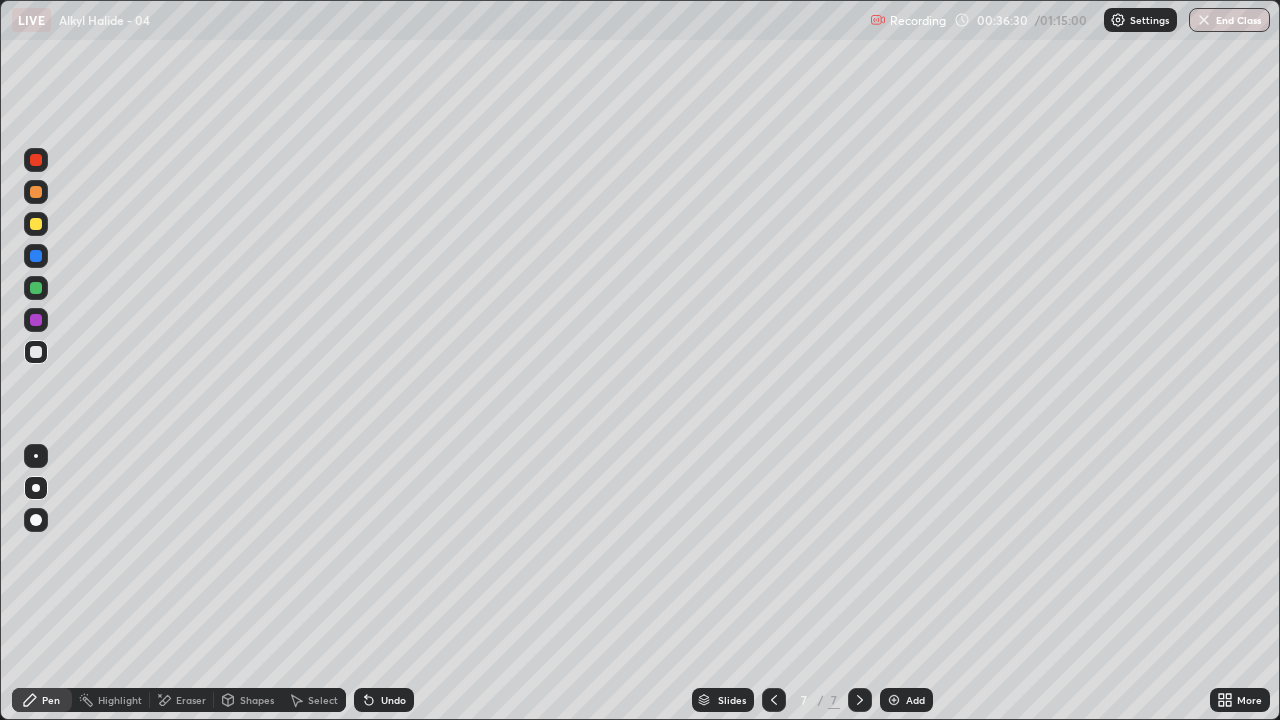 click on "Undo" at bounding box center [393, 700] 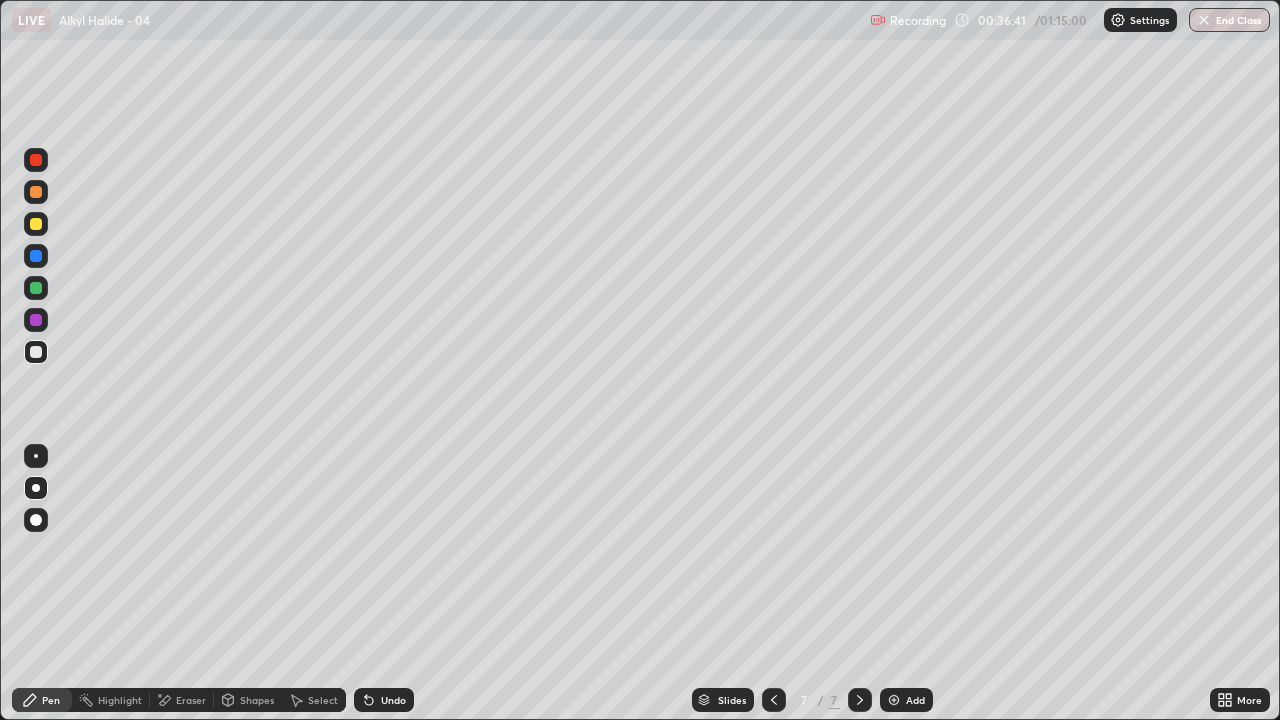 click on "Eraser" at bounding box center [191, 700] 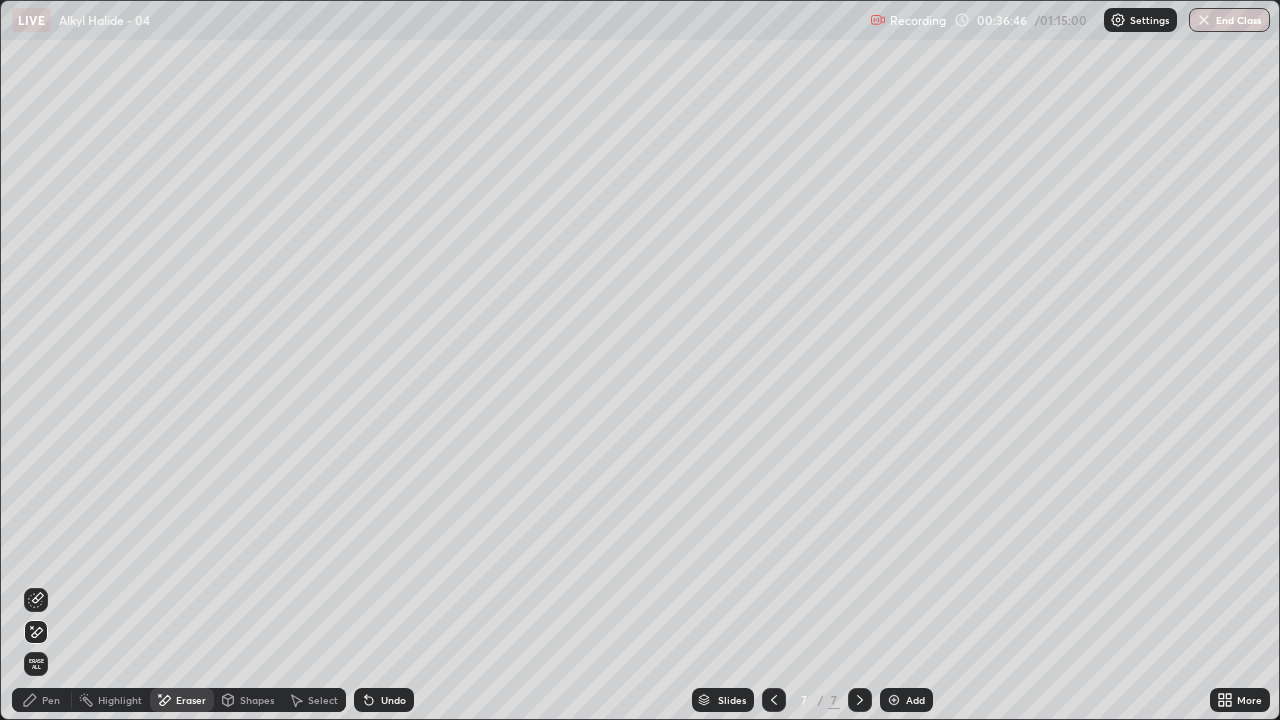 click on "Pen" at bounding box center [51, 700] 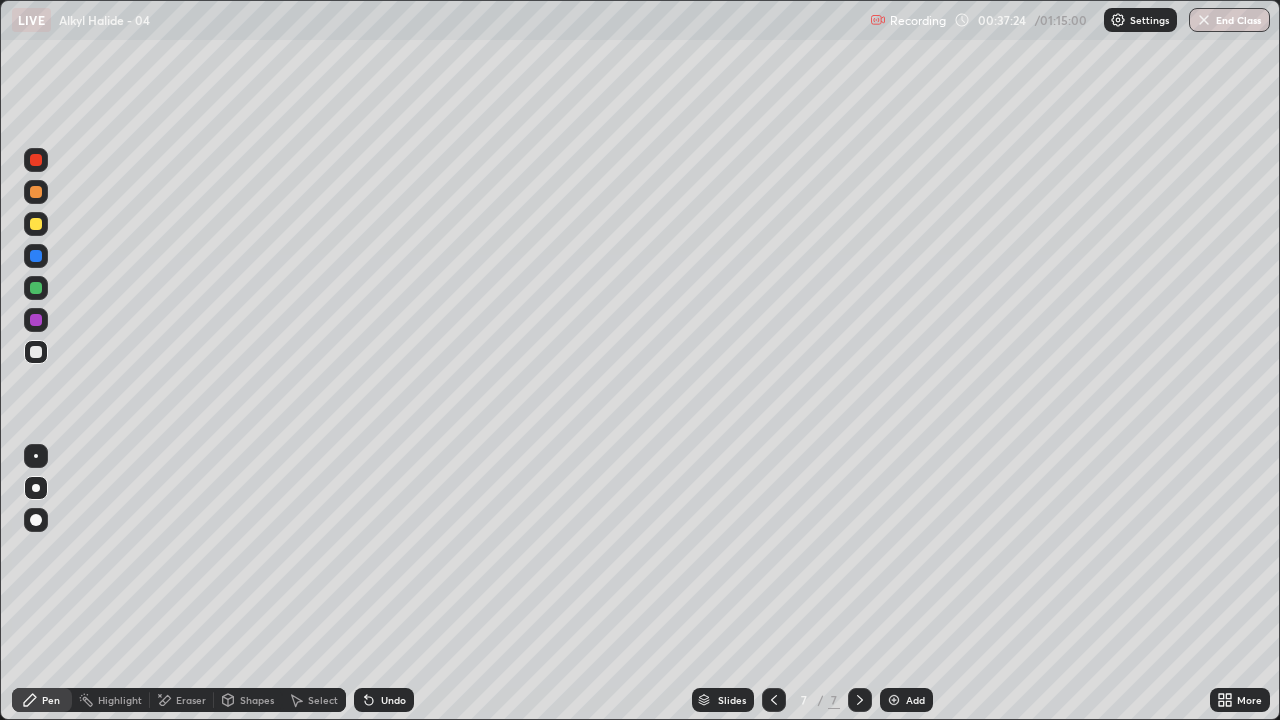 click at bounding box center [36, 320] 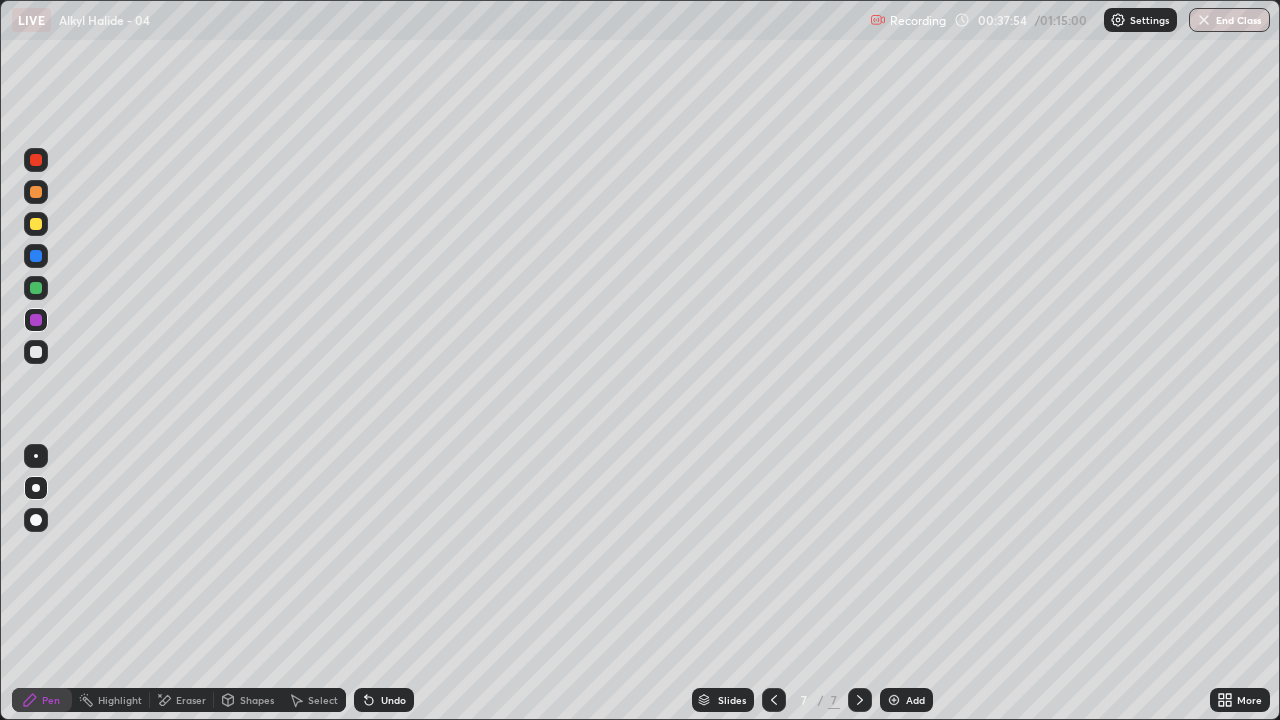 click at bounding box center (36, 352) 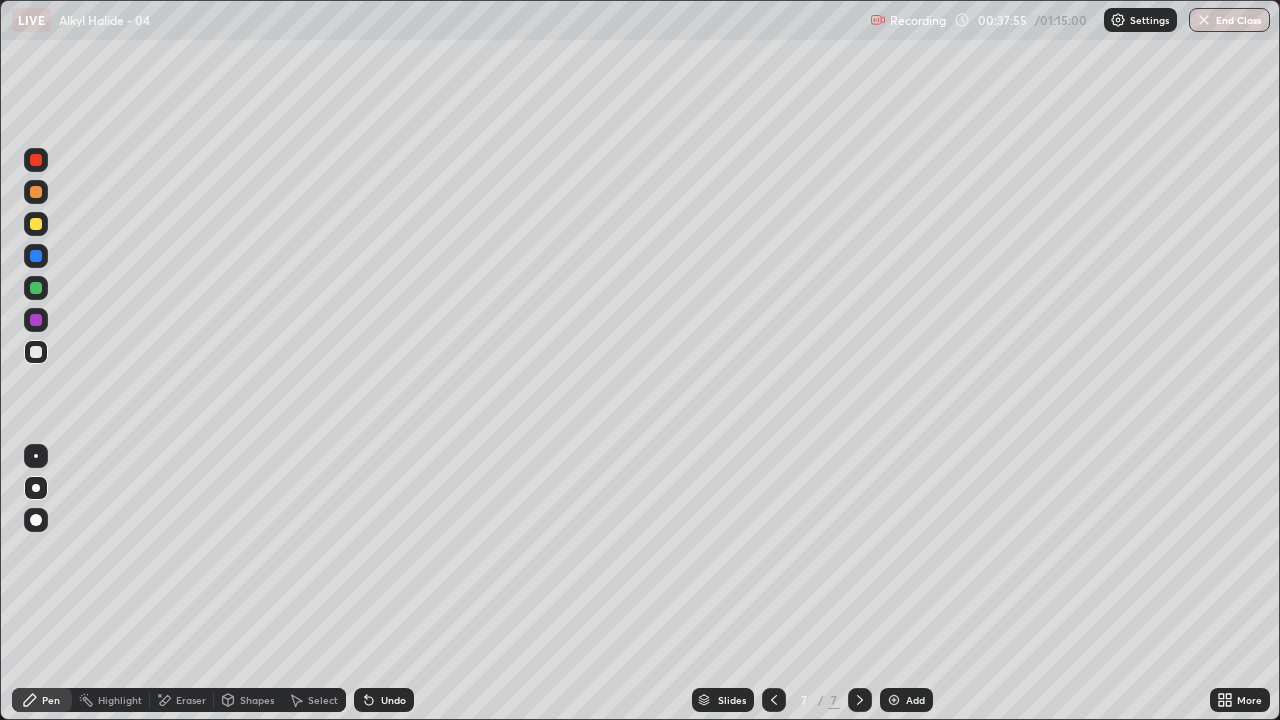 click at bounding box center [36, 288] 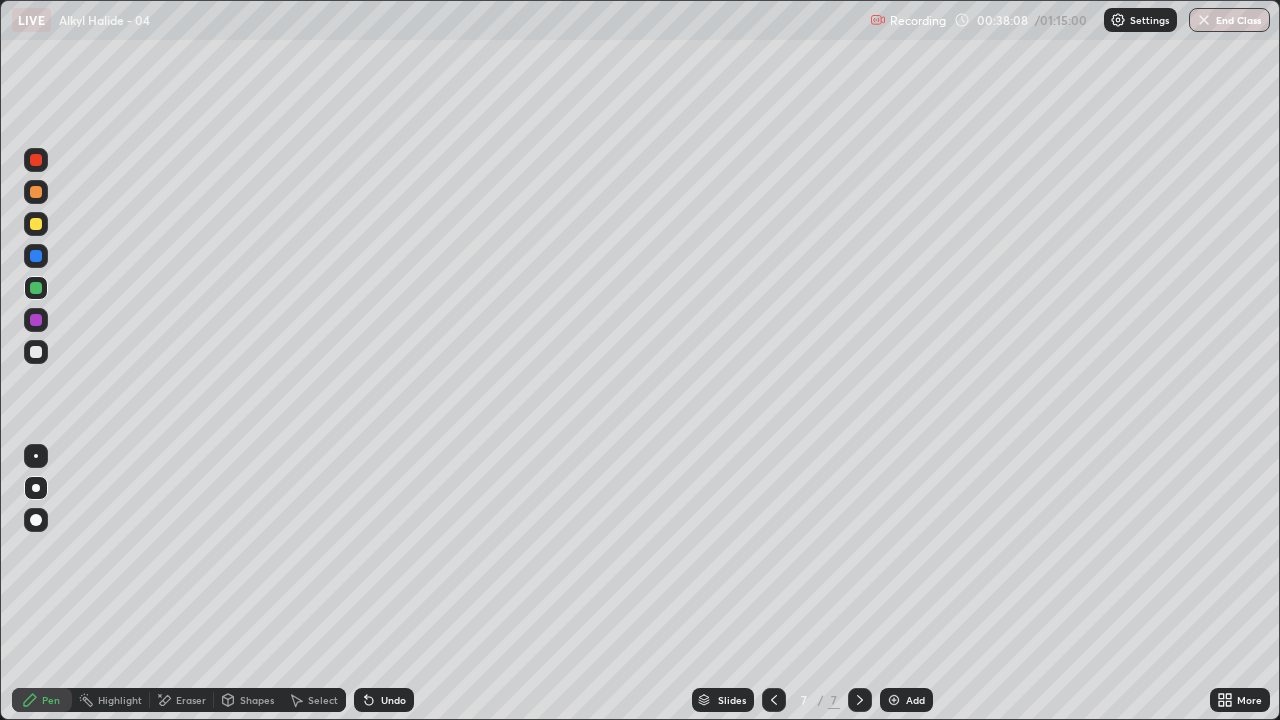 click on "Undo" at bounding box center (384, 700) 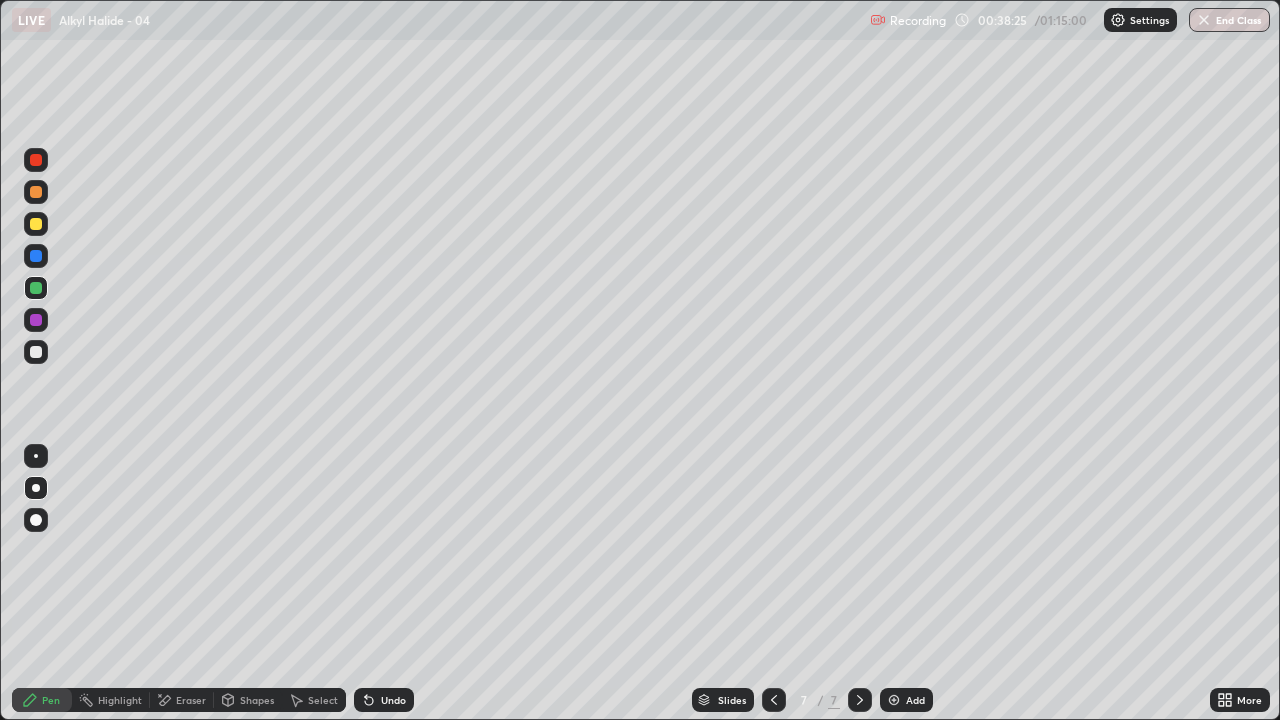 click at bounding box center [36, 352] 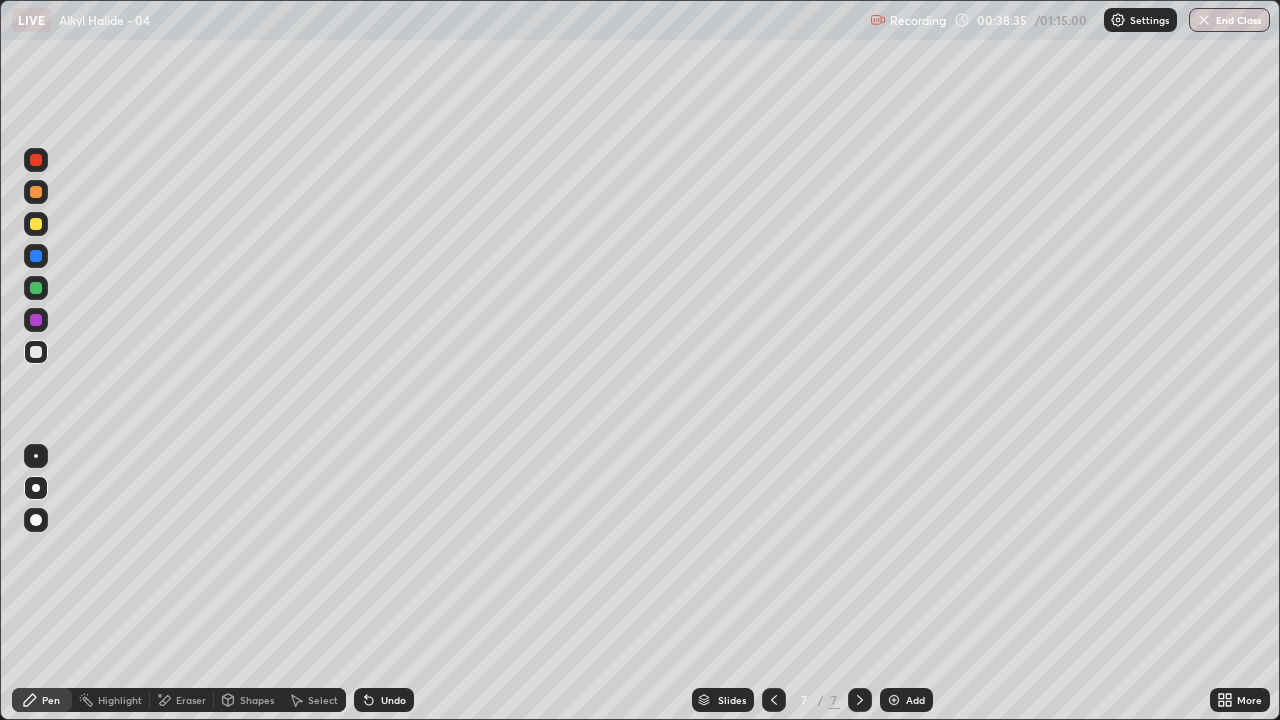 click on "Undo" at bounding box center [393, 700] 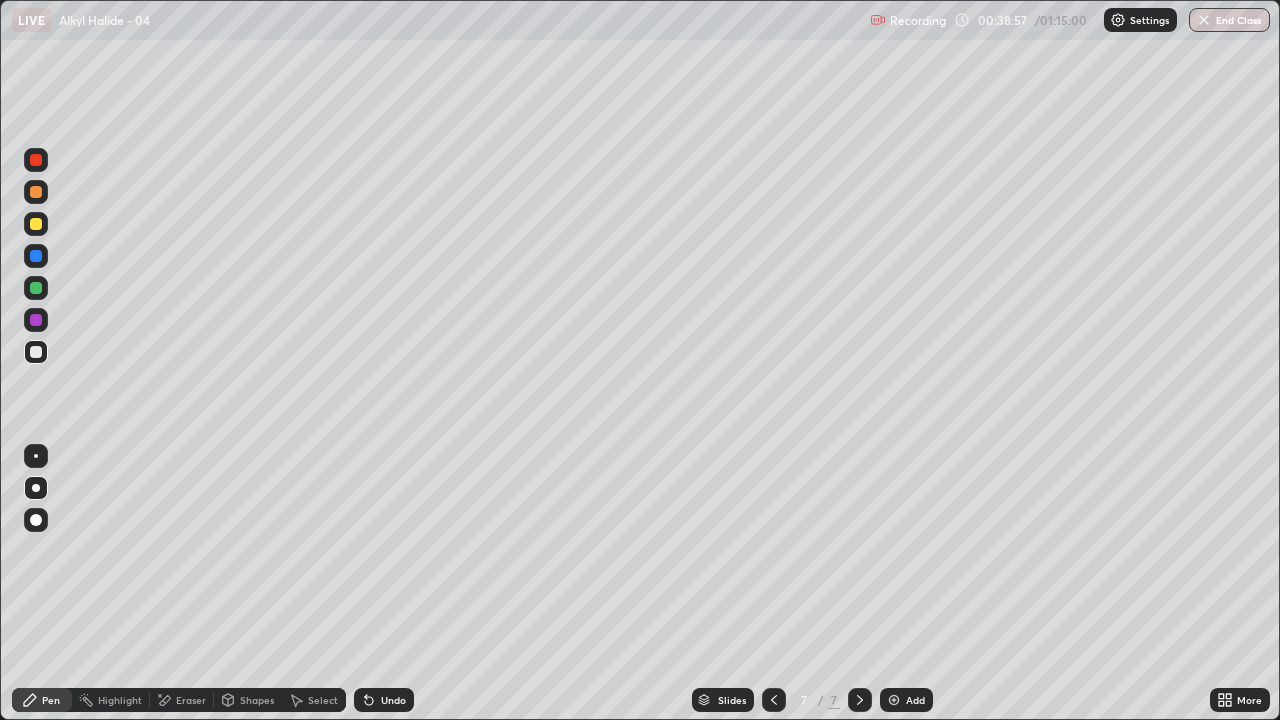 click on "Undo" at bounding box center (393, 700) 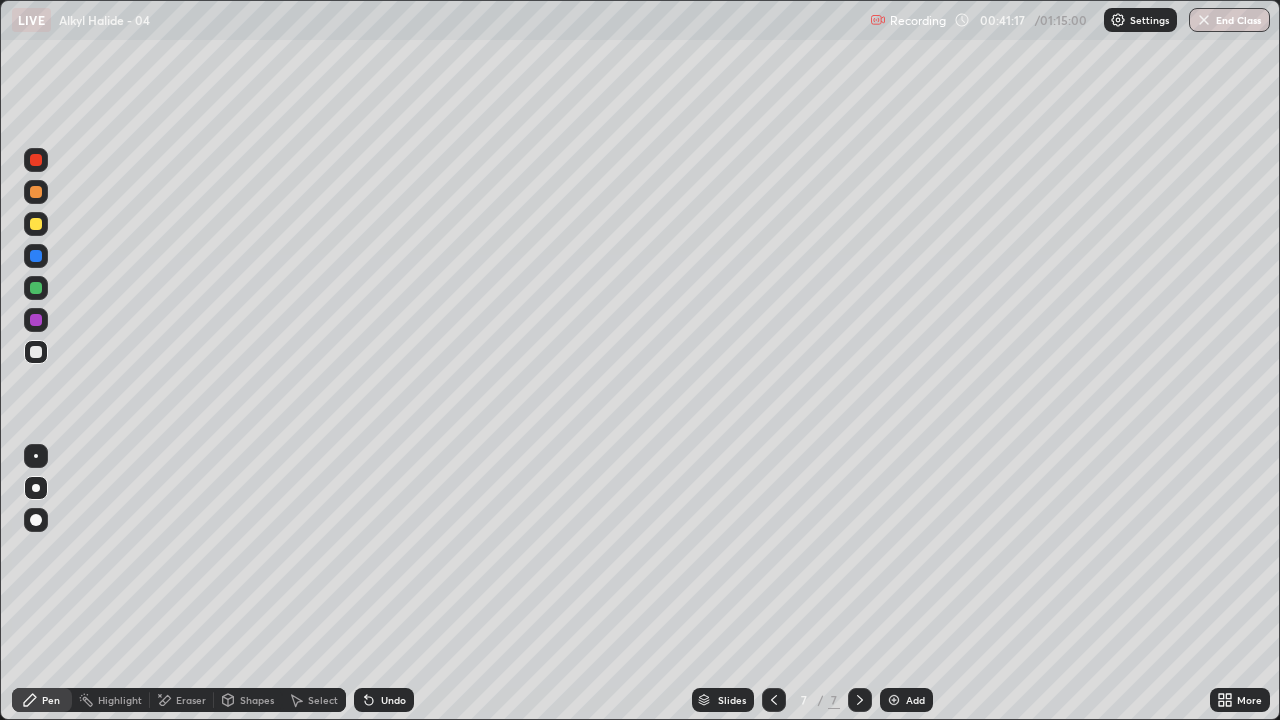 click on "Add" at bounding box center [906, 700] 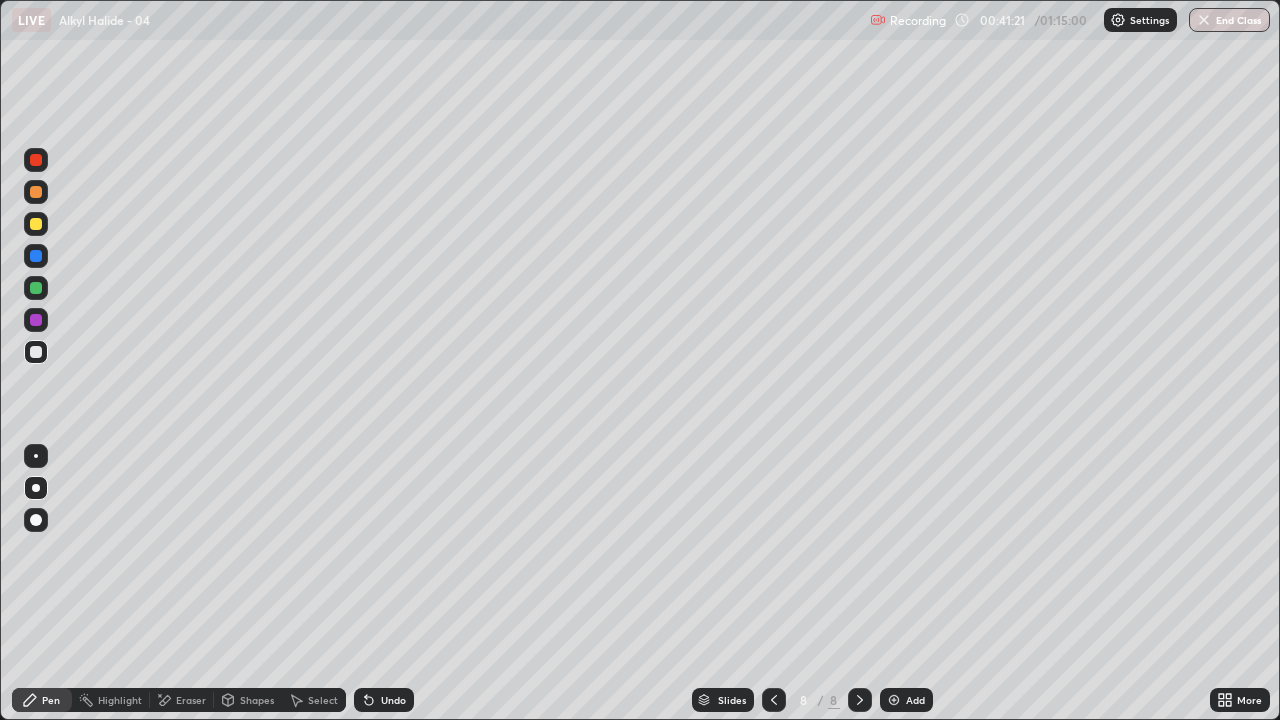 click at bounding box center (36, 224) 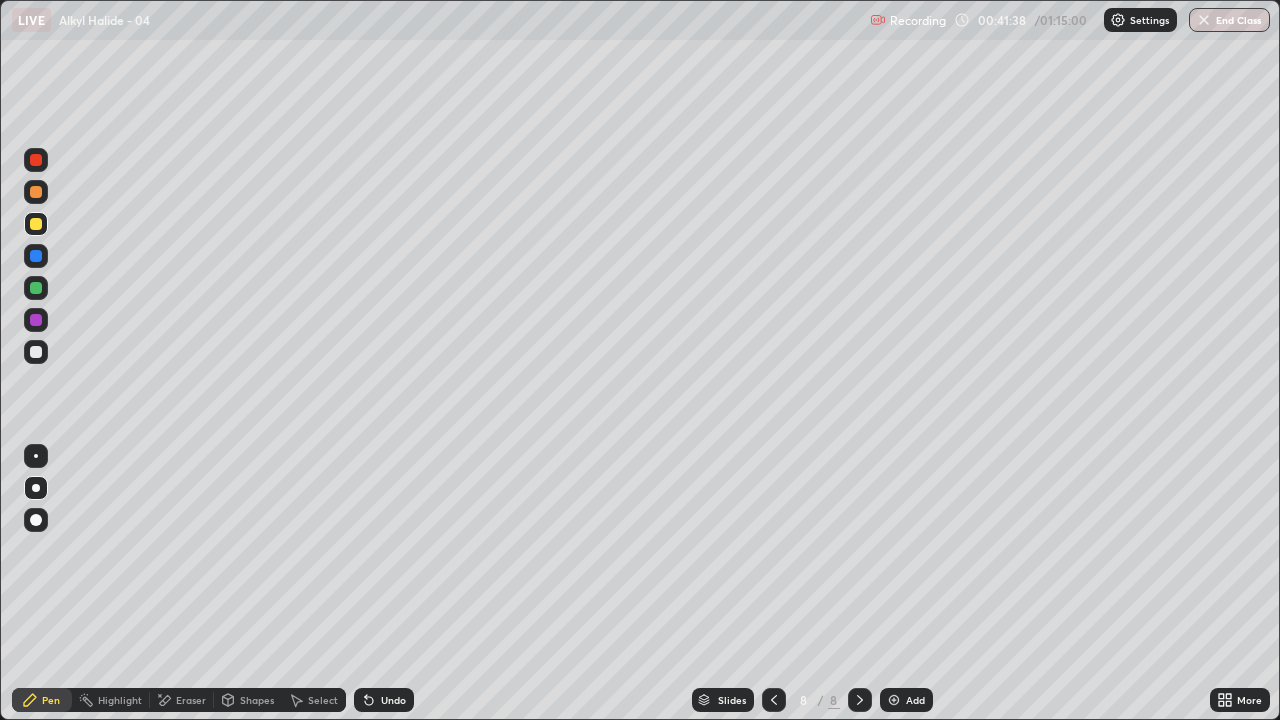 click 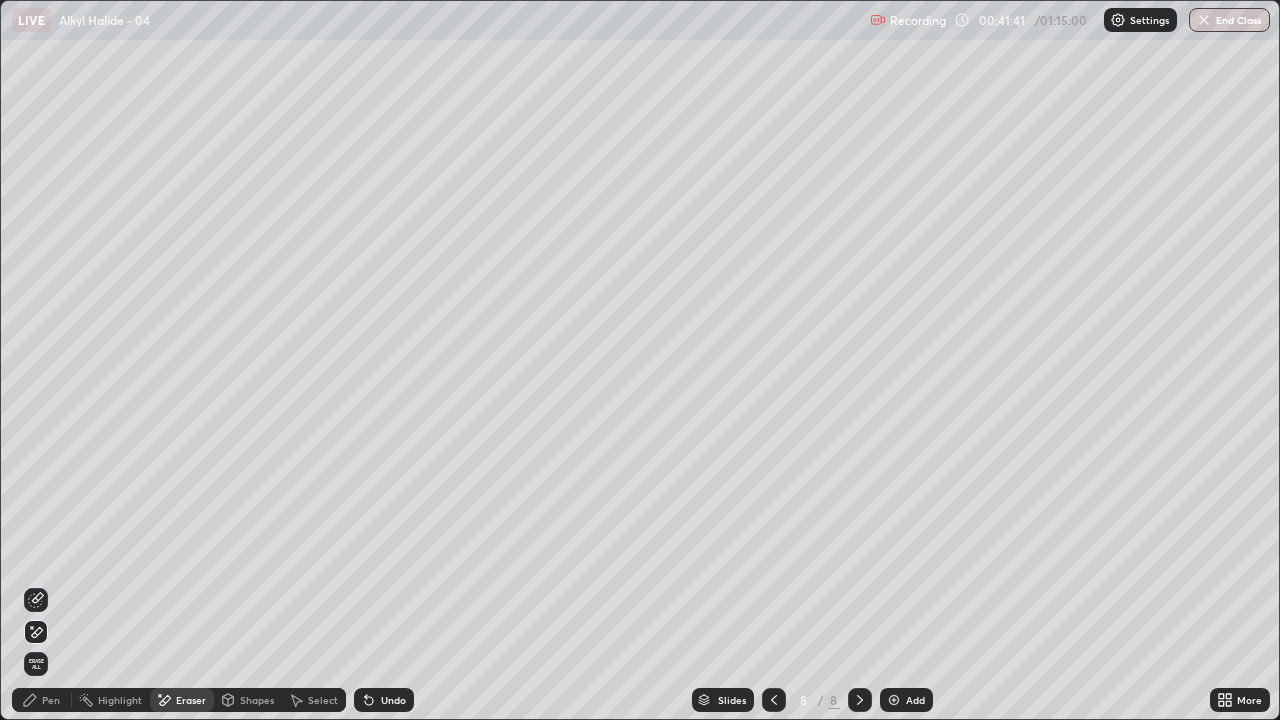 click on "Pen" at bounding box center [51, 700] 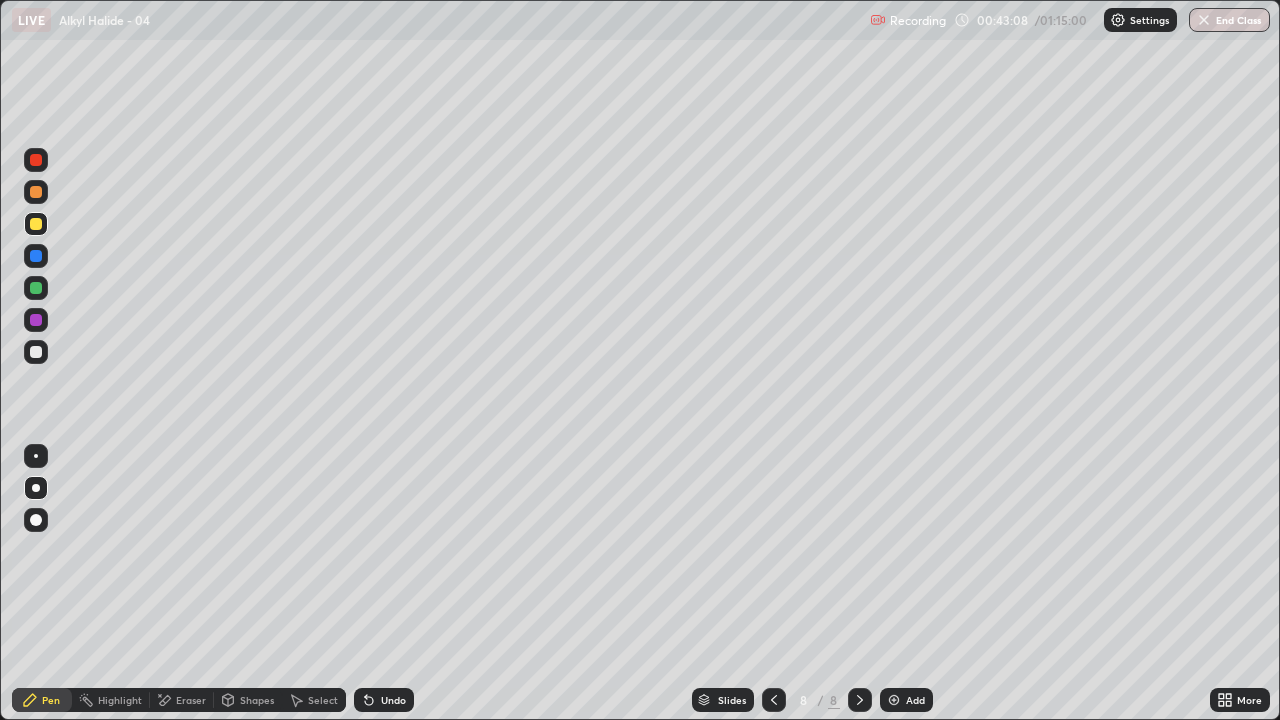 click at bounding box center [36, 352] 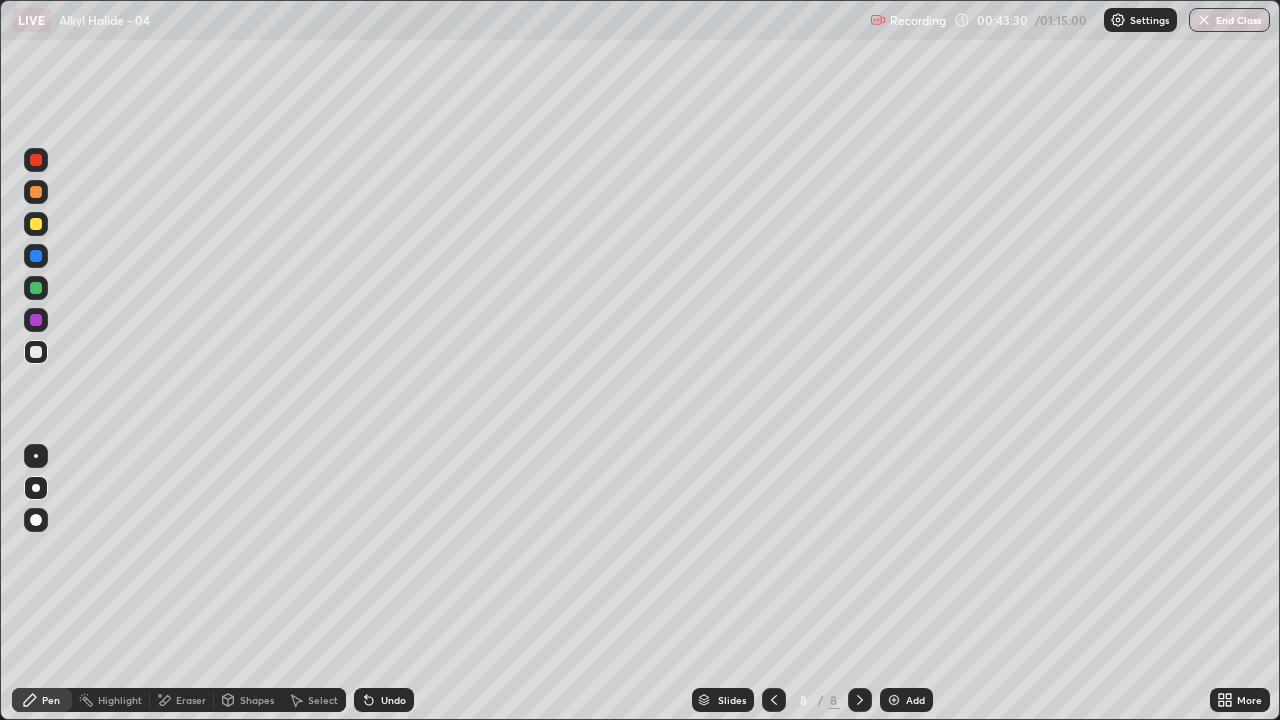 click on "Undo" at bounding box center [393, 700] 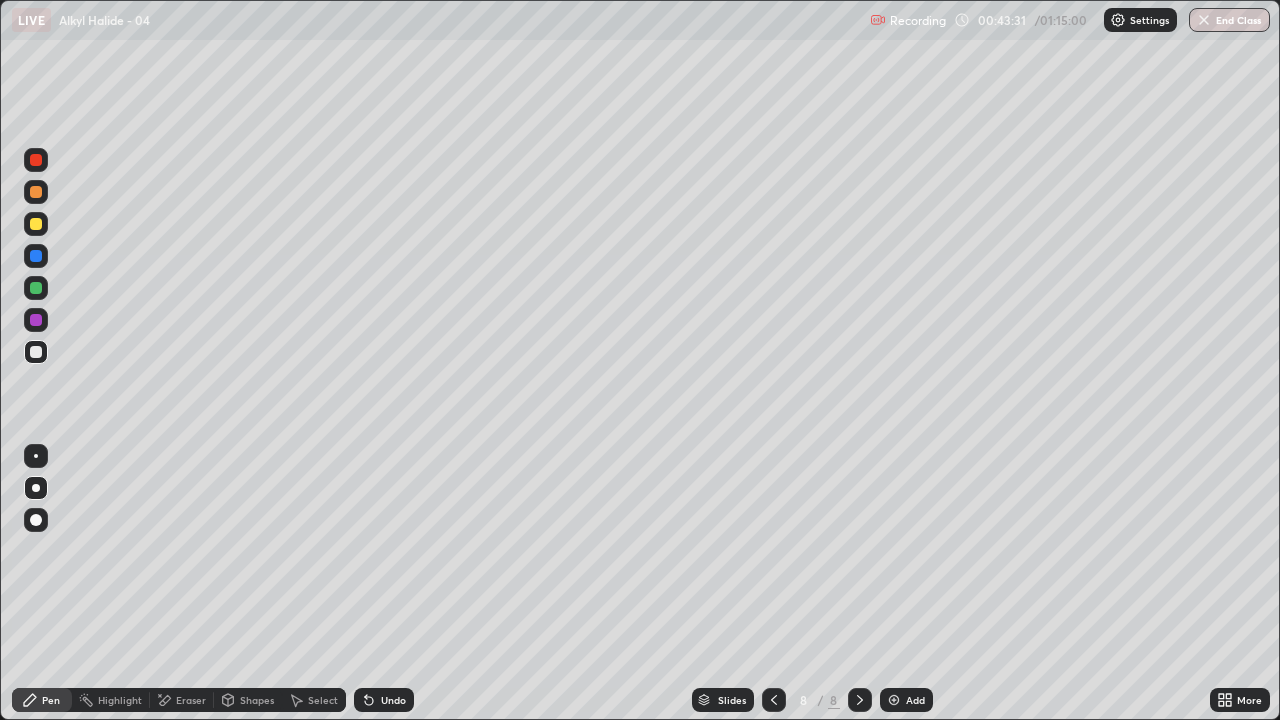 click on "Undo" at bounding box center [393, 700] 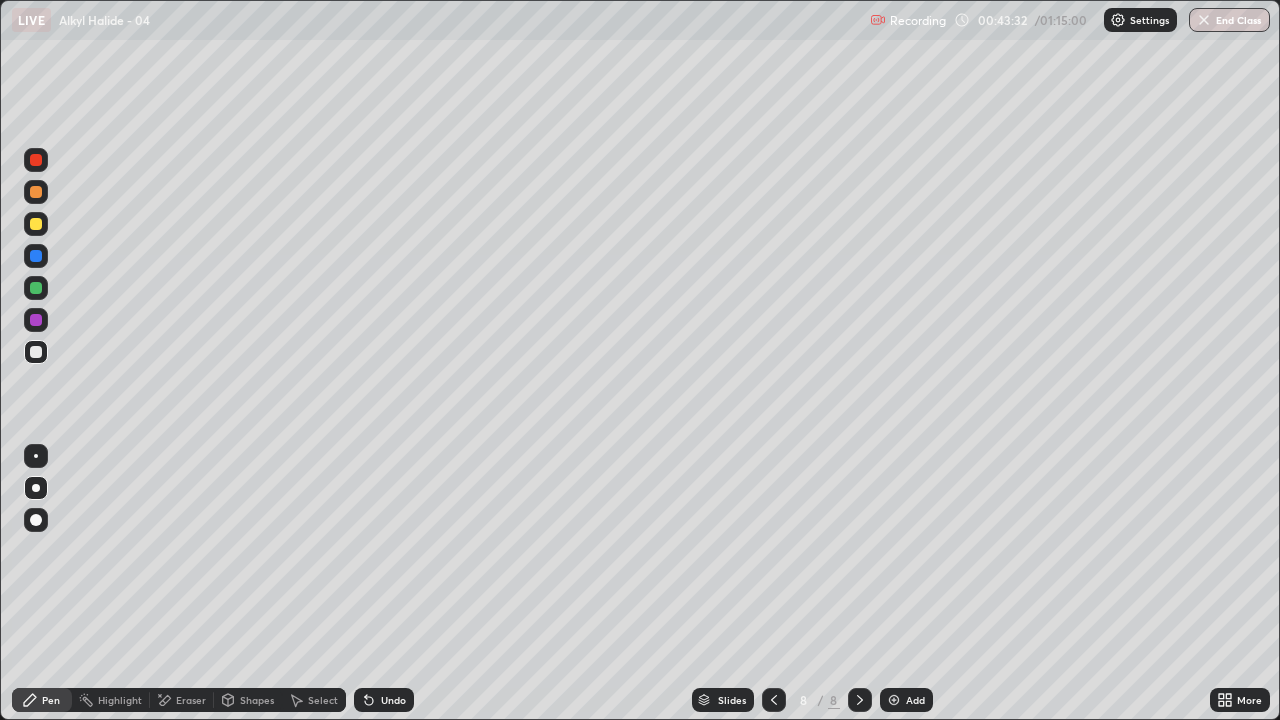click on "Undo" at bounding box center (384, 700) 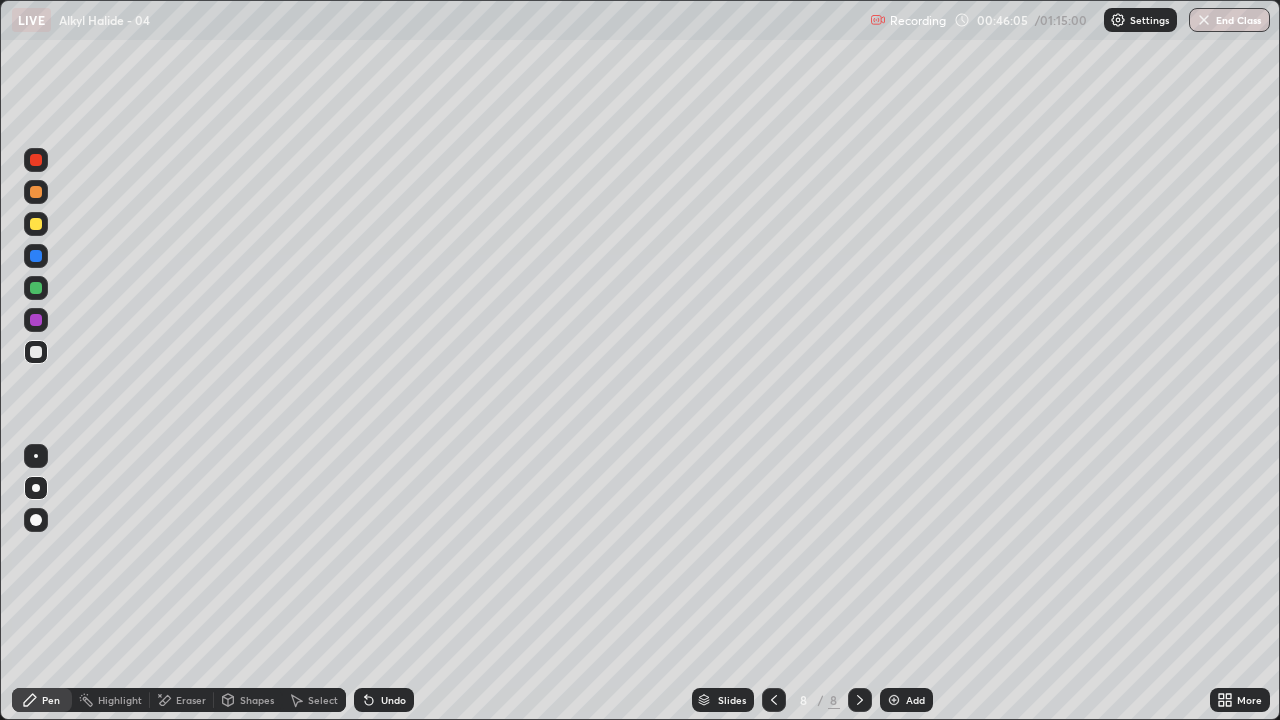 click on "Add" at bounding box center (906, 700) 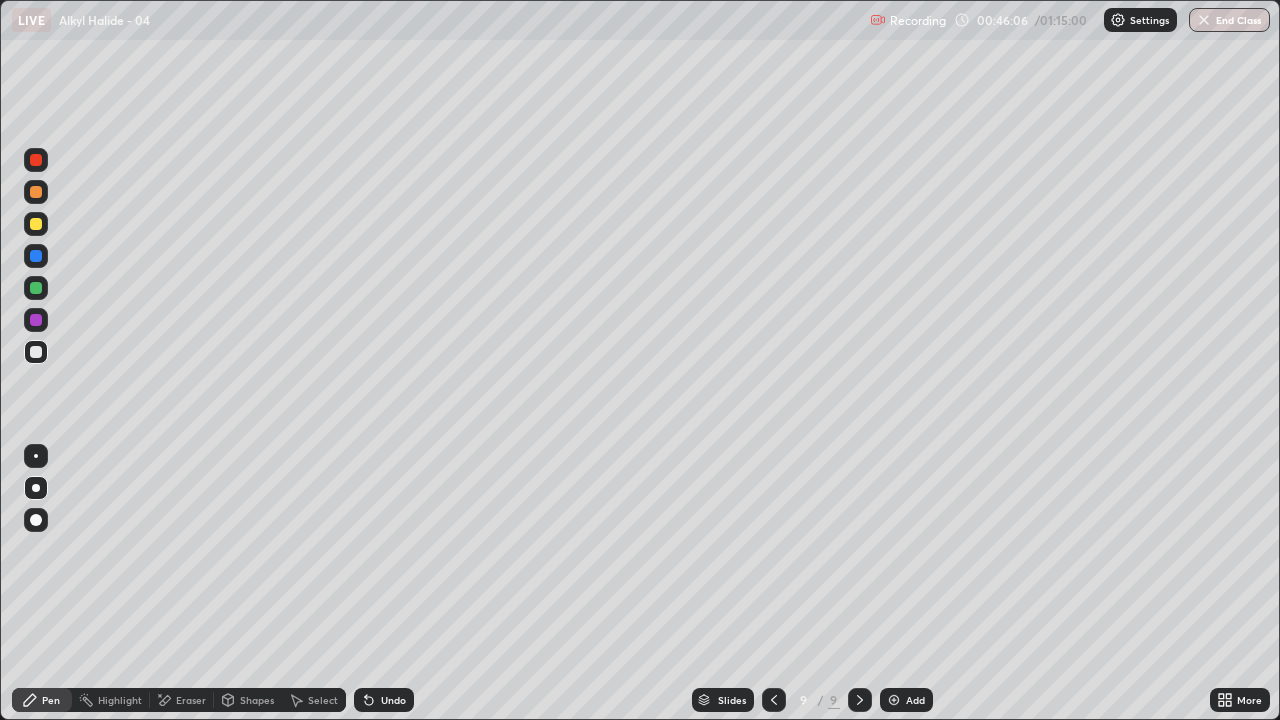 click at bounding box center [36, 224] 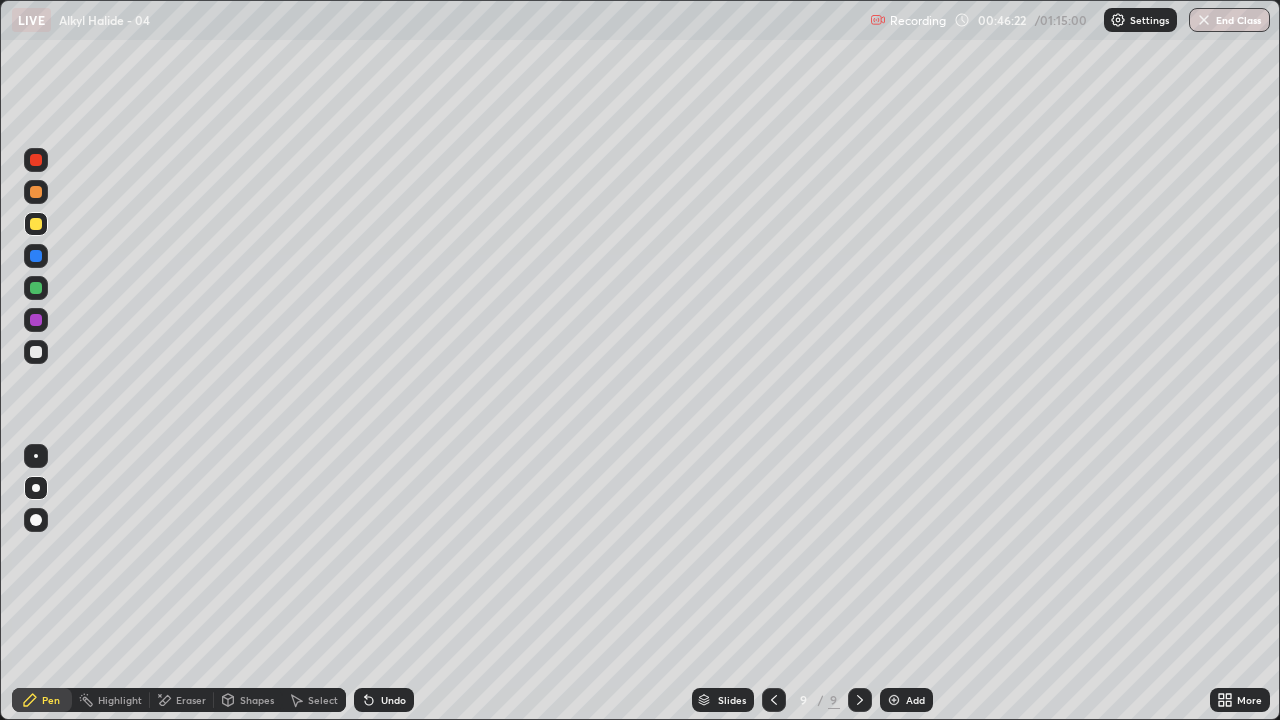 click 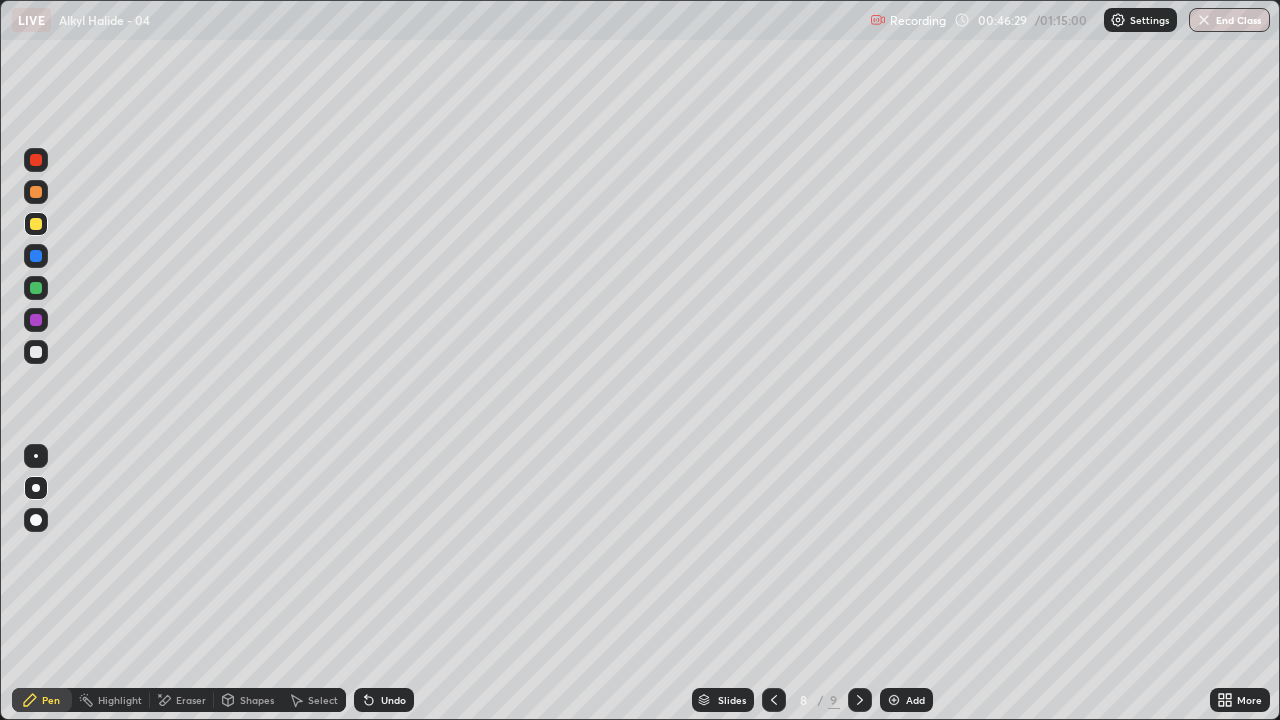 click at bounding box center (860, 700) 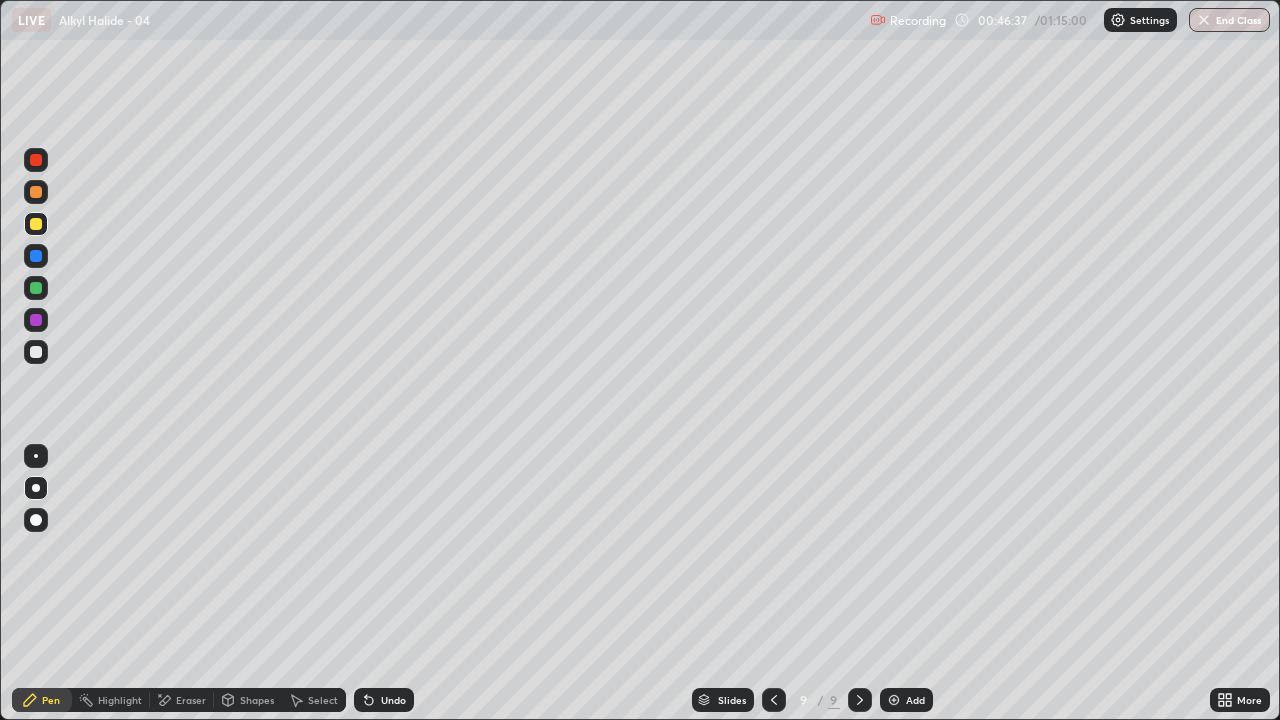 click at bounding box center (36, 352) 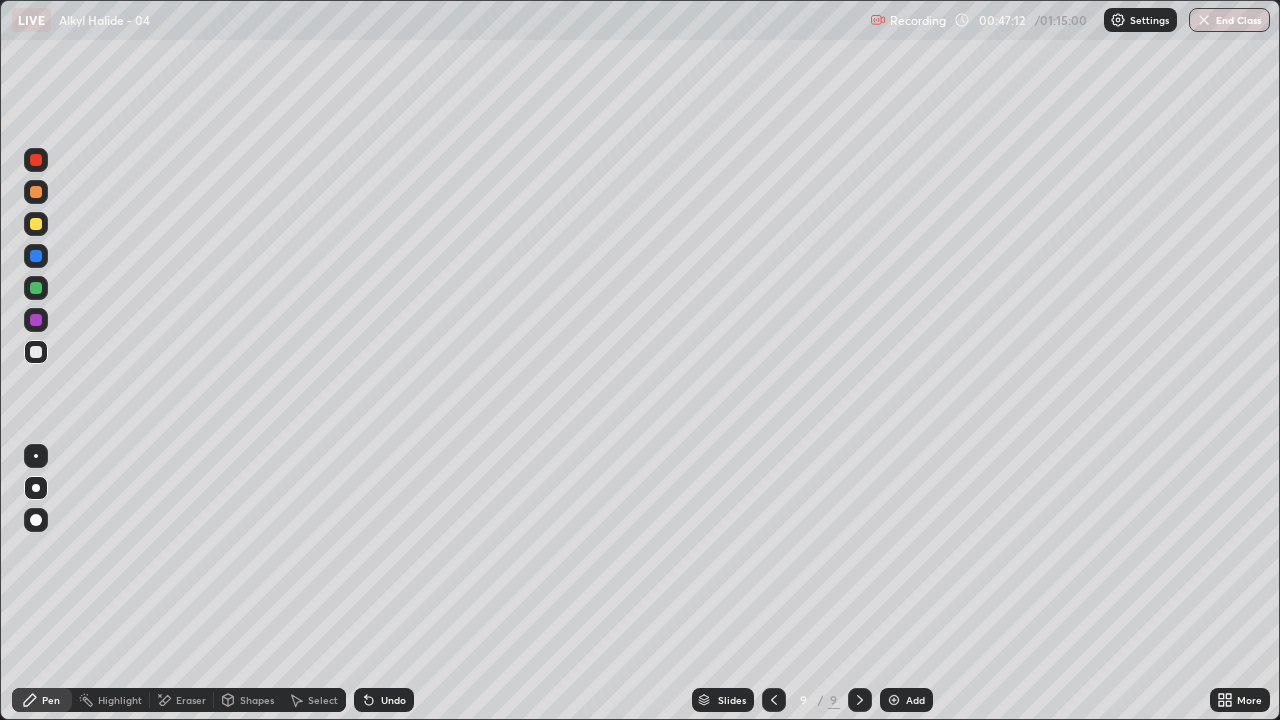 click on "Undo" at bounding box center [393, 700] 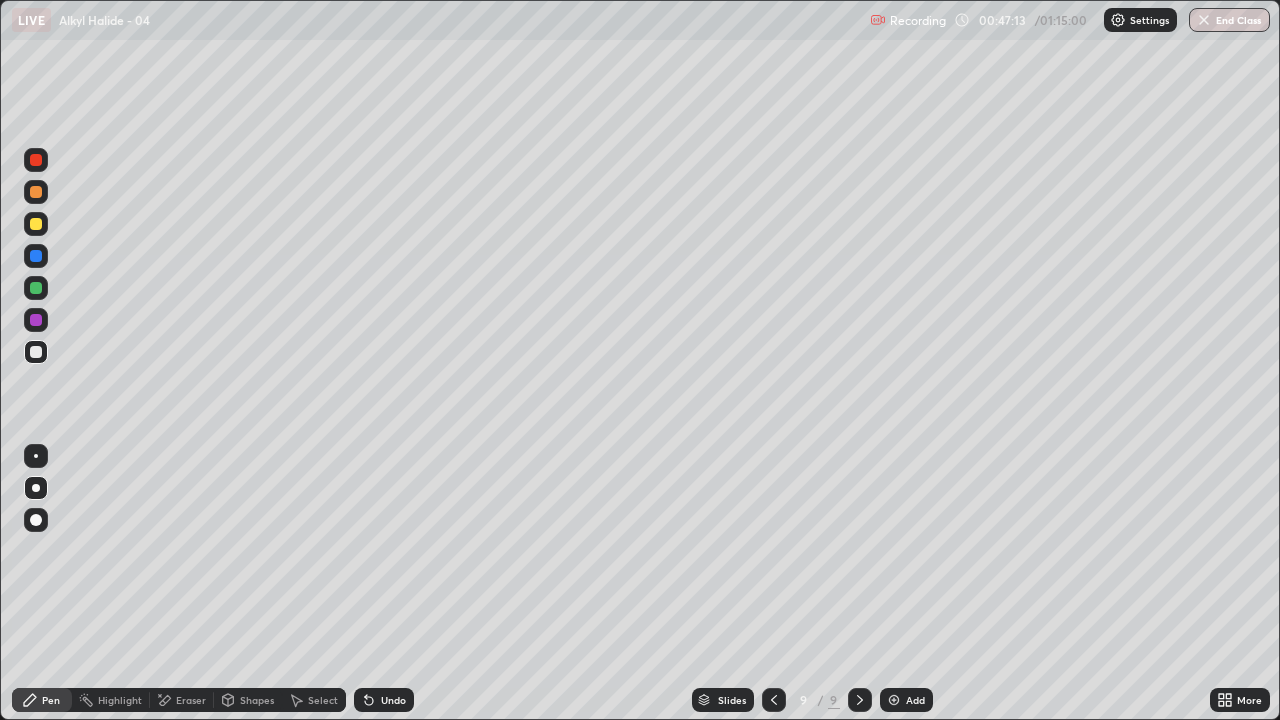 click on "Undo" at bounding box center [393, 700] 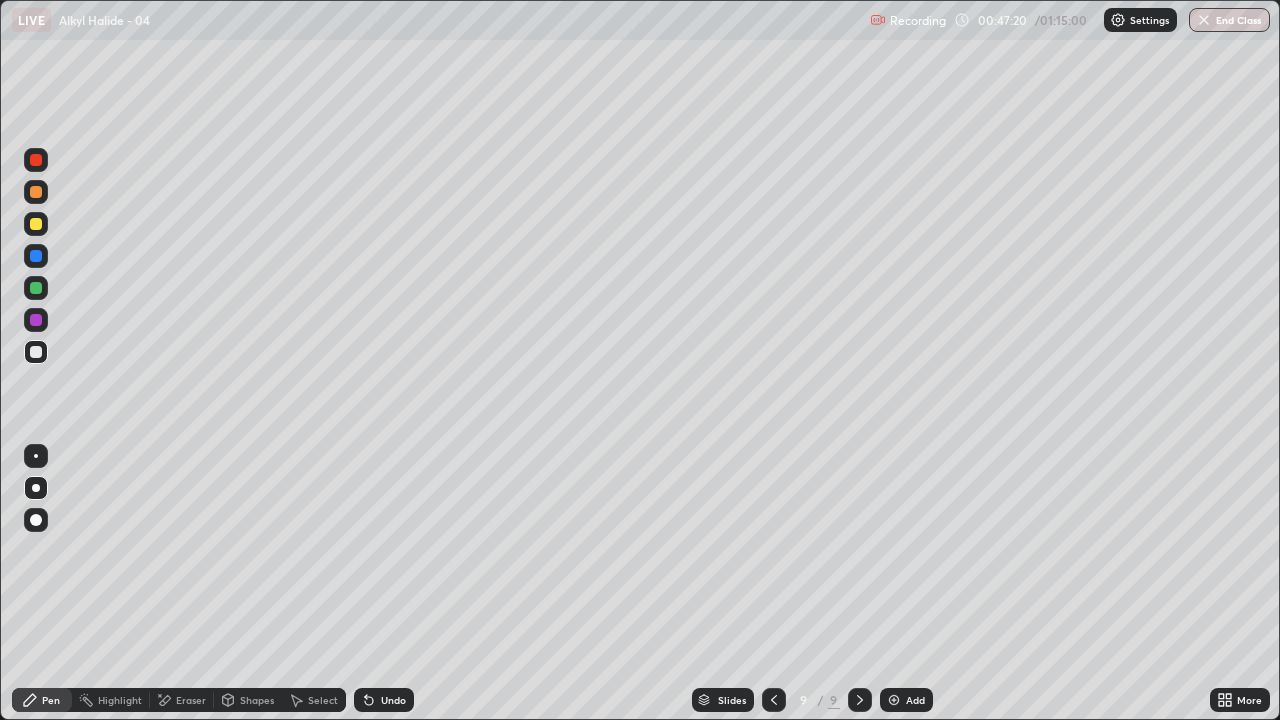 click on "Undo" at bounding box center (393, 700) 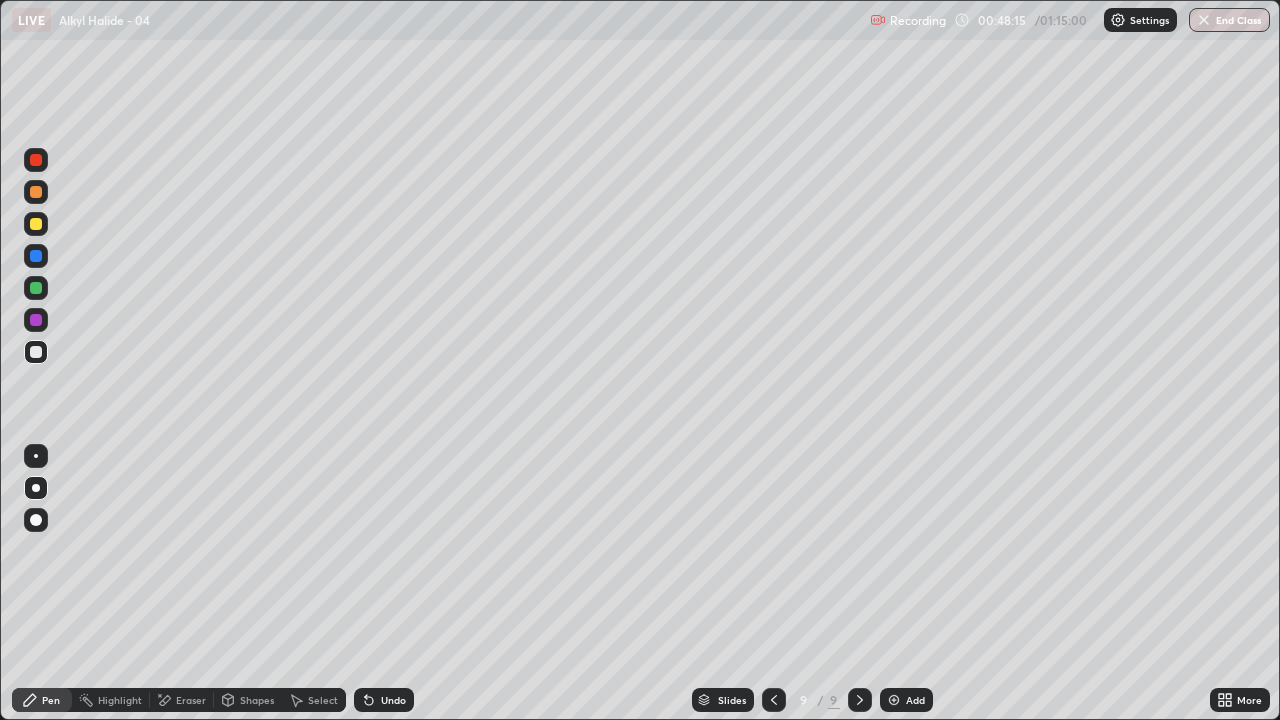 click 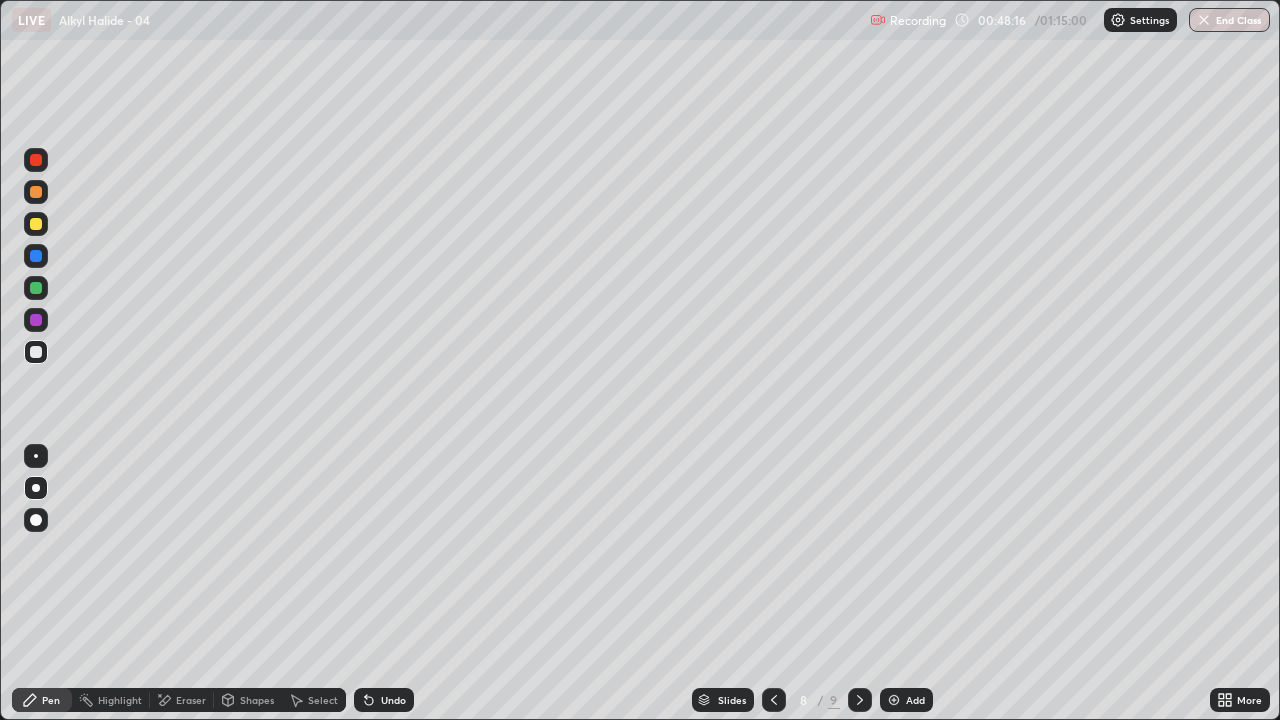 click 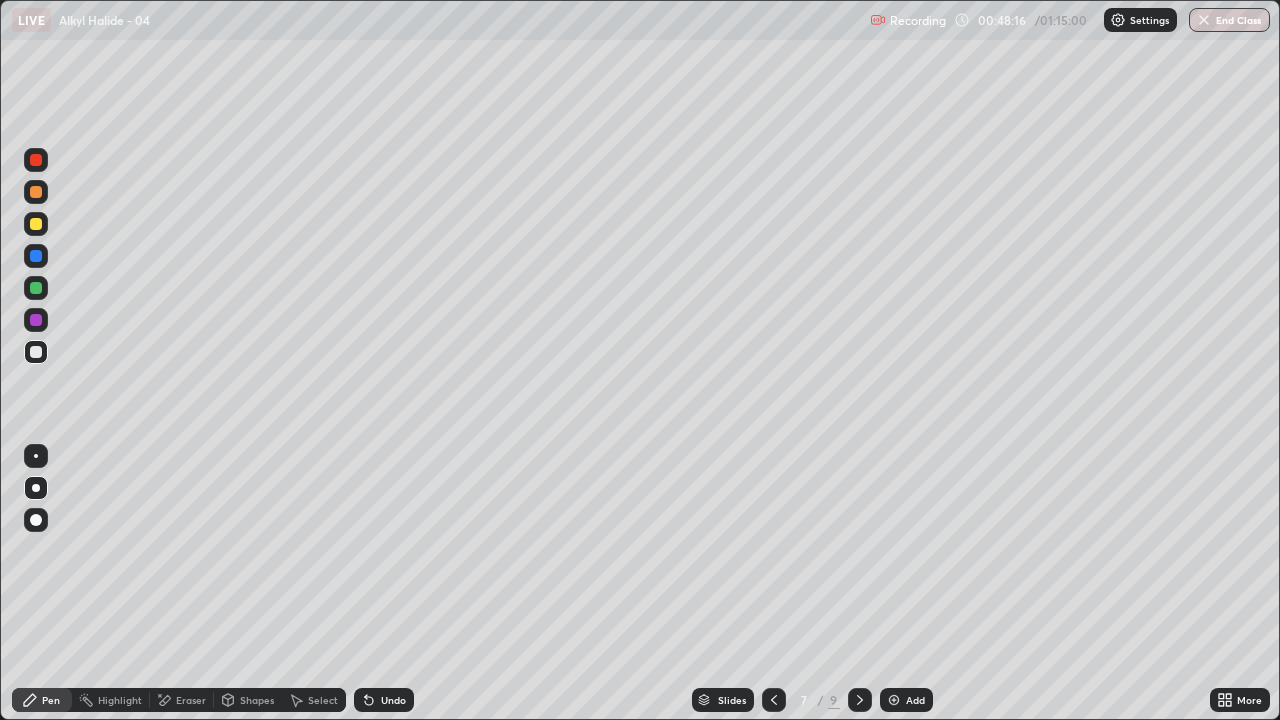click 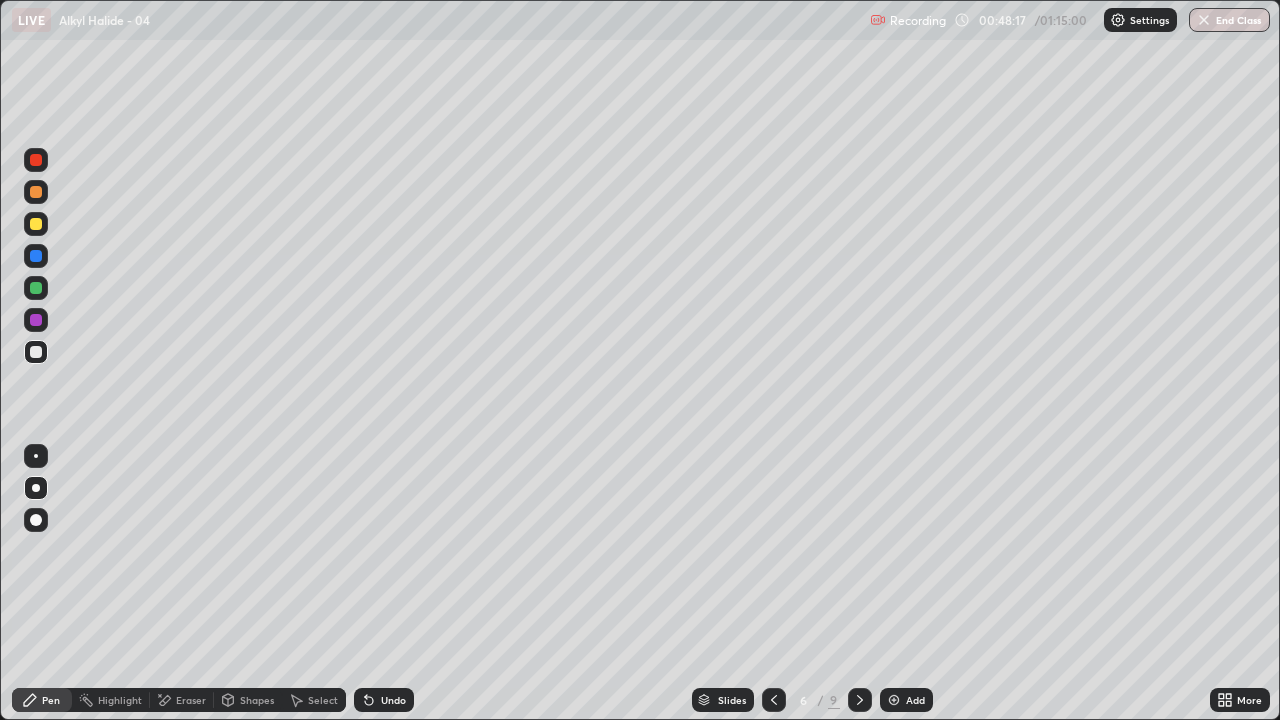 click 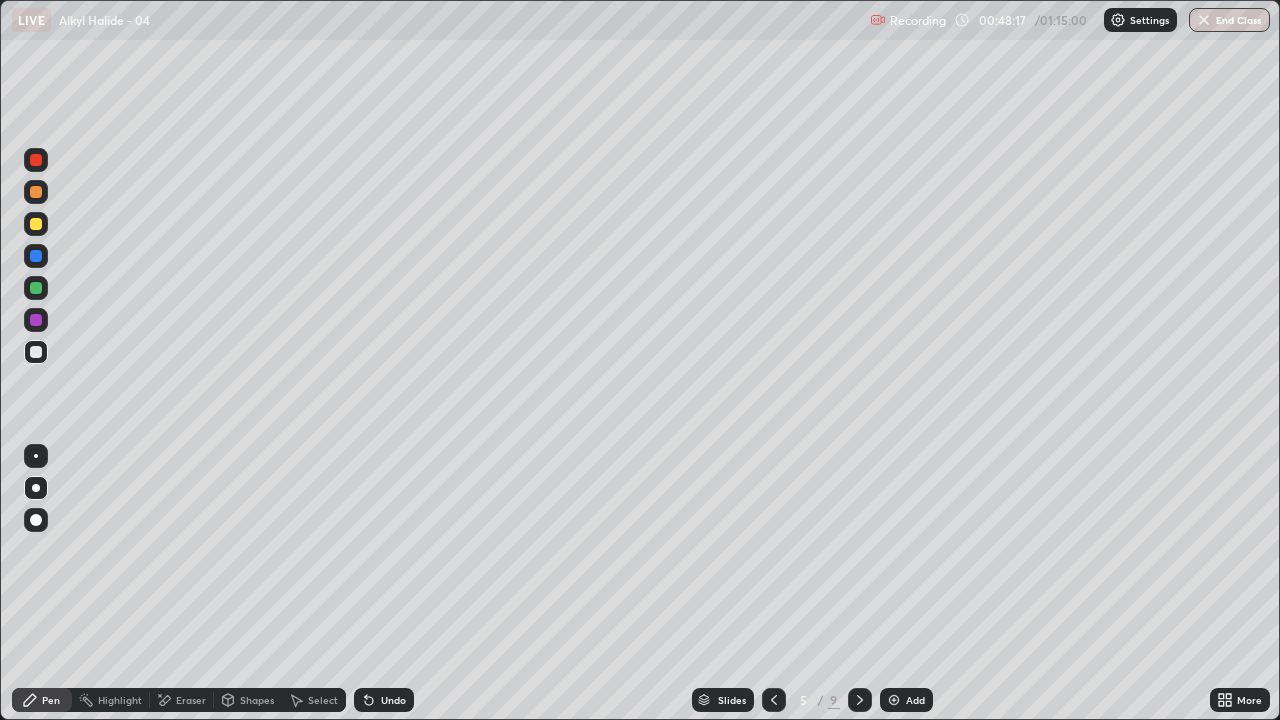 click 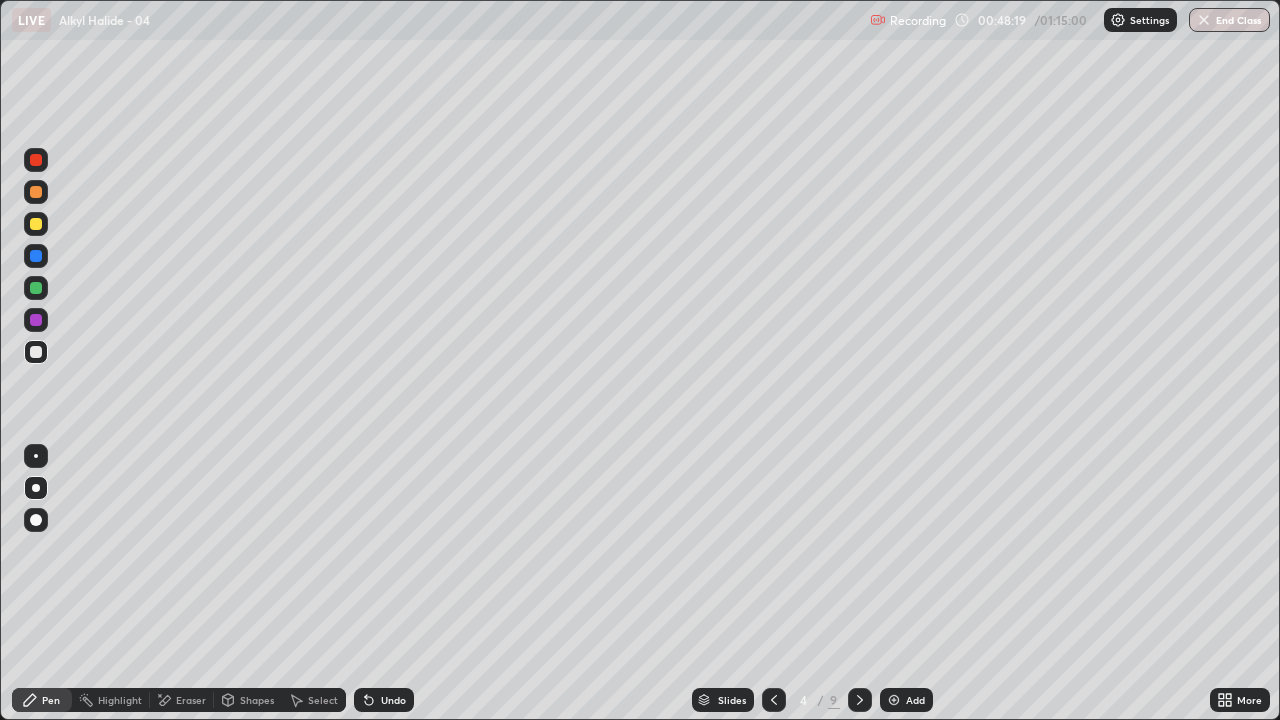 click 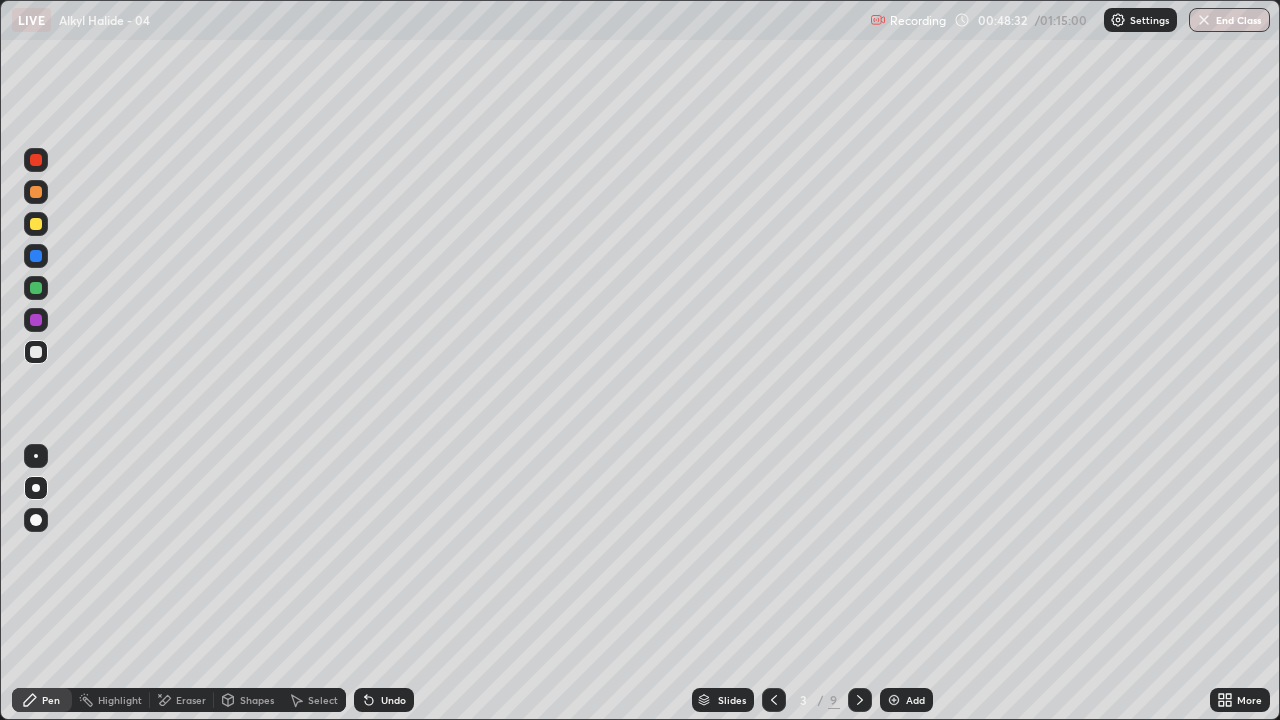click at bounding box center (774, 700) 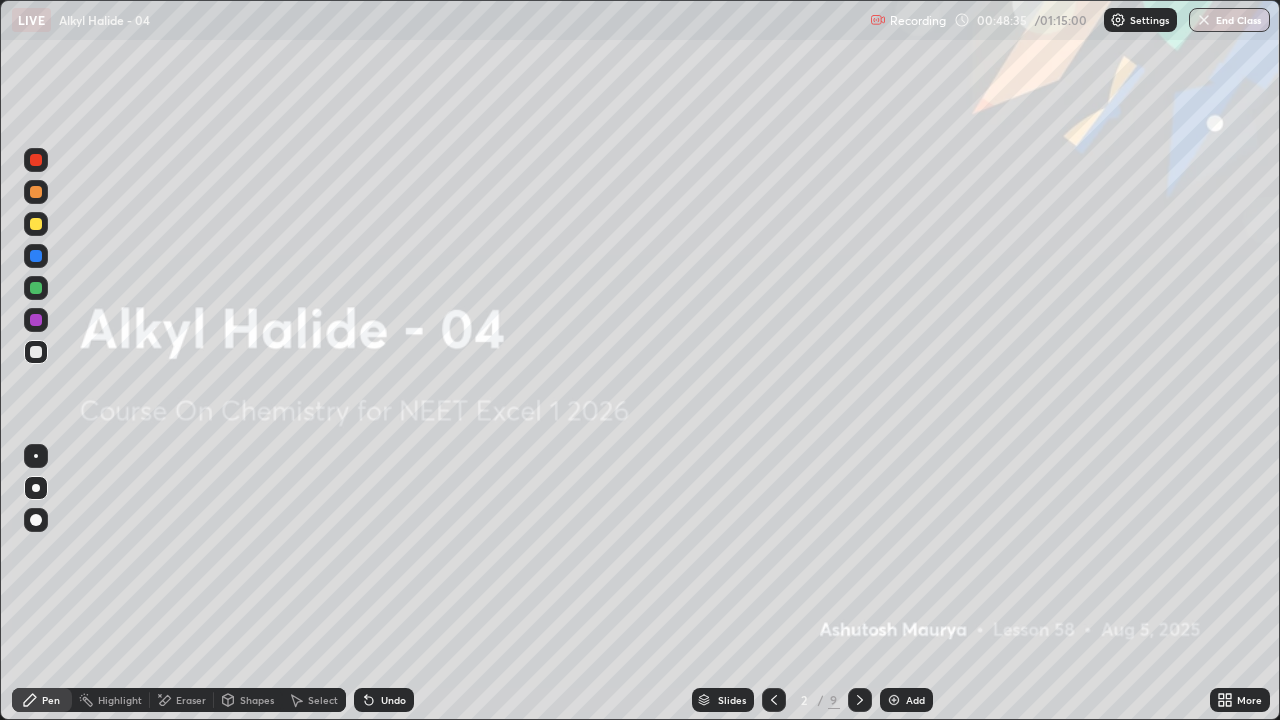 click 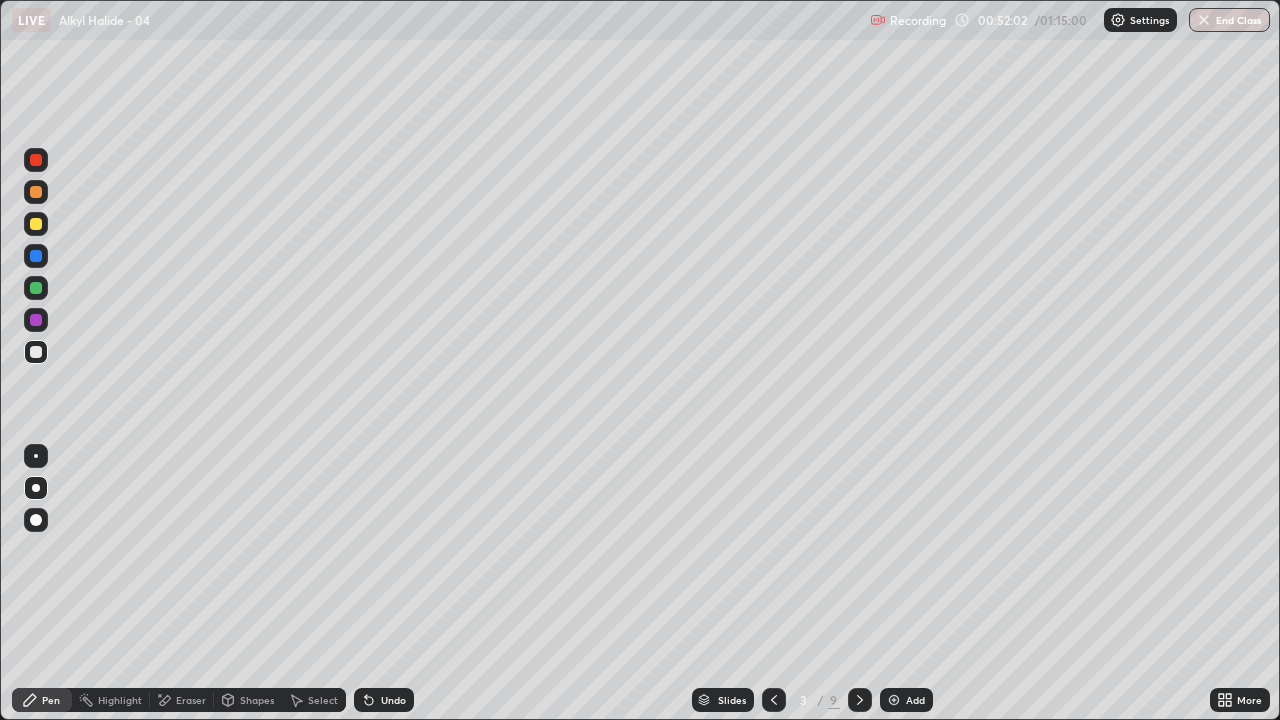 click 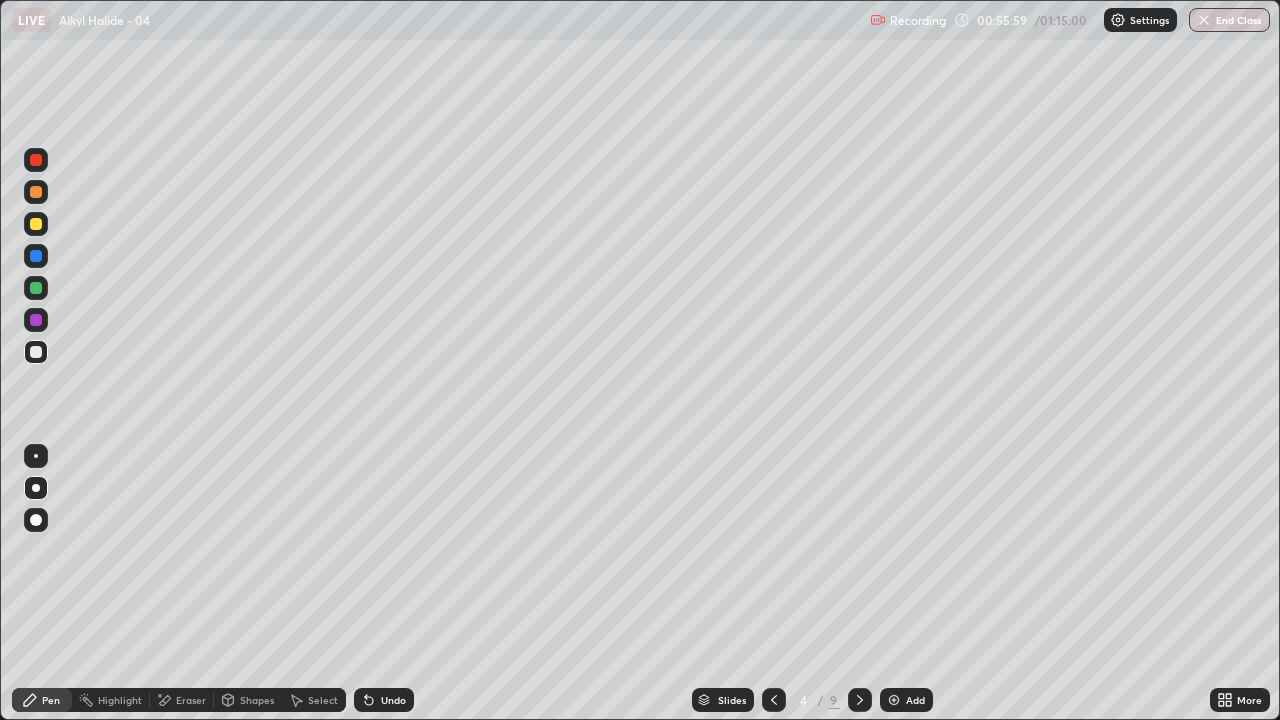 click 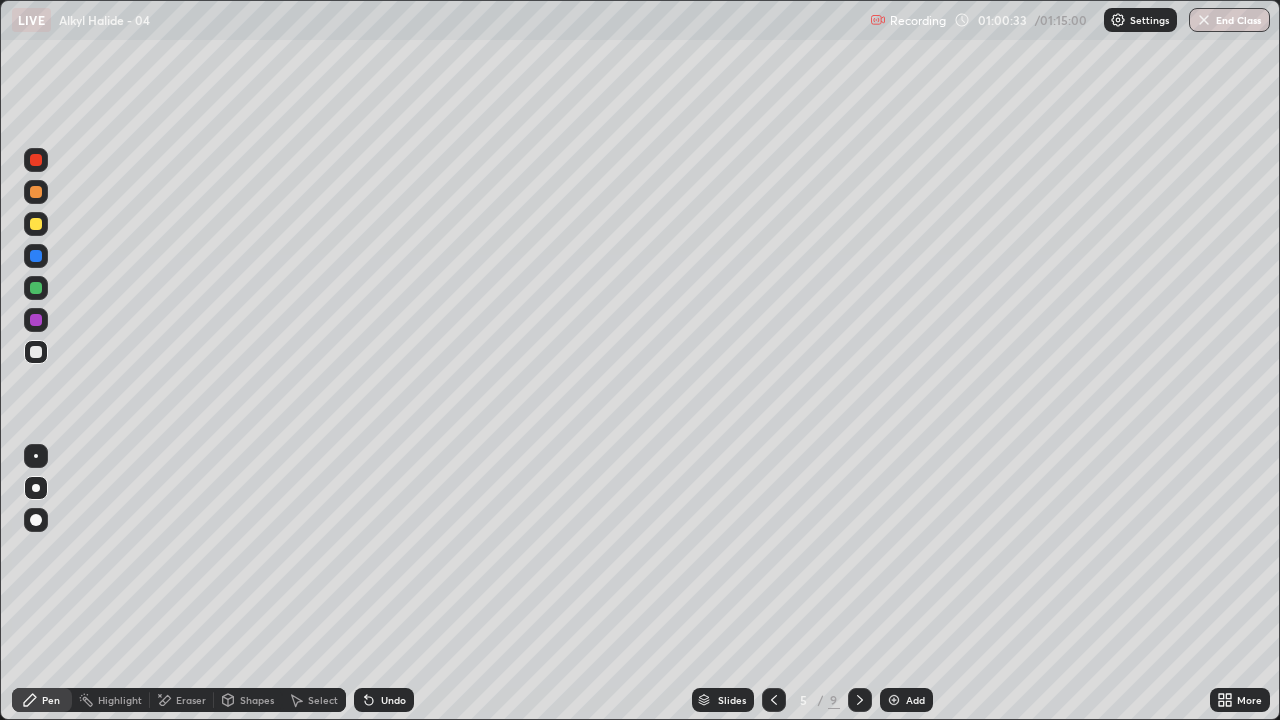 click 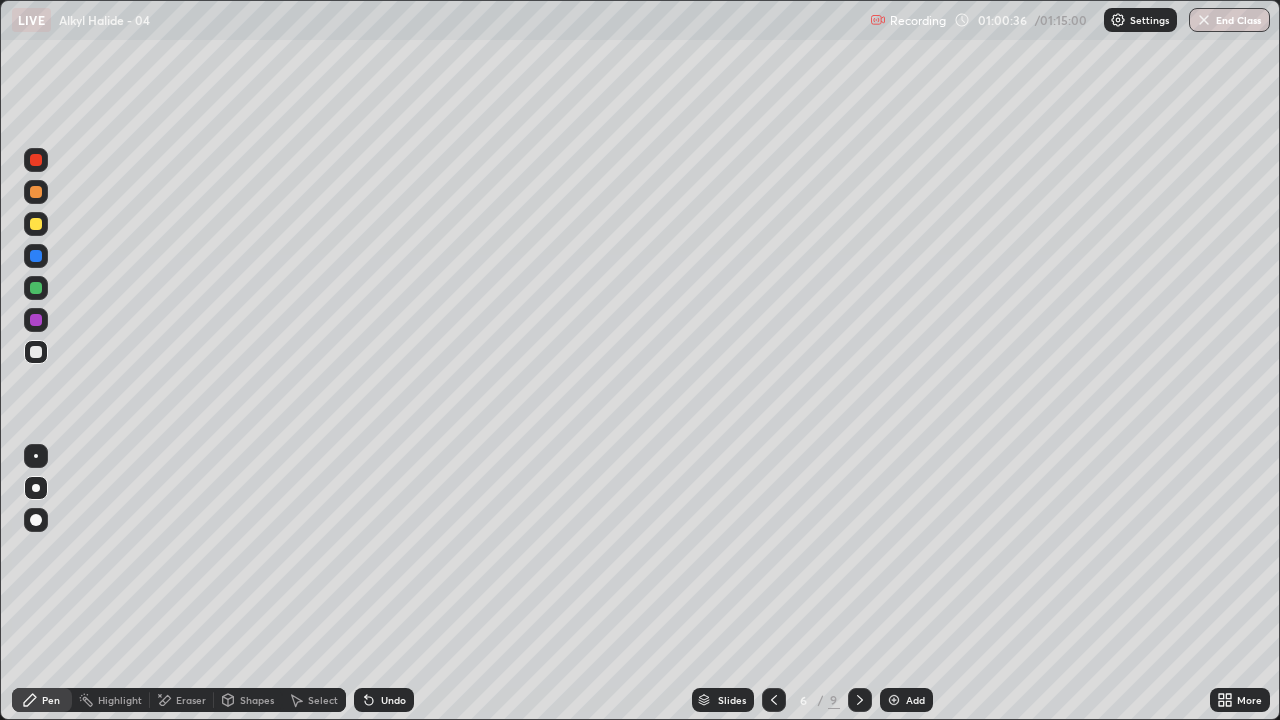 click at bounding box center (774, 700) 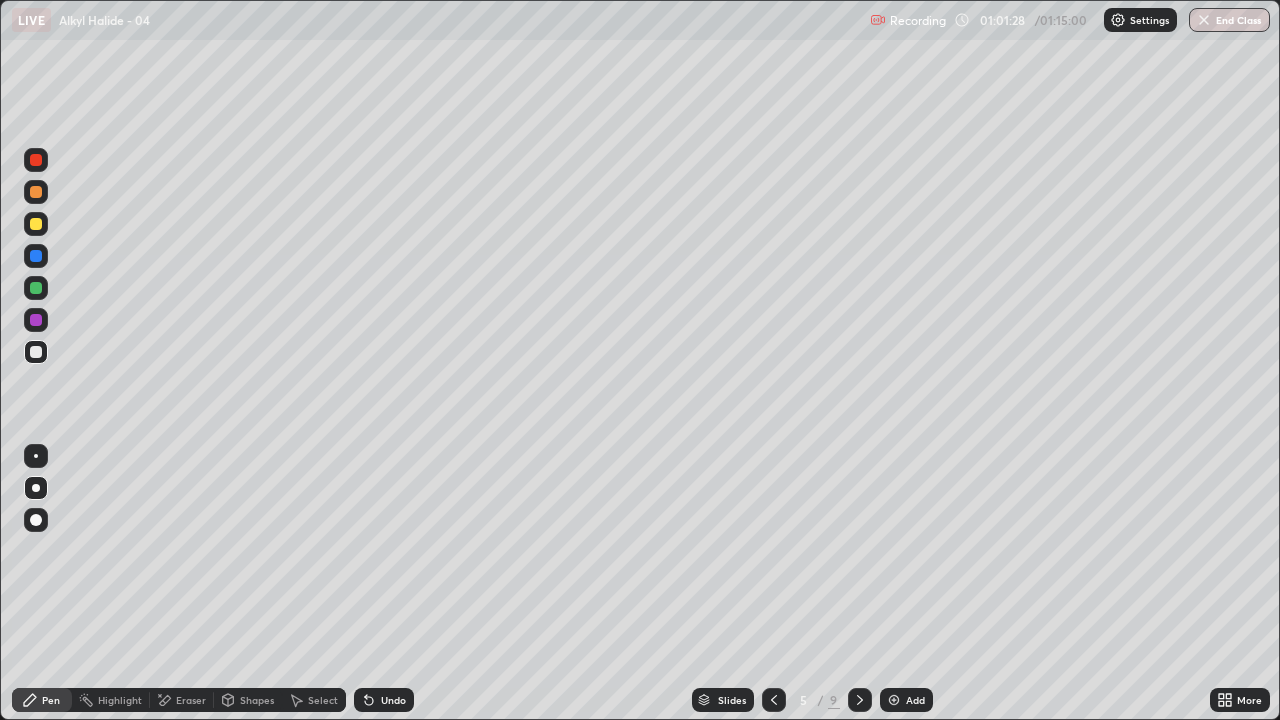 click 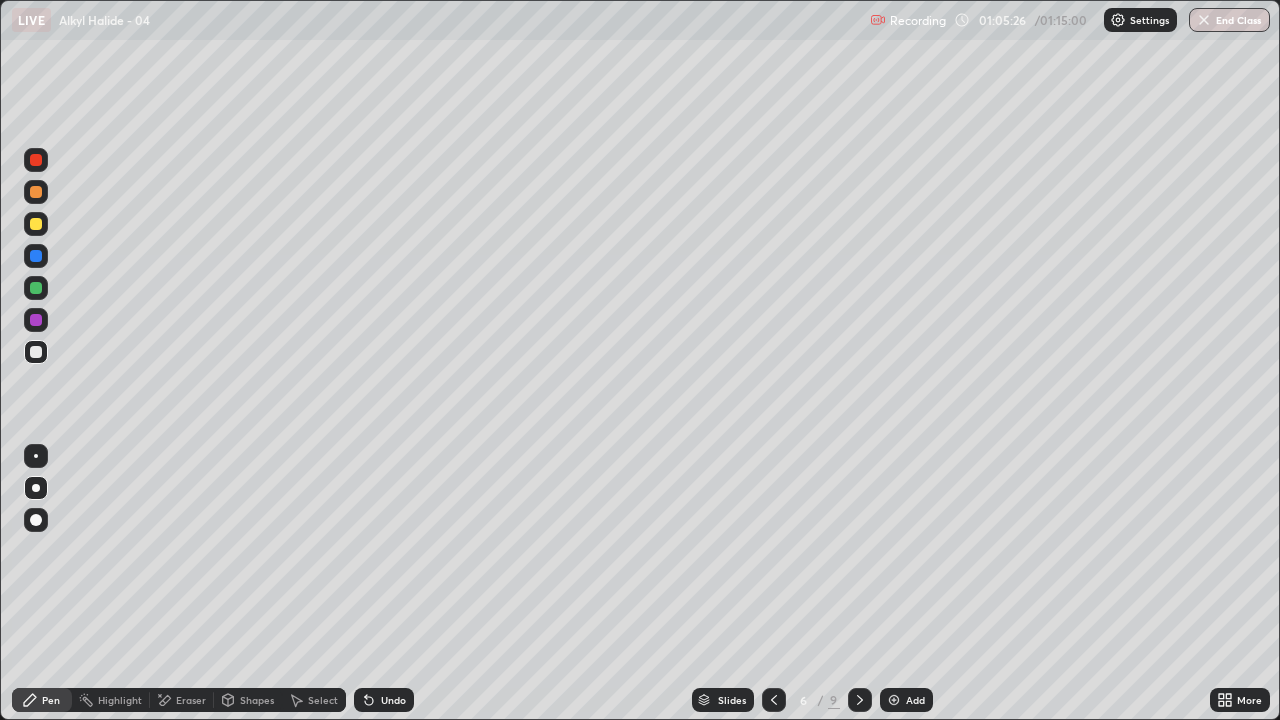 click 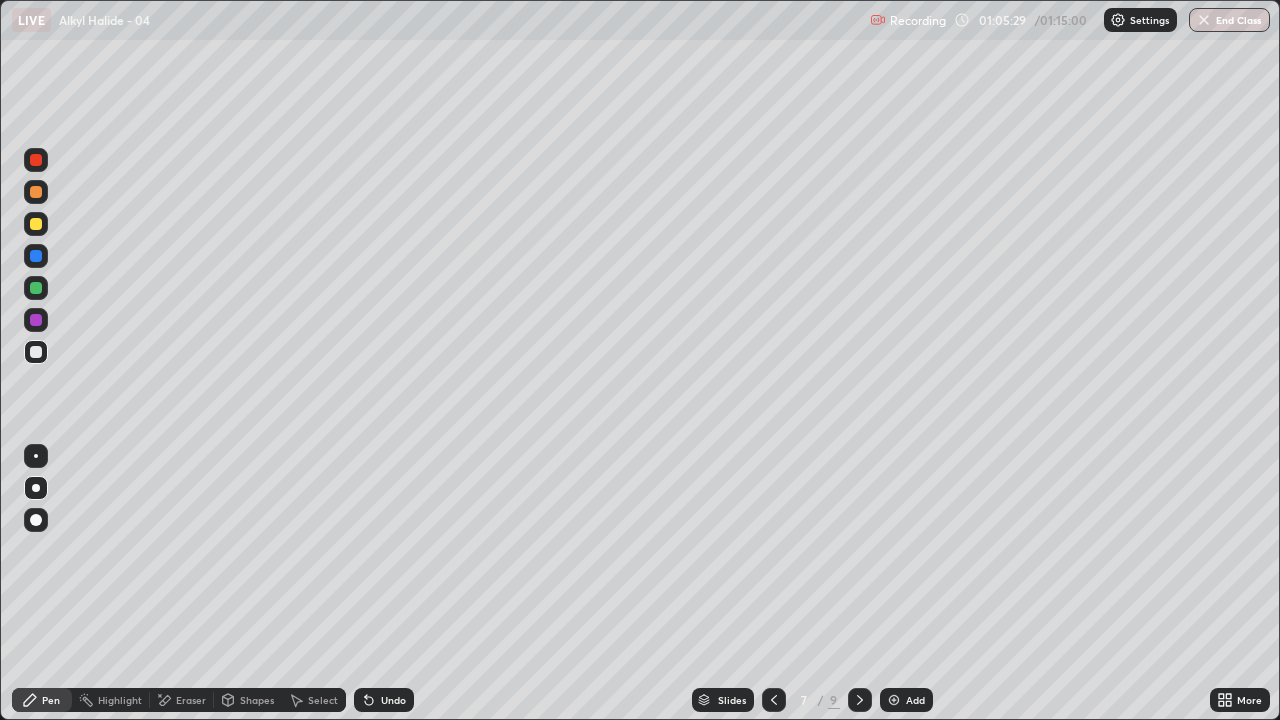 click 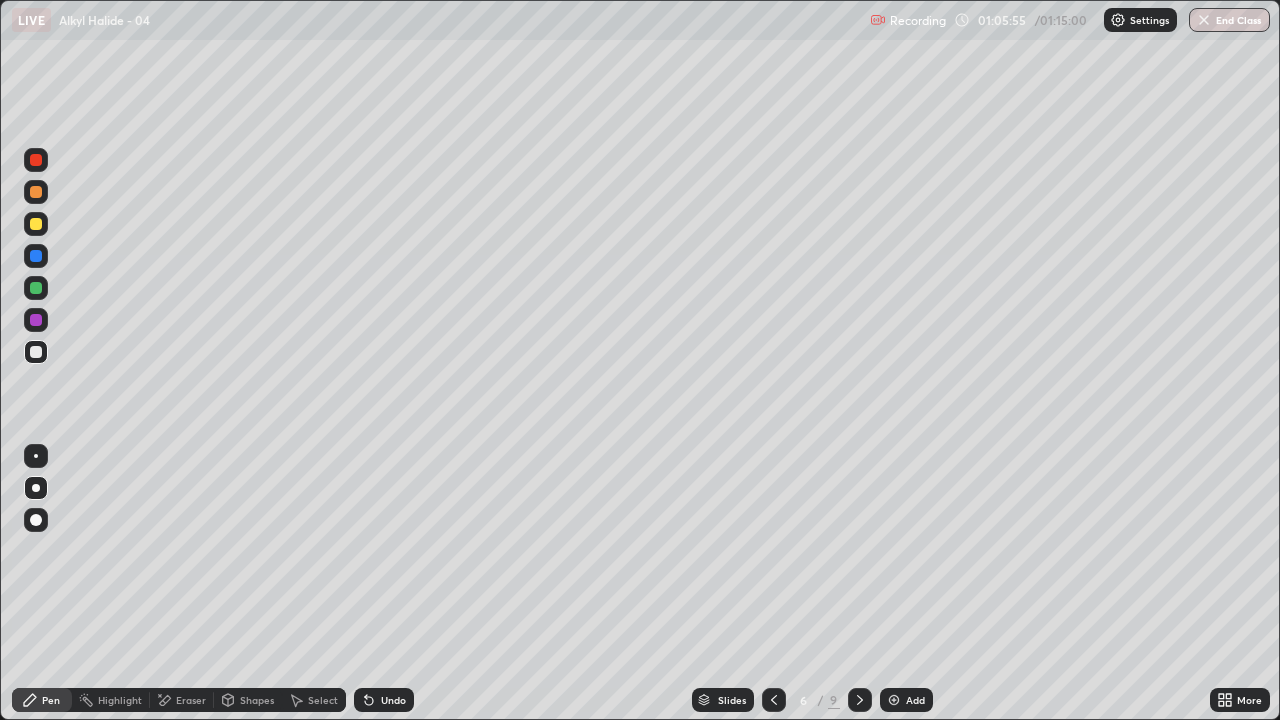 click 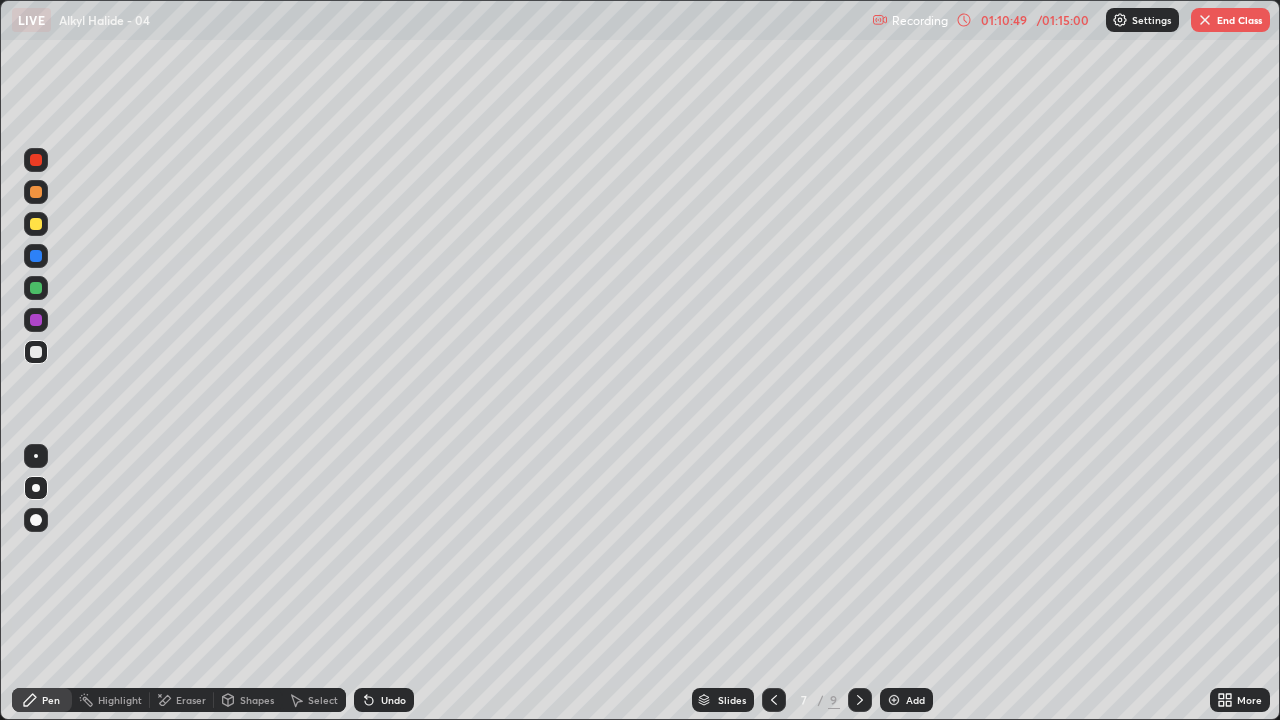 click 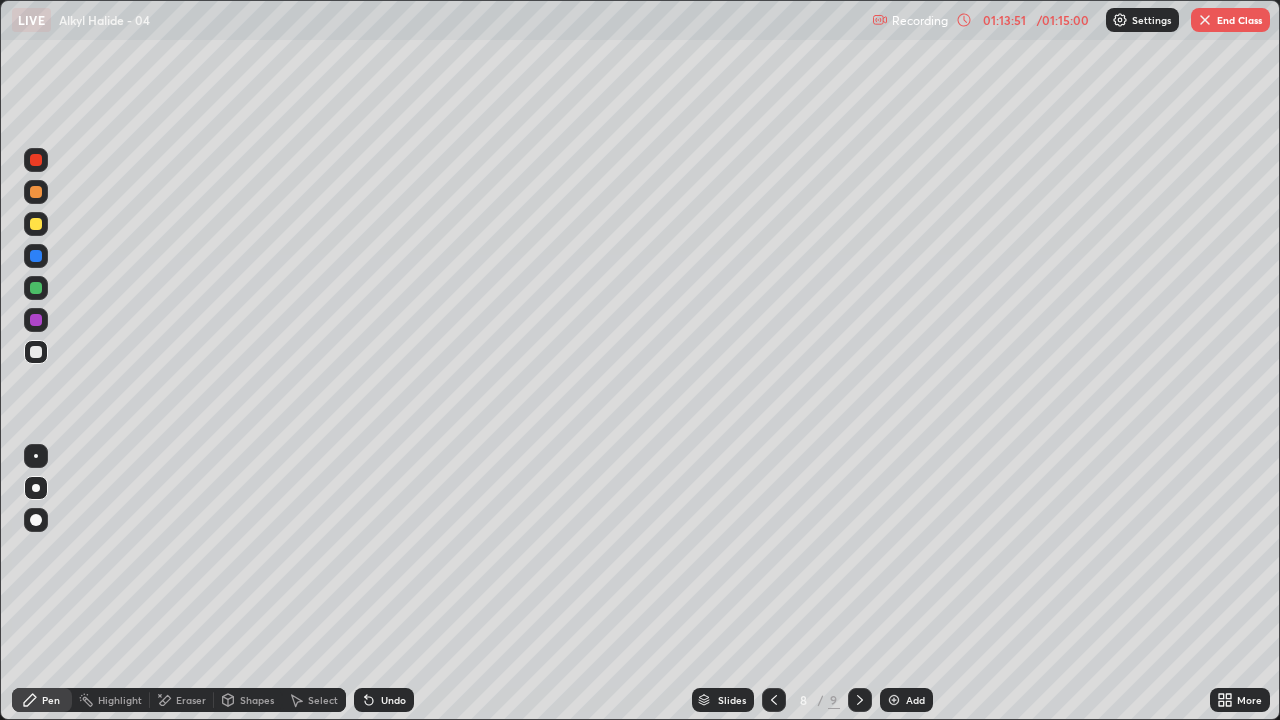 click 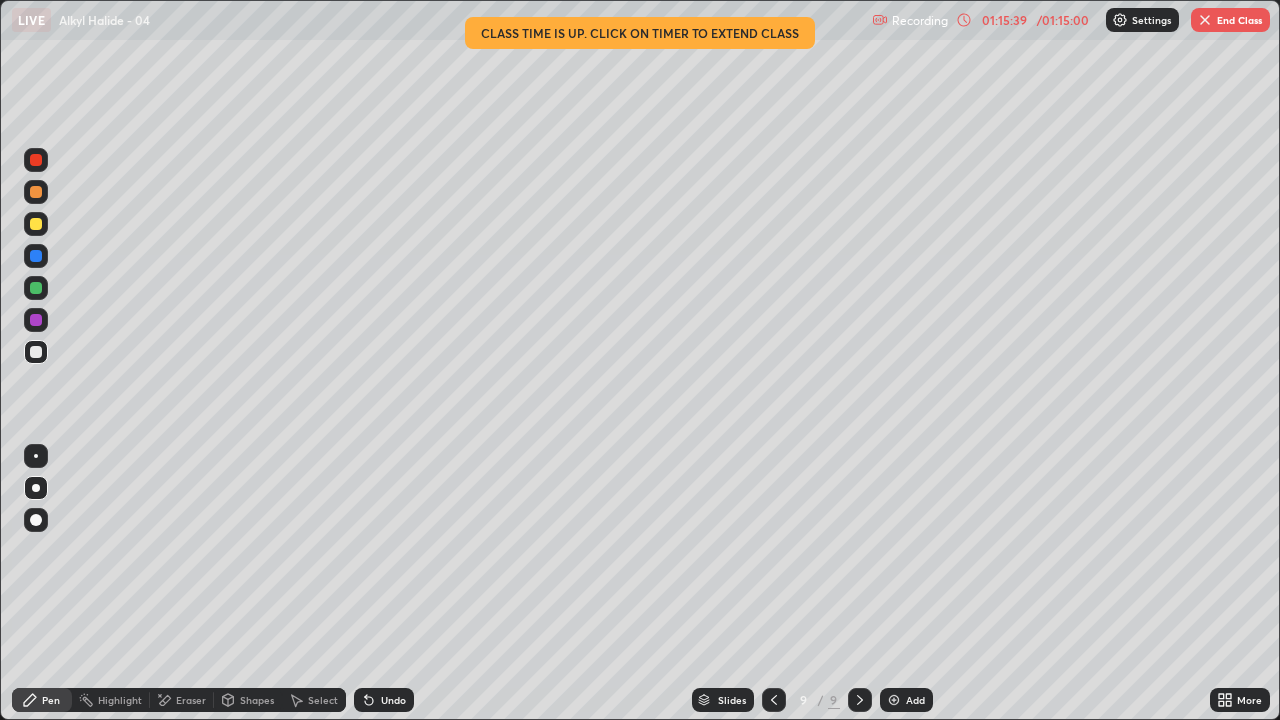 click 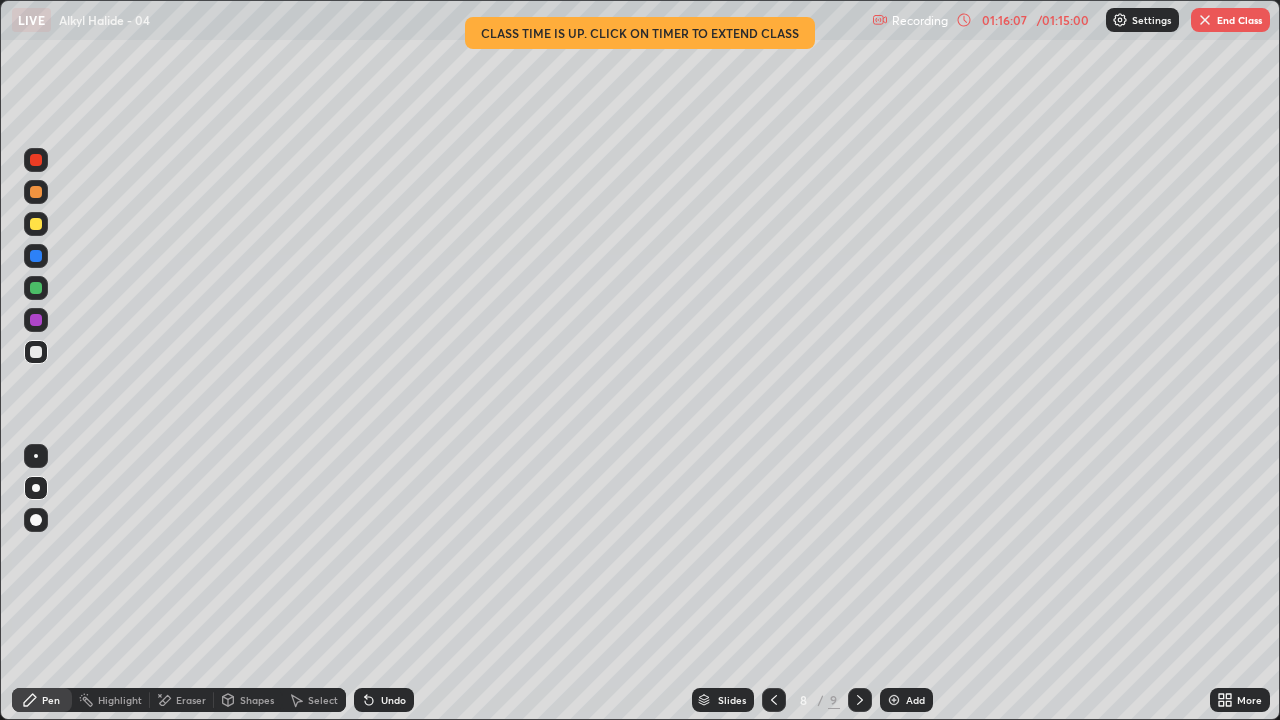 click at bounding box center (860, 700) 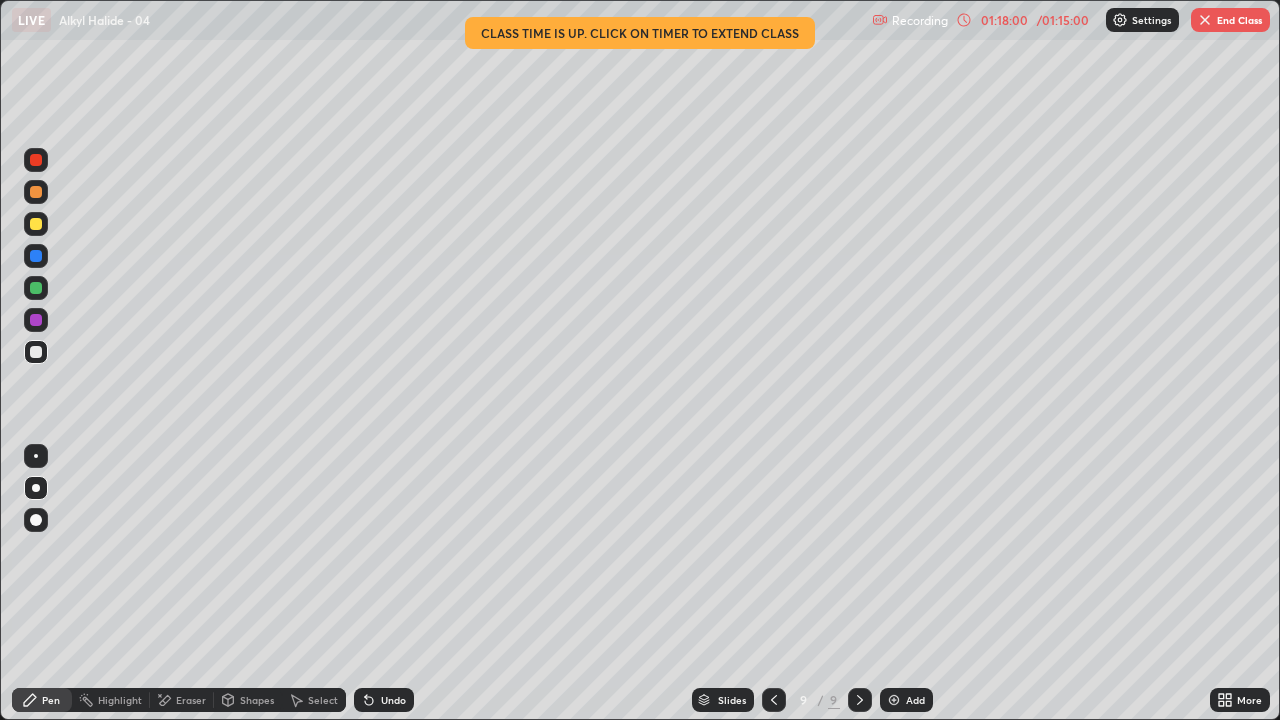 click on "End Class" at bounding box center (1230, 20) 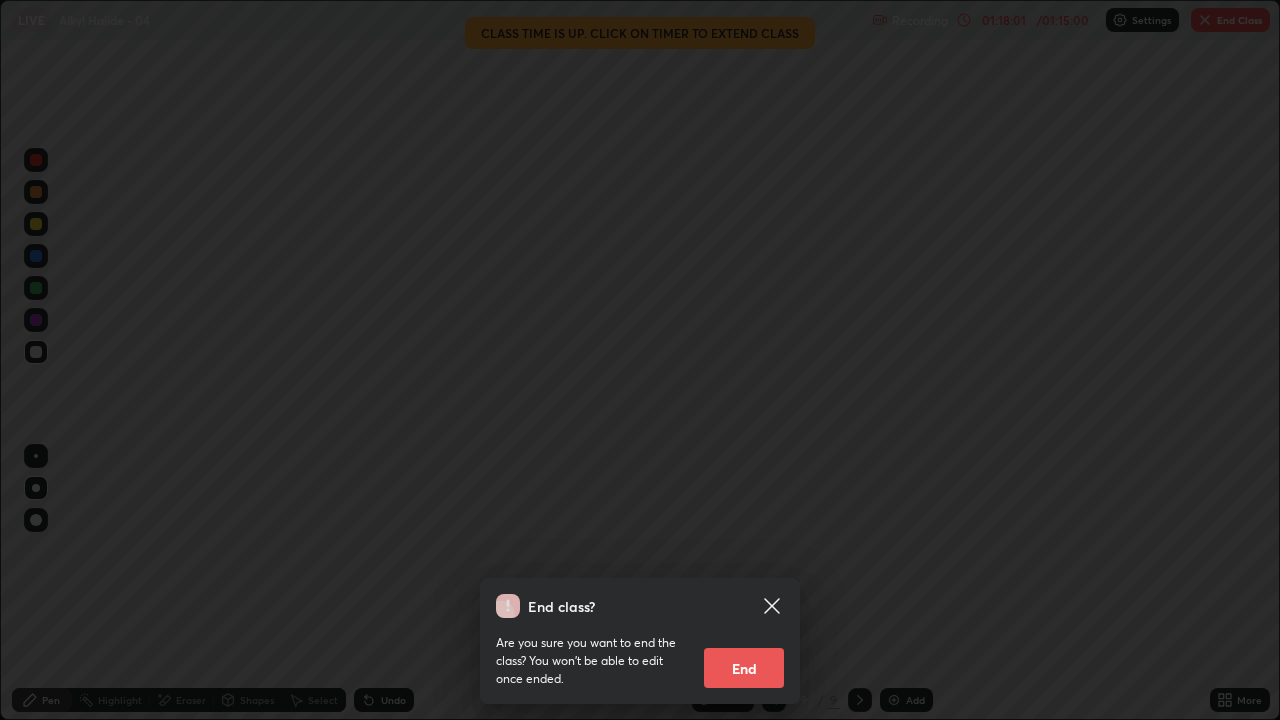 click on "End" at bounding box center [744, 668] 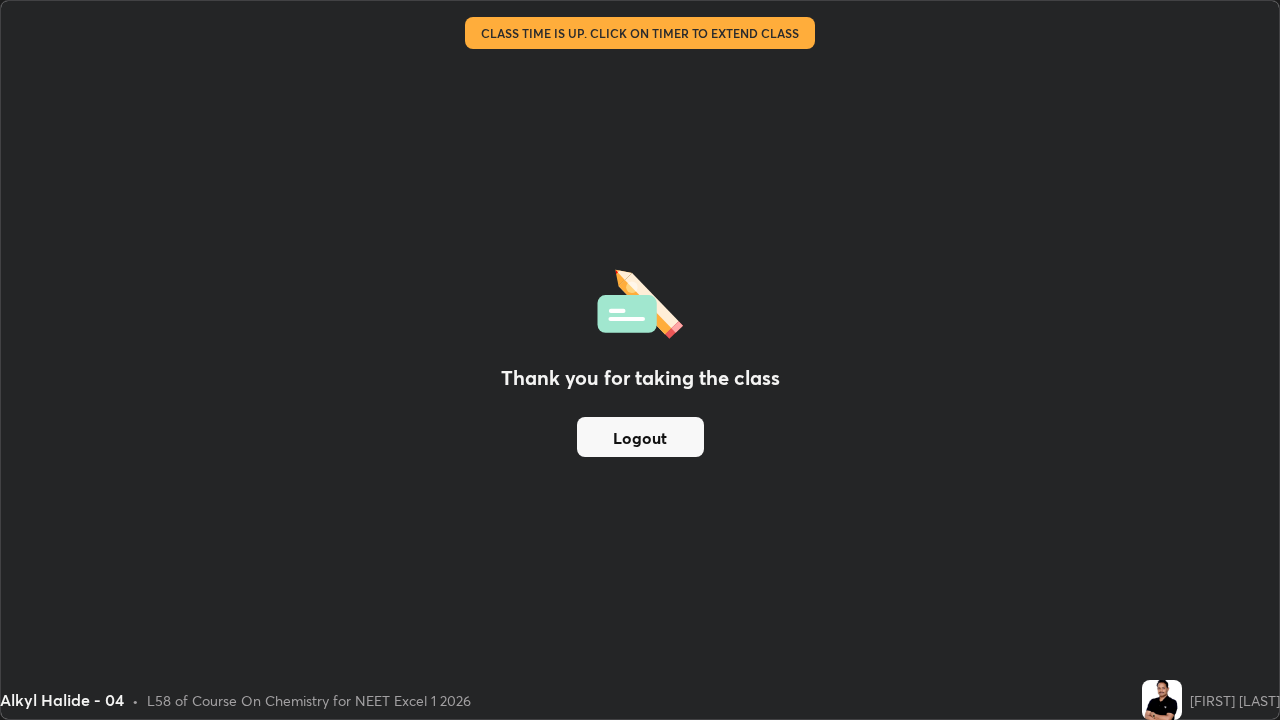 click on "Logout" at bounding box center (640, 437) 